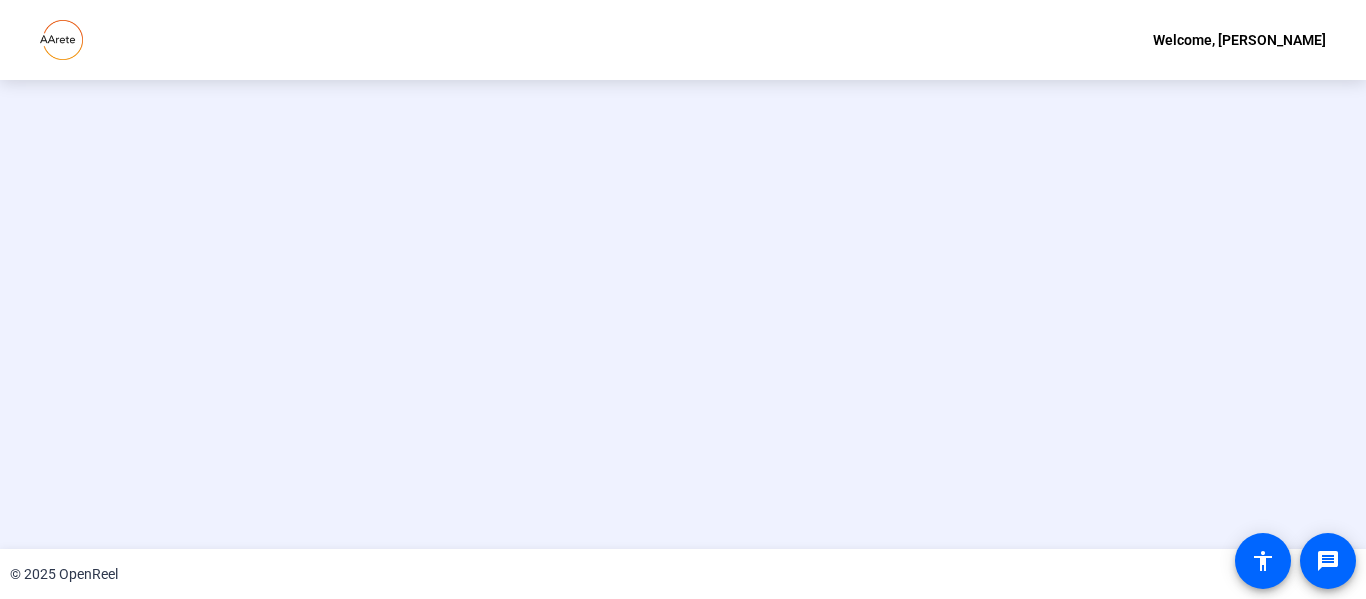 scroll, scrollTop: 0, scrollLeft: 0, axis: both 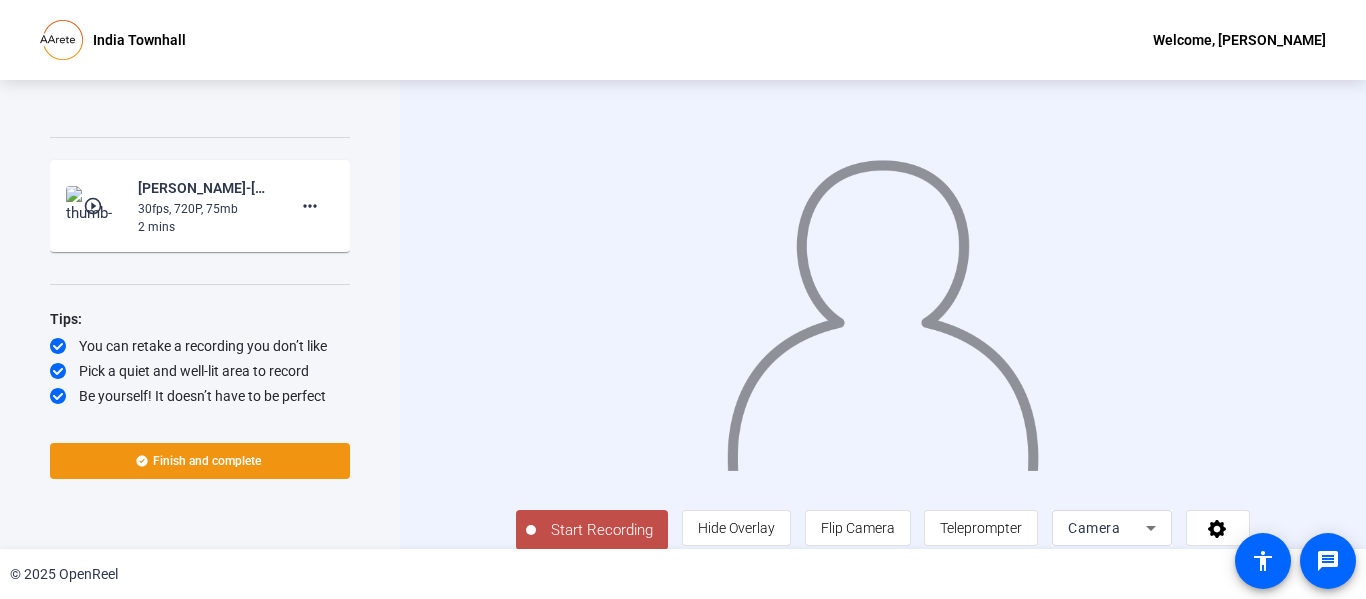 click on "play_circle_outline" 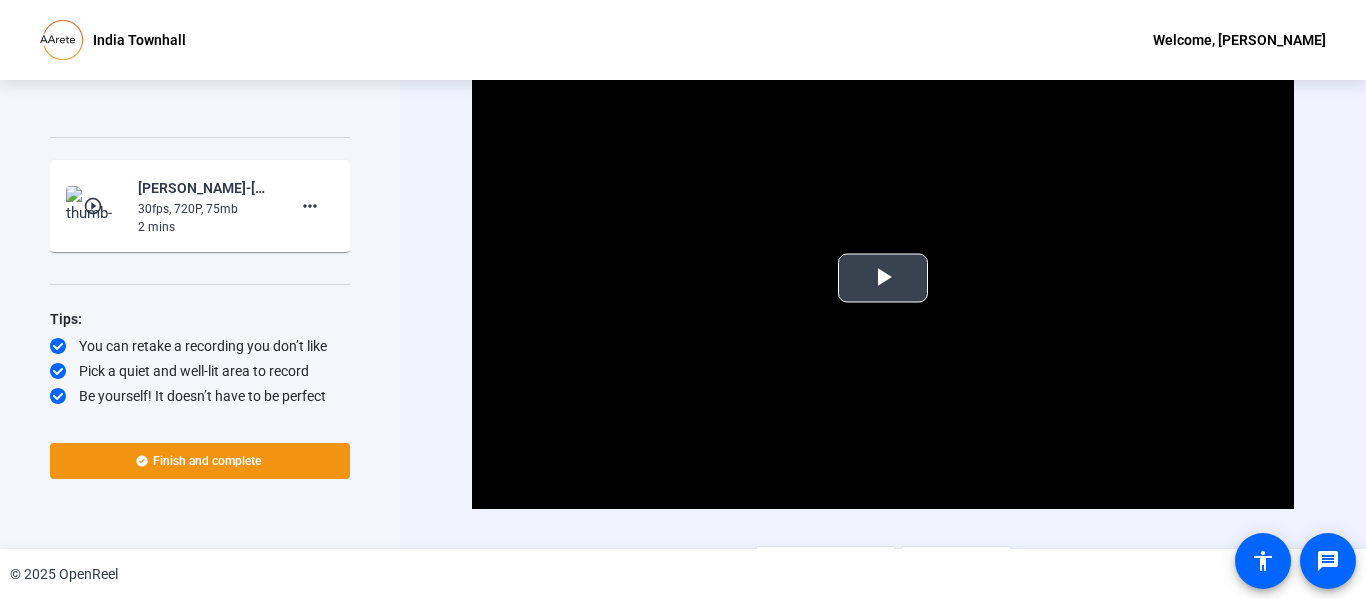 click at bounding box center (883, 278) 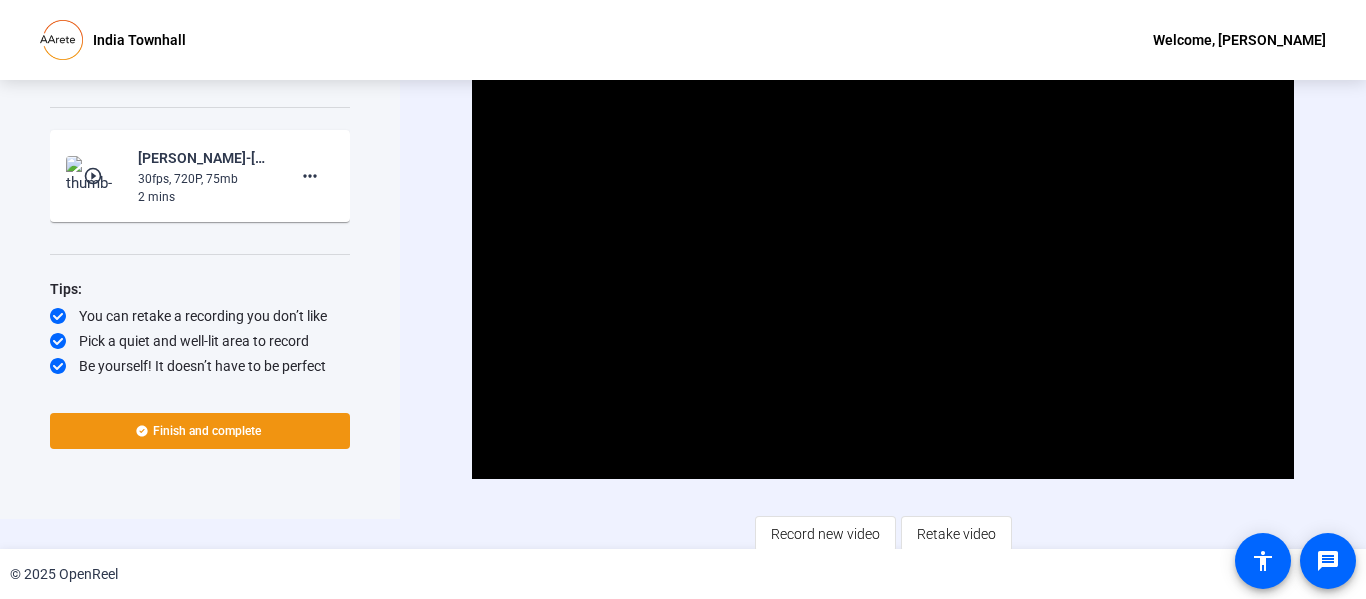 scroll, scrollTop: 37, scrollLeft: 0, axis: vertical 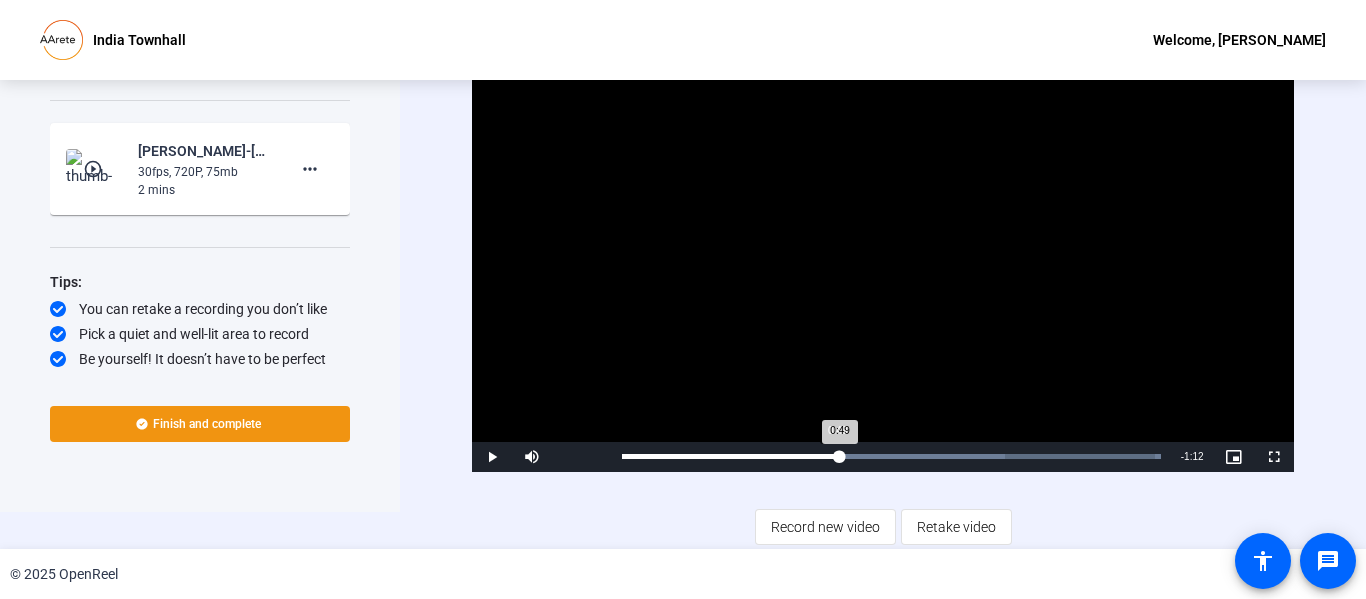 click on "0:49" at bounding box center (730, 456) 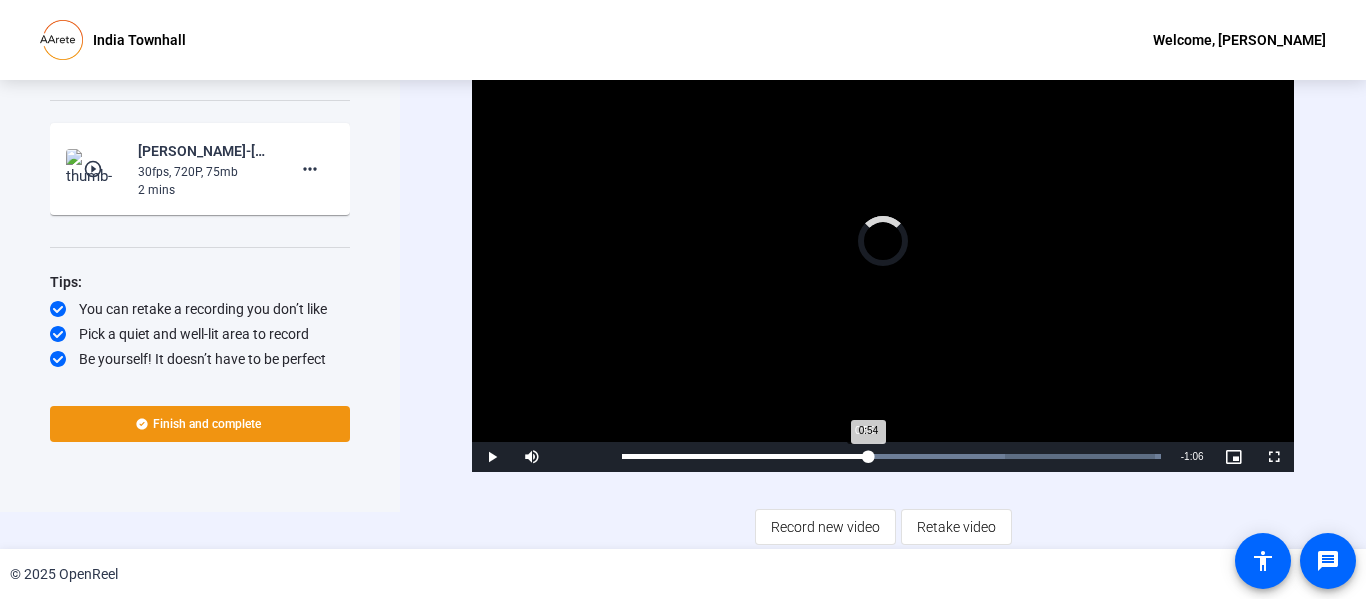 click on "0:54" at bounding box center [745, 456] 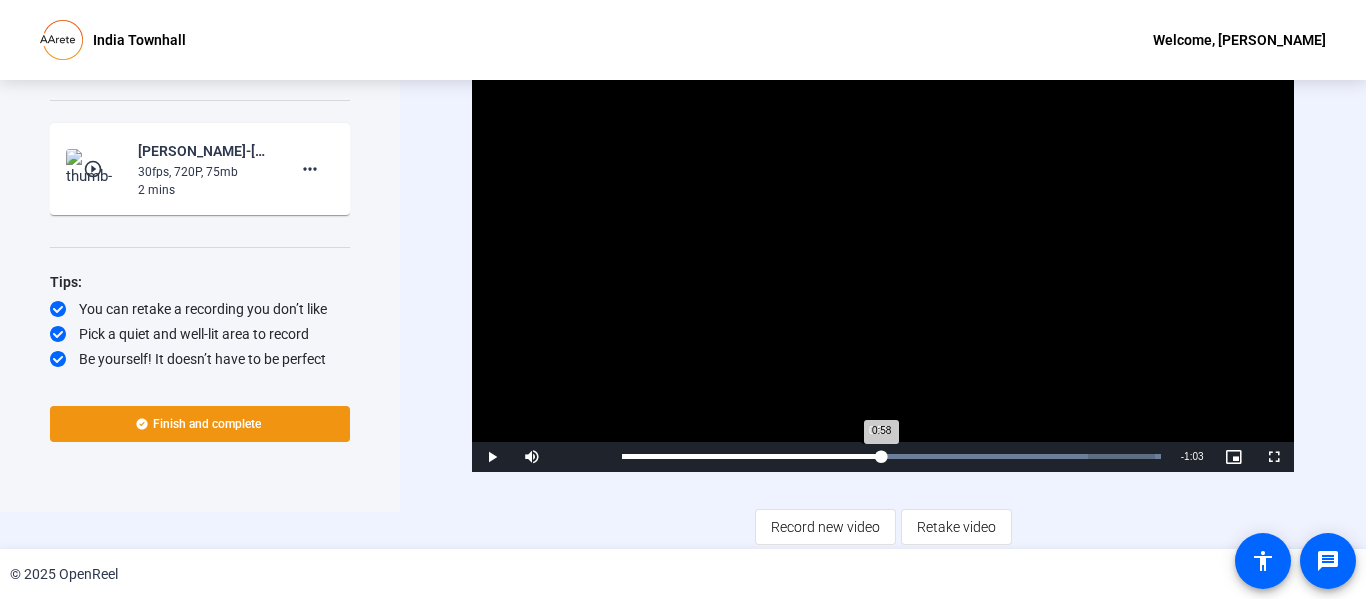 click on "Loaded :  100.00% 0:58 0:58" at bounding box center (891, 456) 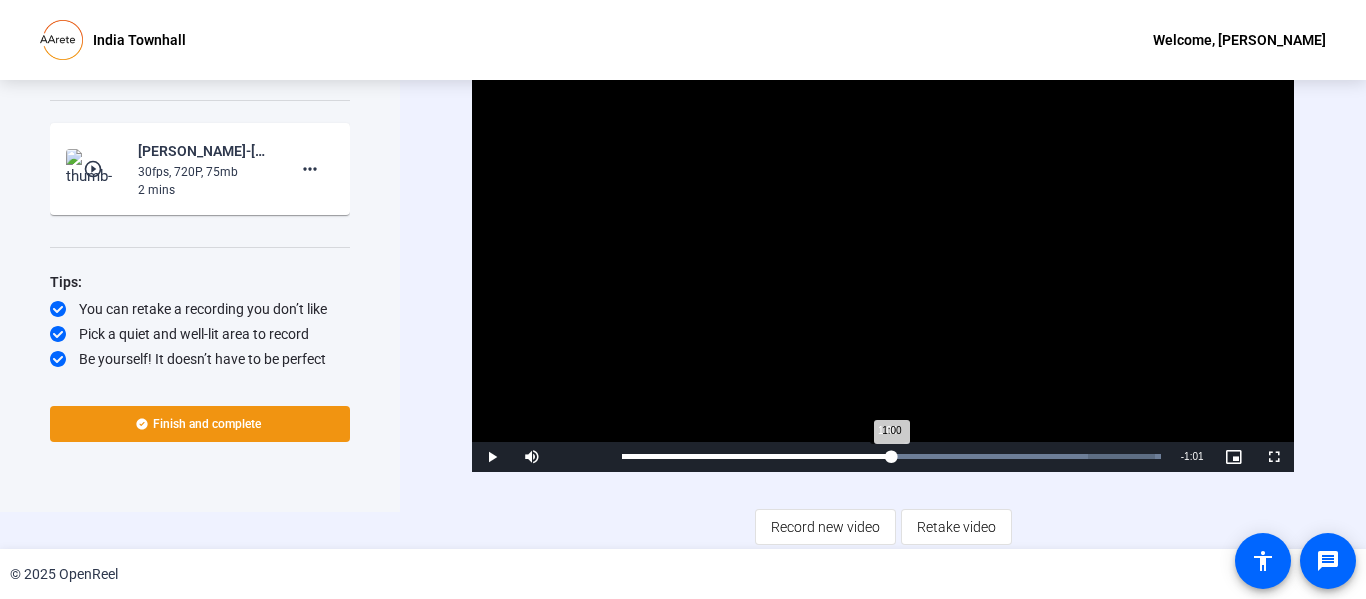 click on "1:00" at bounding box center (756, 456) 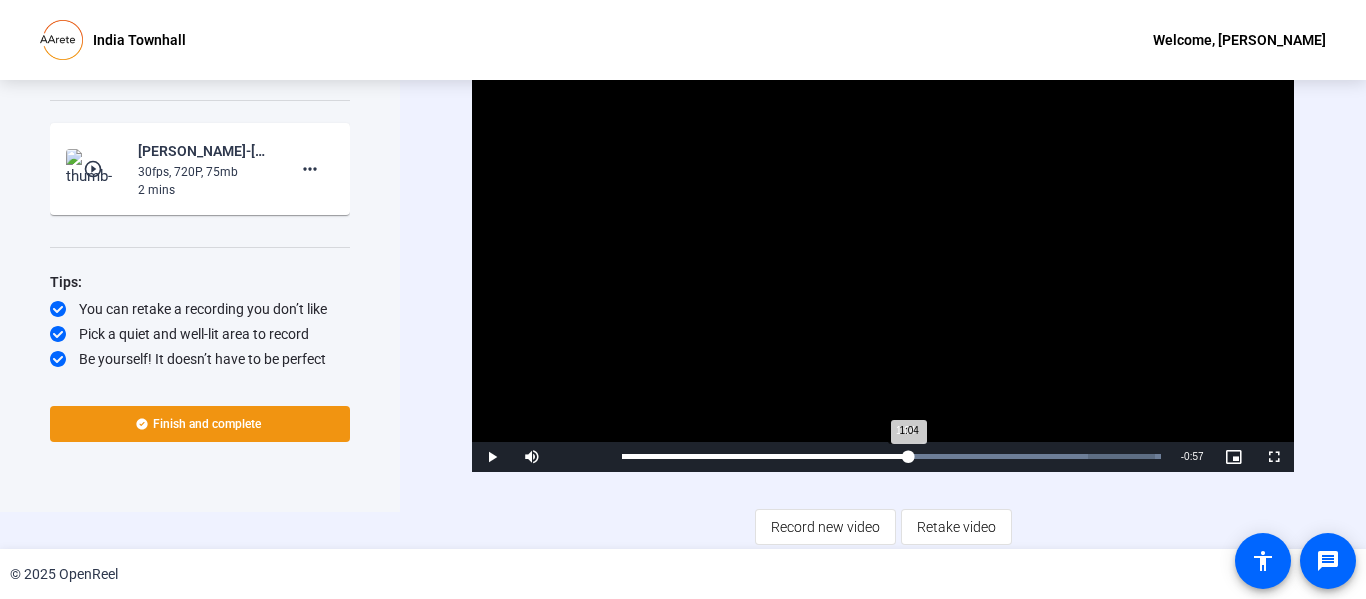 click on "Loaded :  100.00% 1:04 1:04" at bounding box center [891, 456] 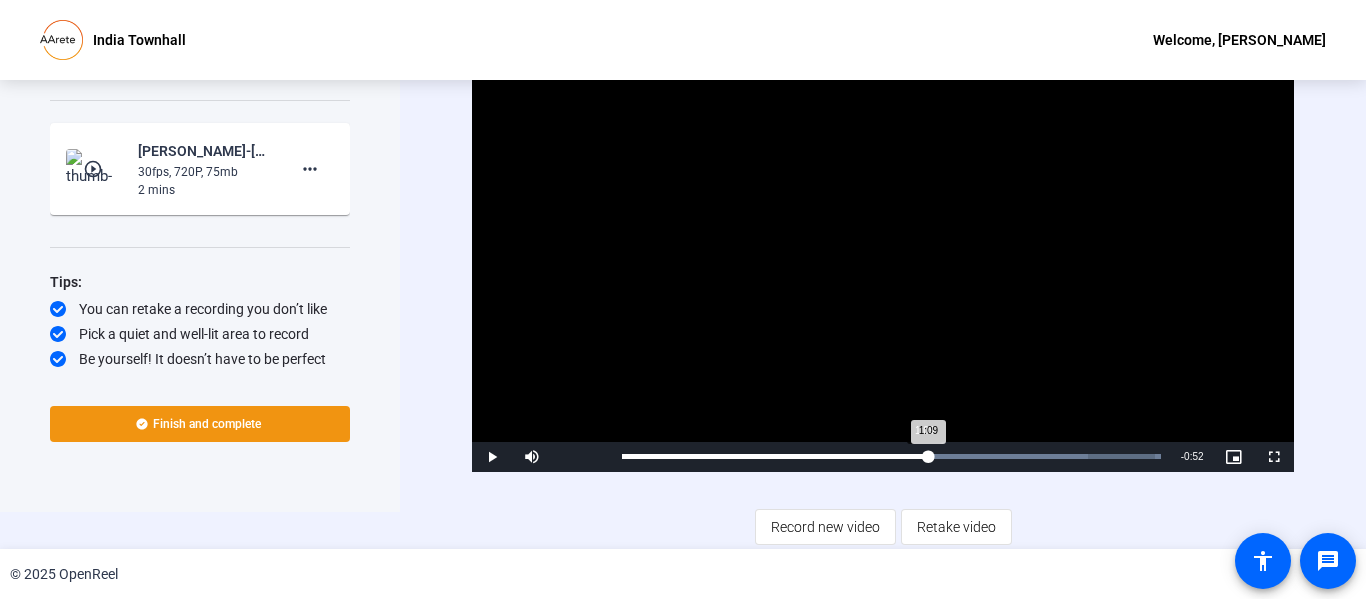click on "Loaded :  100.00% 1:09 1:09" at bounding box center (891, 456) 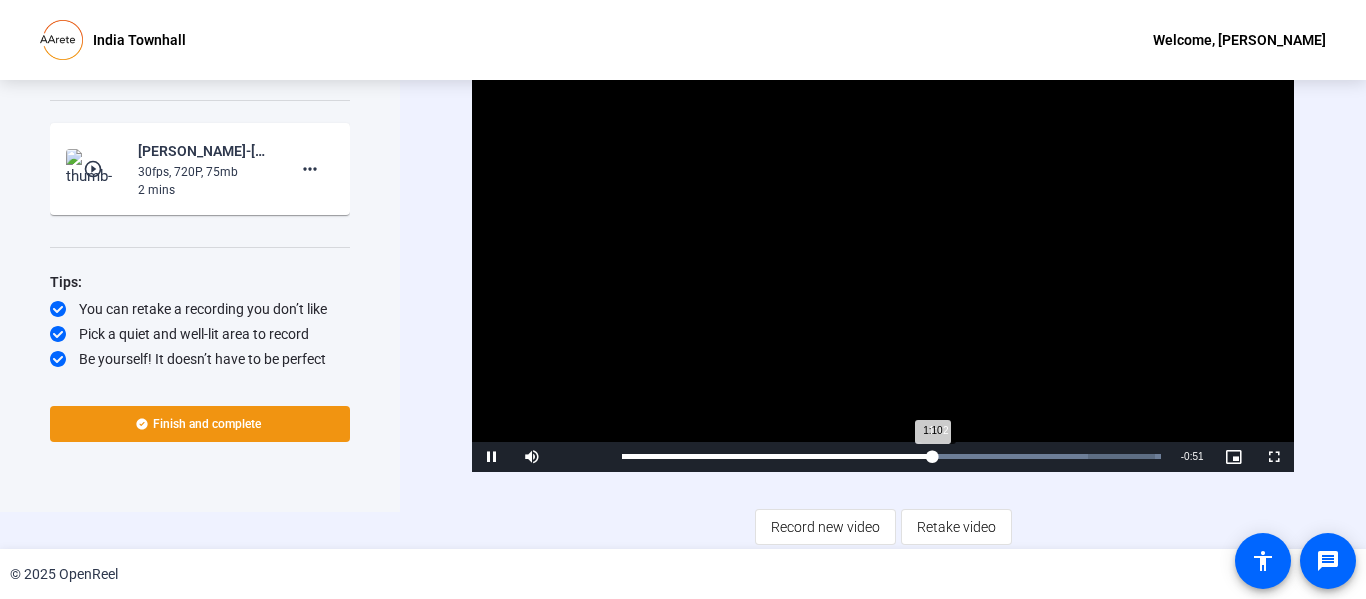 click on "Loaded :  100.00% 1:12 1:10" at bounding box center [891, 456] 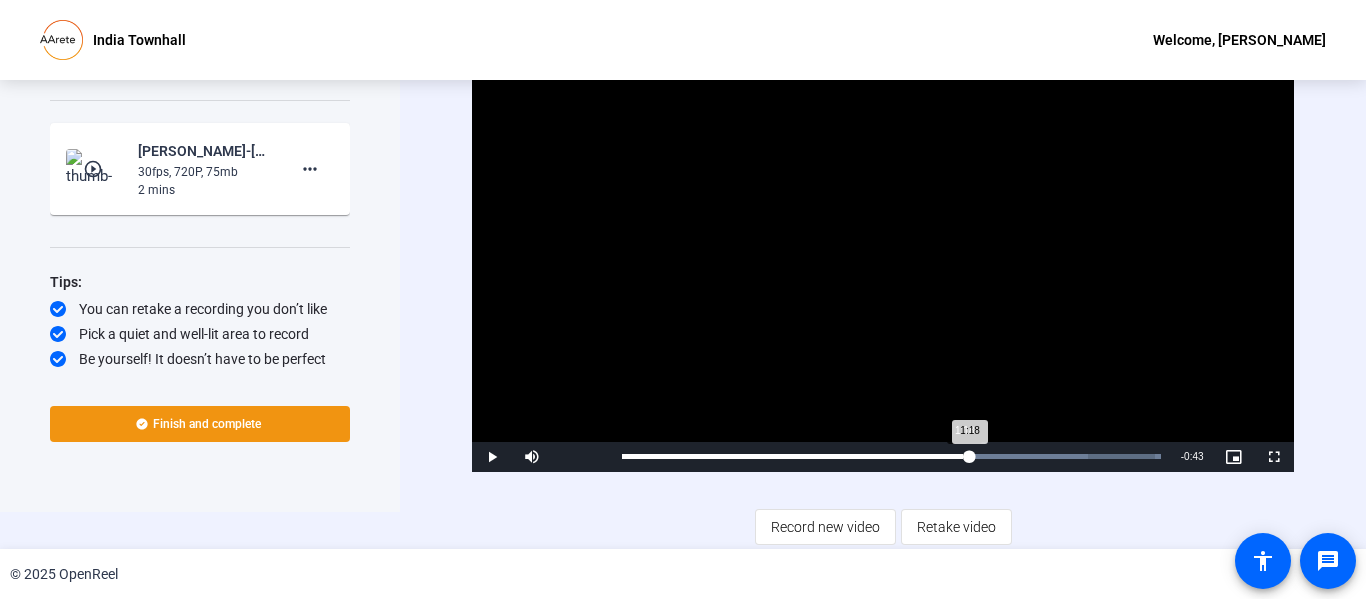 click on "Loaded :  100.00% 1:18 1:18" at bounding box center (891, 457) 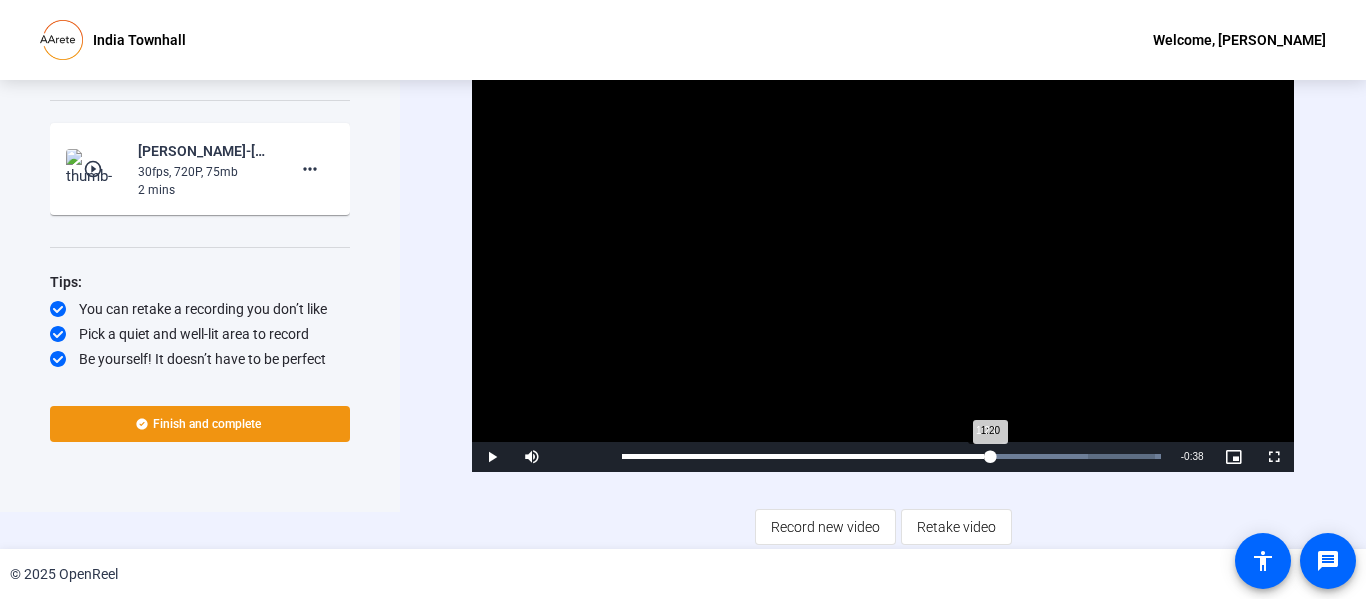 click on "Loaded :  100.00% 1:23 1:20" at bounding box center [891, 457] 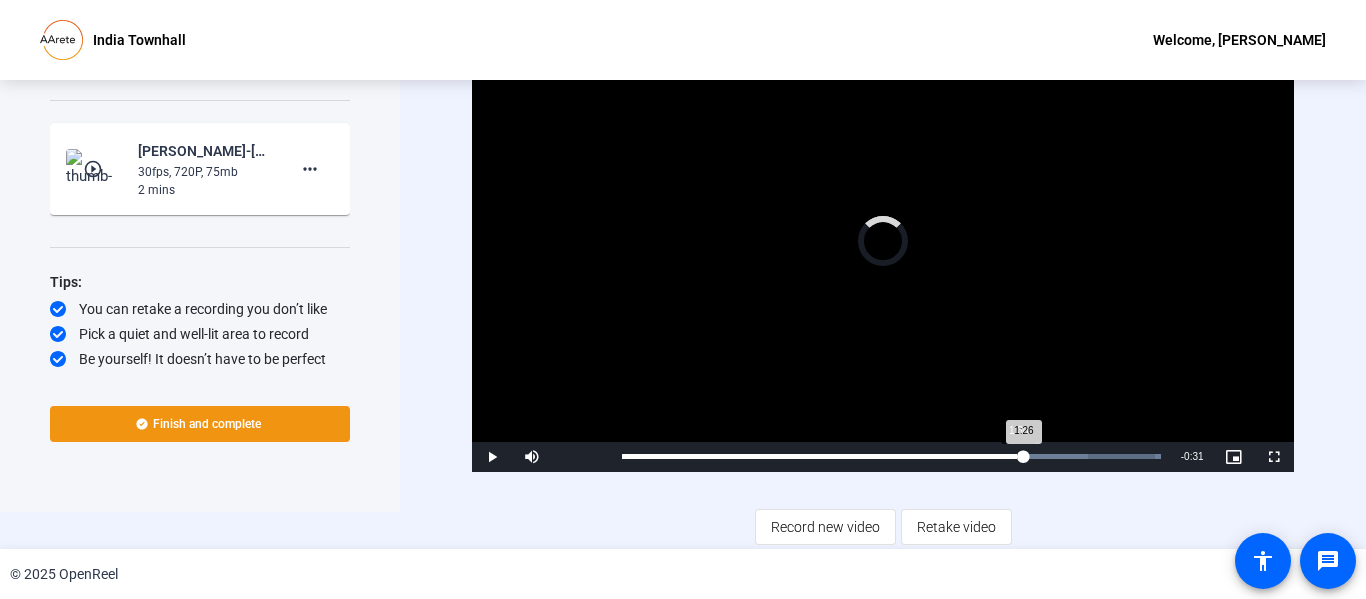 click on "Loaded :  100.00% 1:30 1:26" at bounding box center [891, 456] 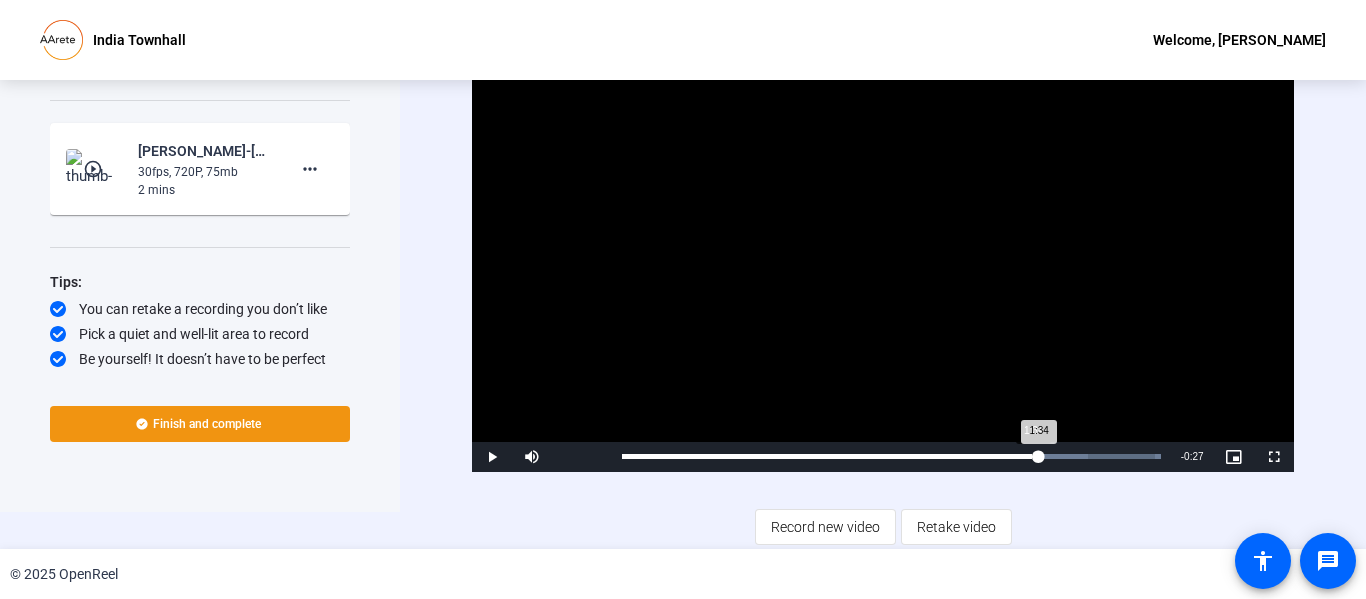 click on "Loaded :  100.00% 1:34 1:34" at bounding box center [891, 456] 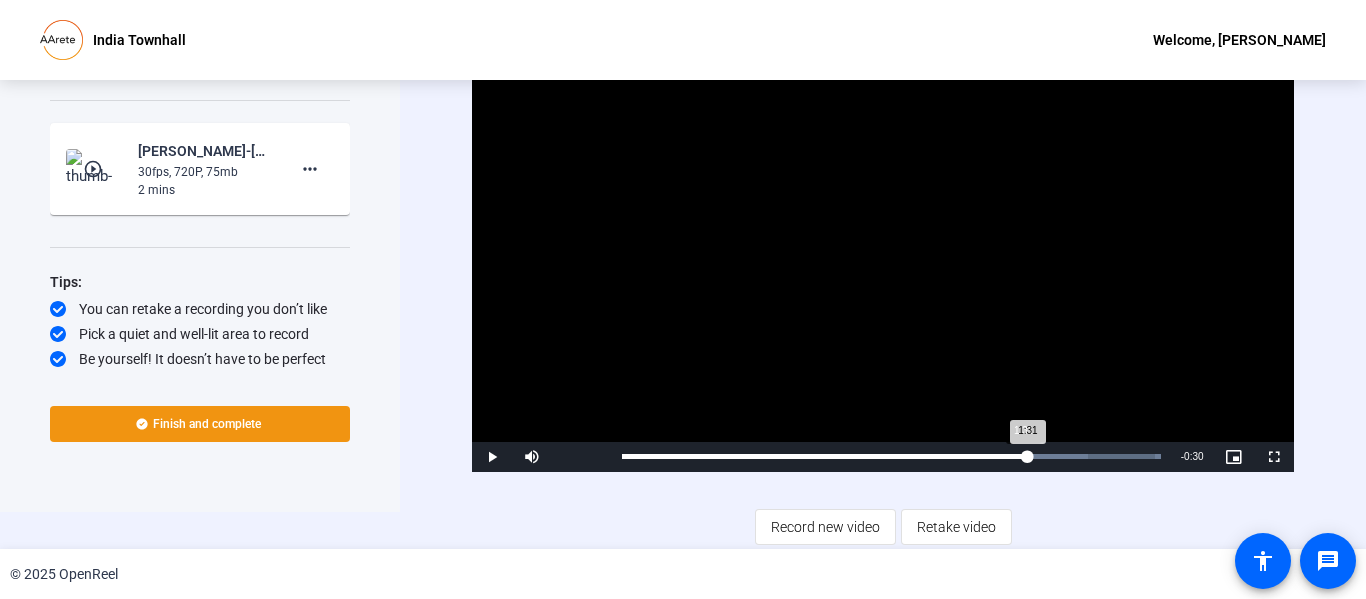 click on "Loaded :  100.00% 1:31 1:31" at bounding box center (891, 456) 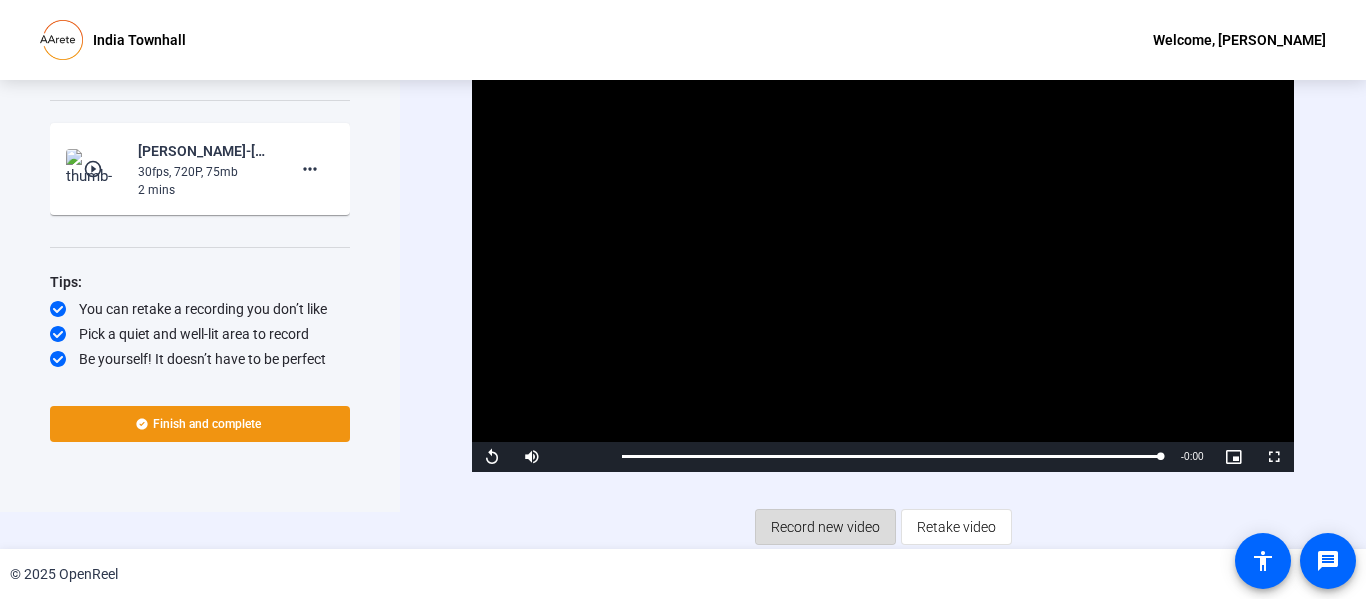 click on "Record new video" 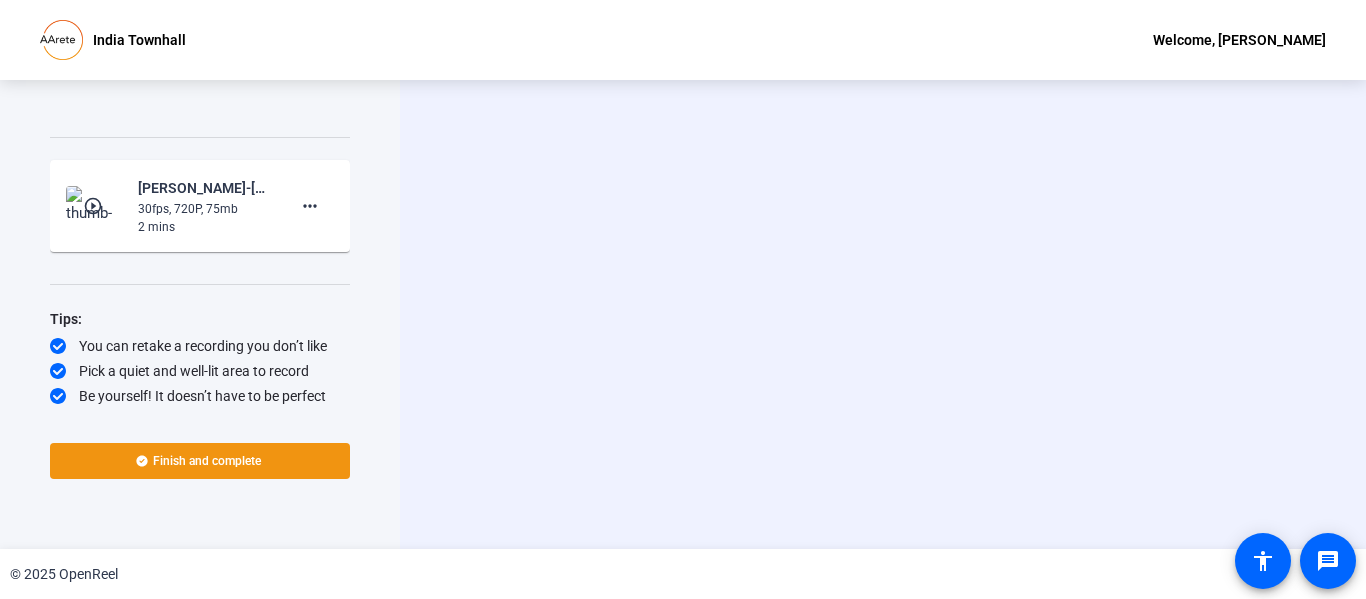 scroll, scrollTop: 0, scrollLeft: 0, axis: both 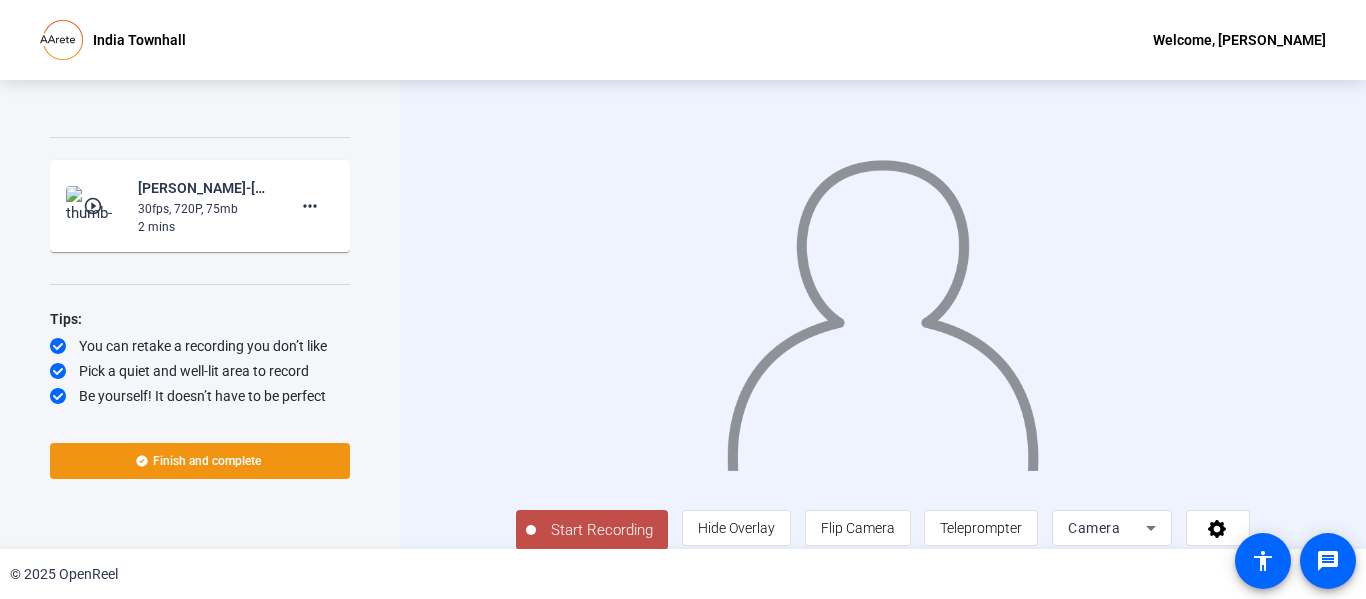 click on "Start Recording" 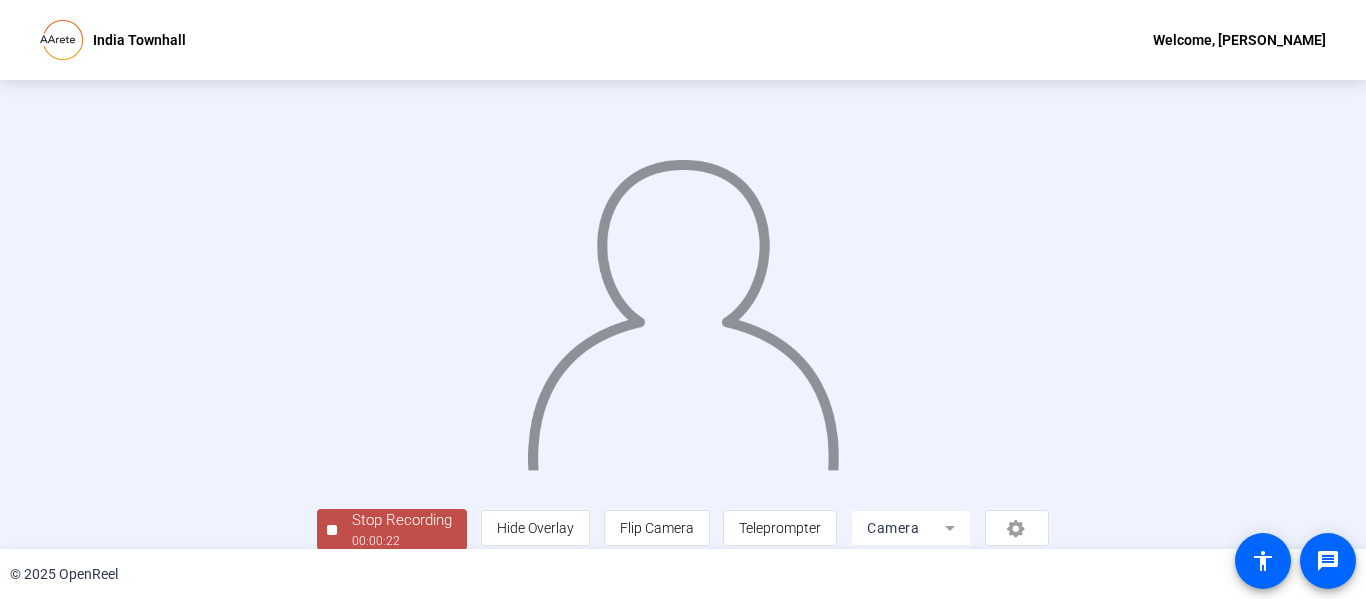 scroll, scrollTop: 126, scrollLeft: 0, axis: vertical 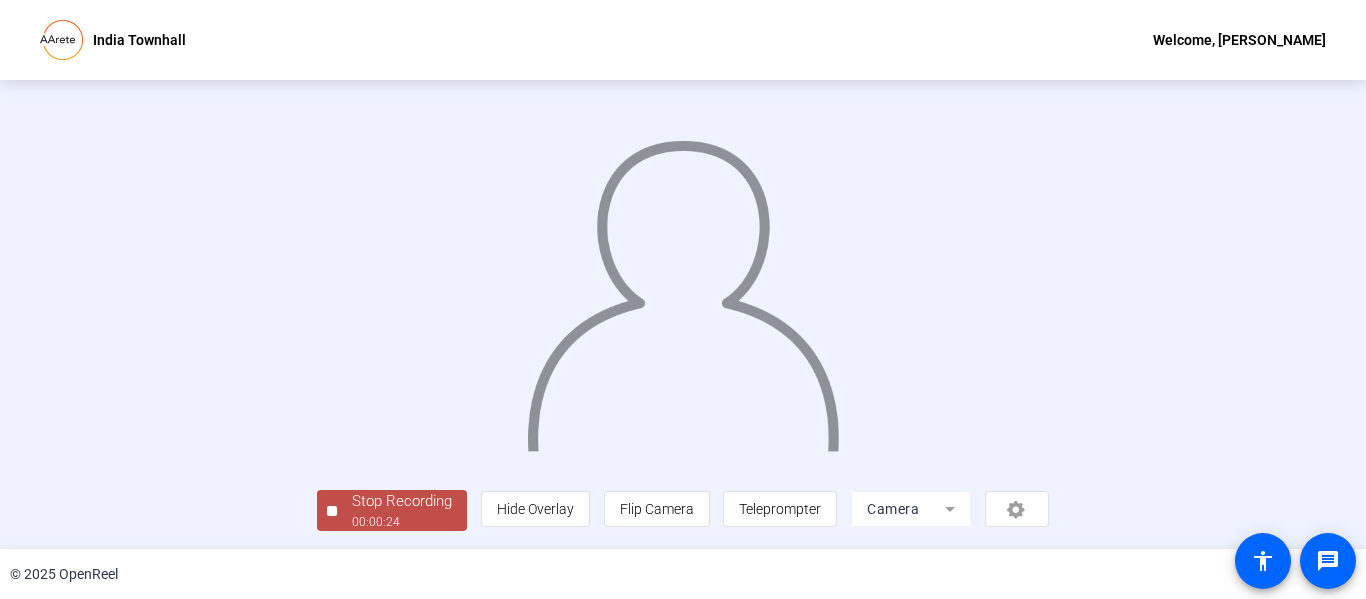 click on "00:00:24" 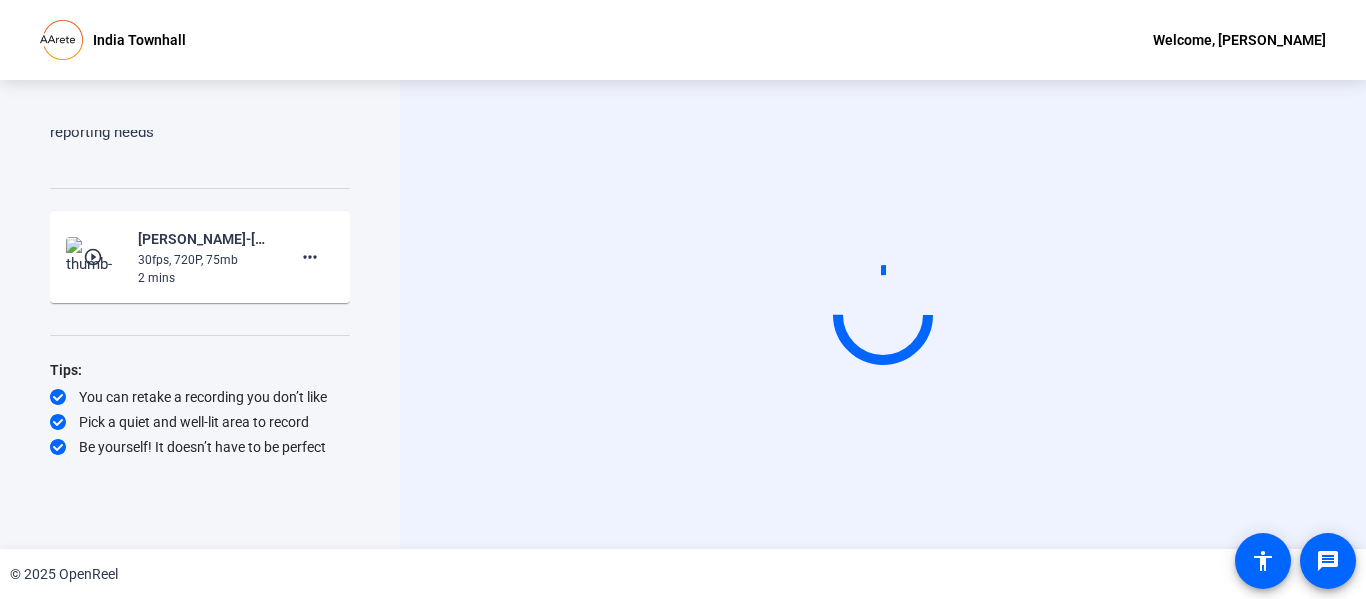 scroll, scrollTop: 1721, scrollLeft: 0, axis: vertical 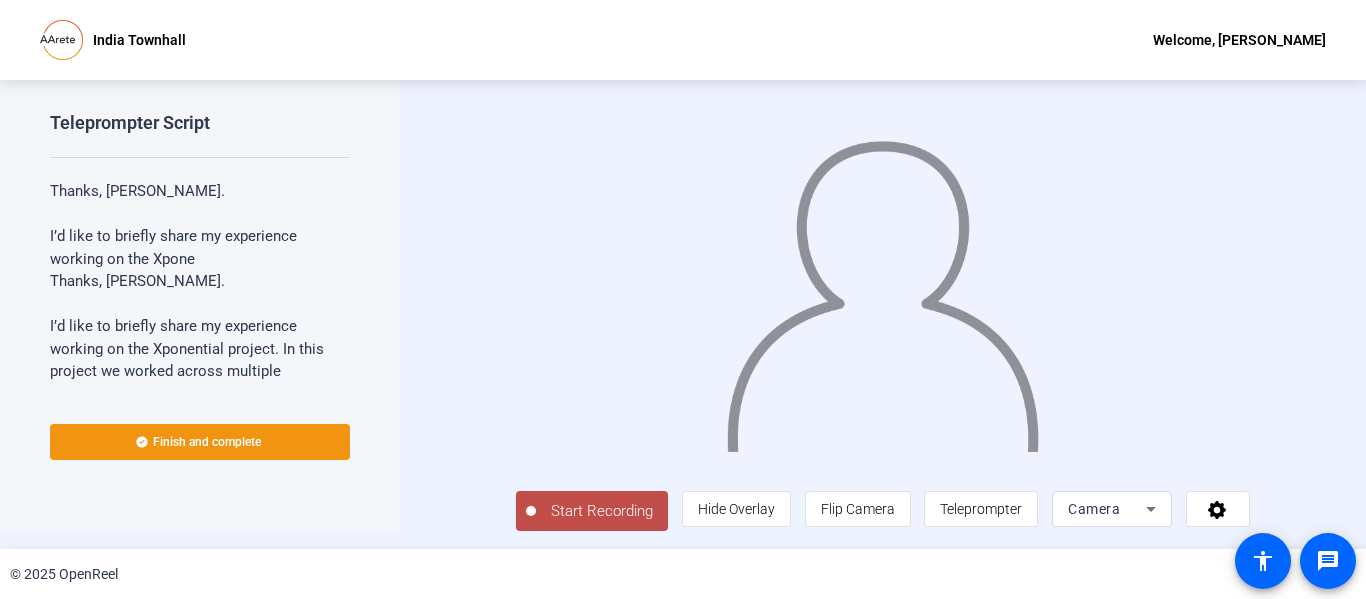 click on "Start Recording" 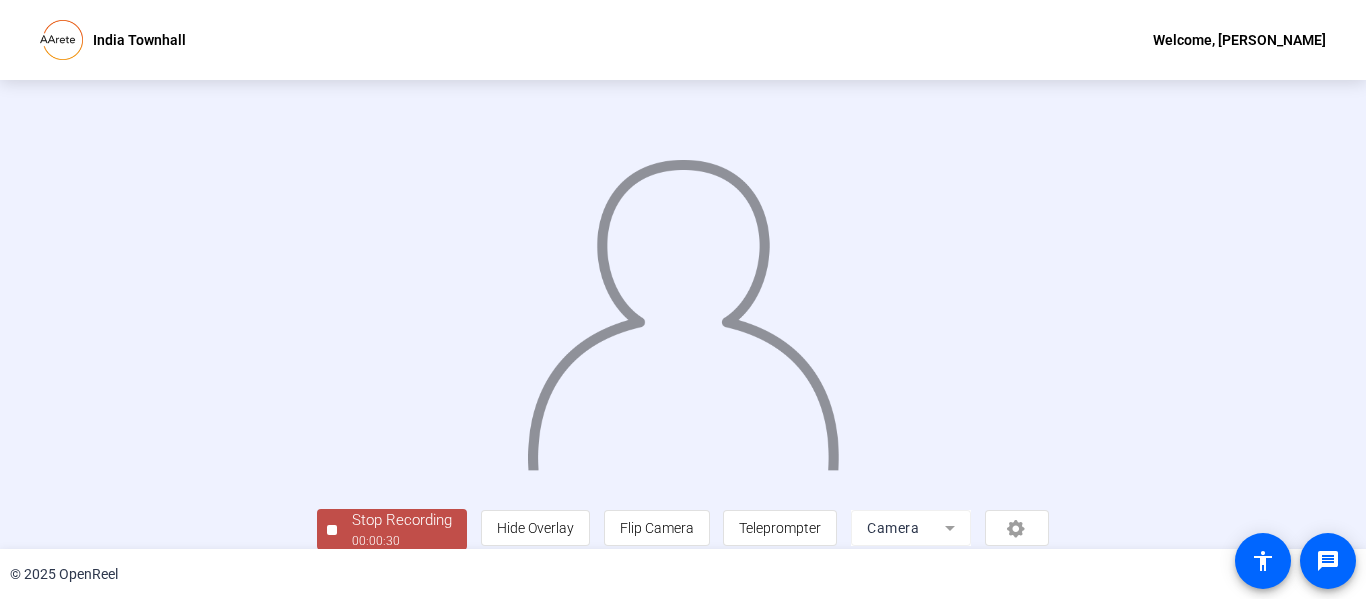 scroll, scrollTop: 126, scrollLeft: 0, axis: vertical 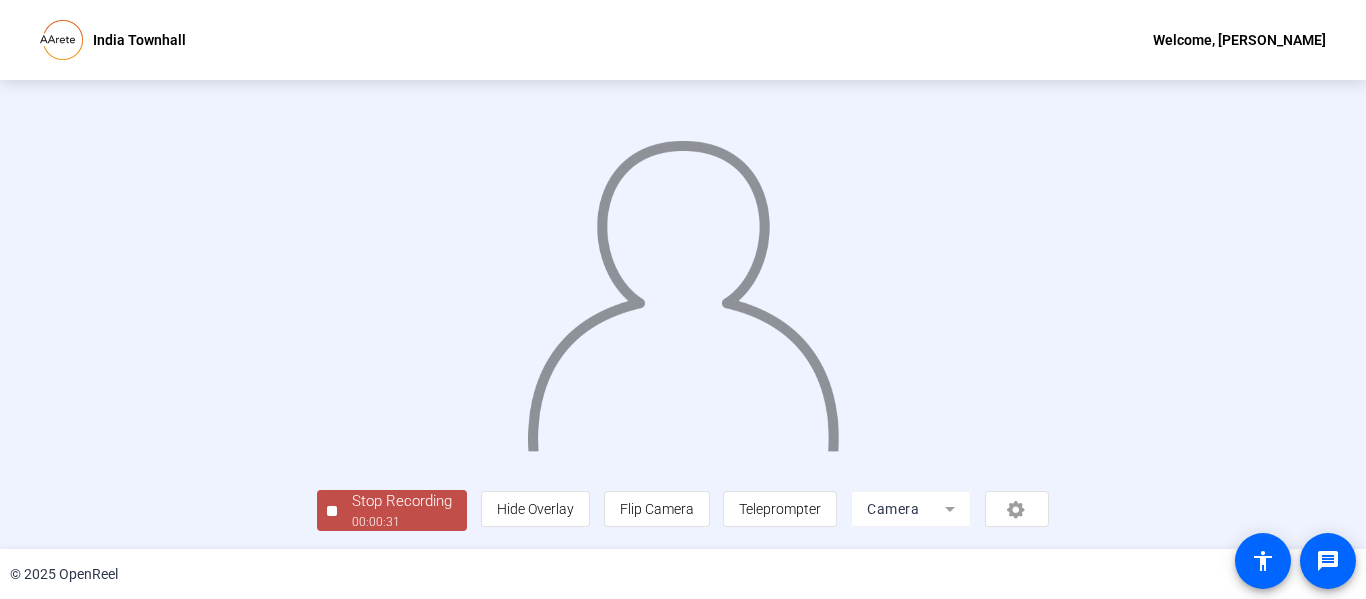 click on "Stop Recording" 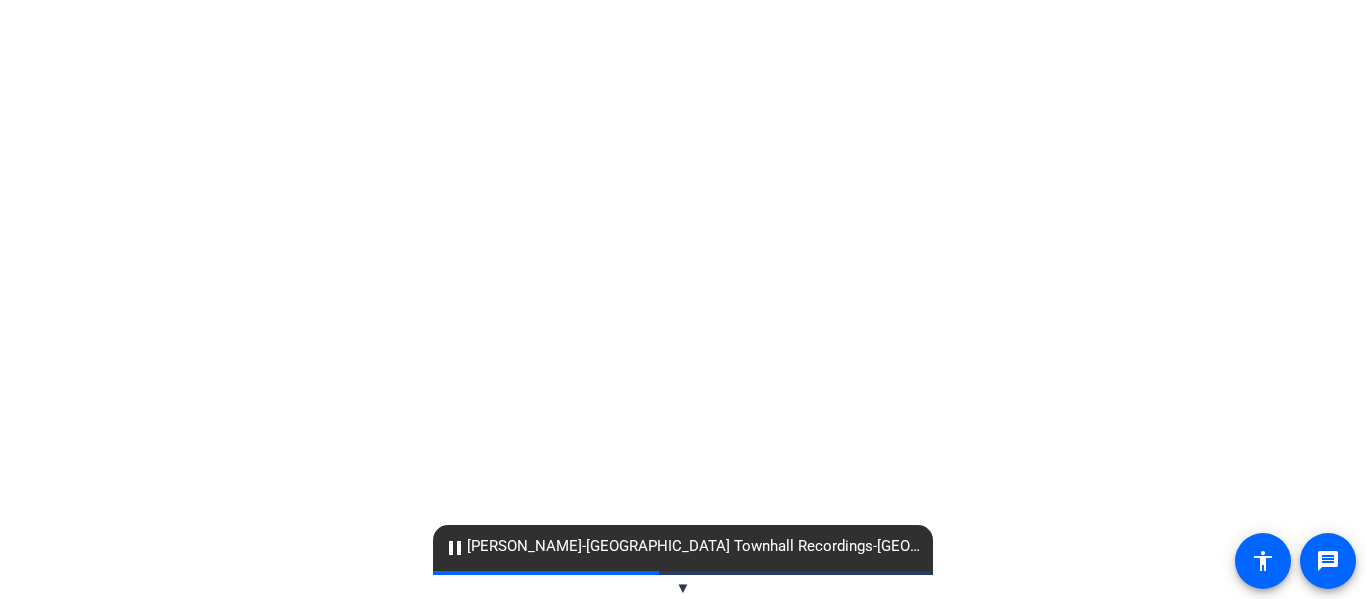 scroll, scrollTop: 0, scrollLeft: 0, axis: both 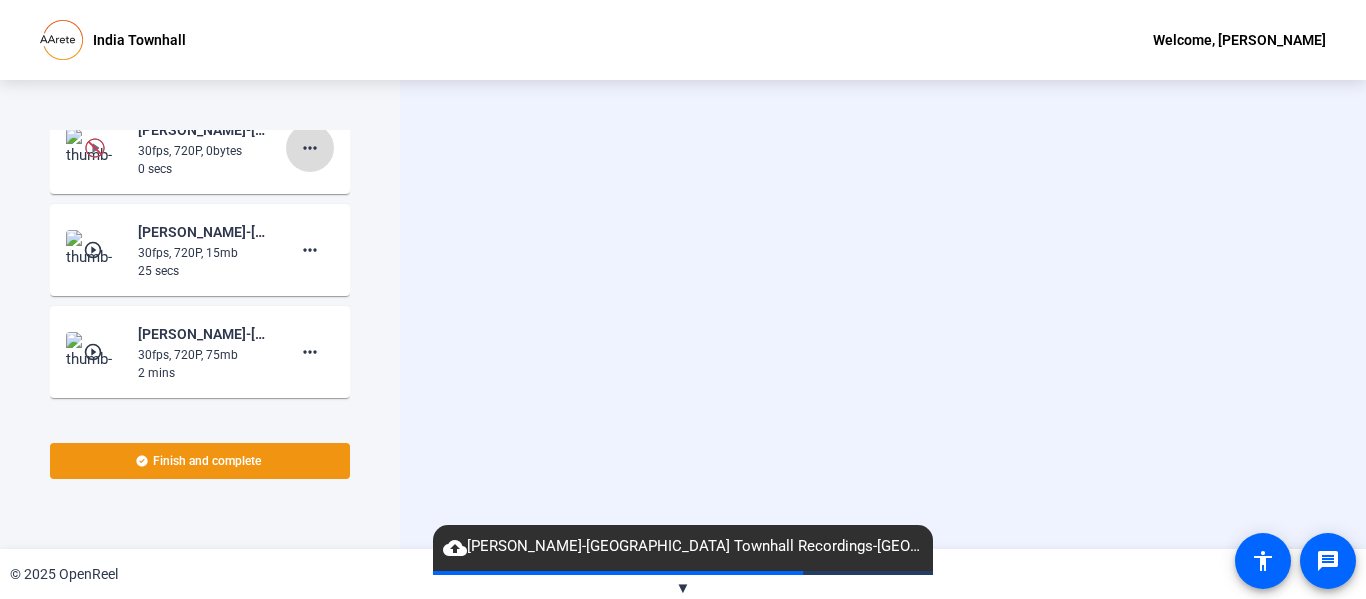 click on "more_horiz" 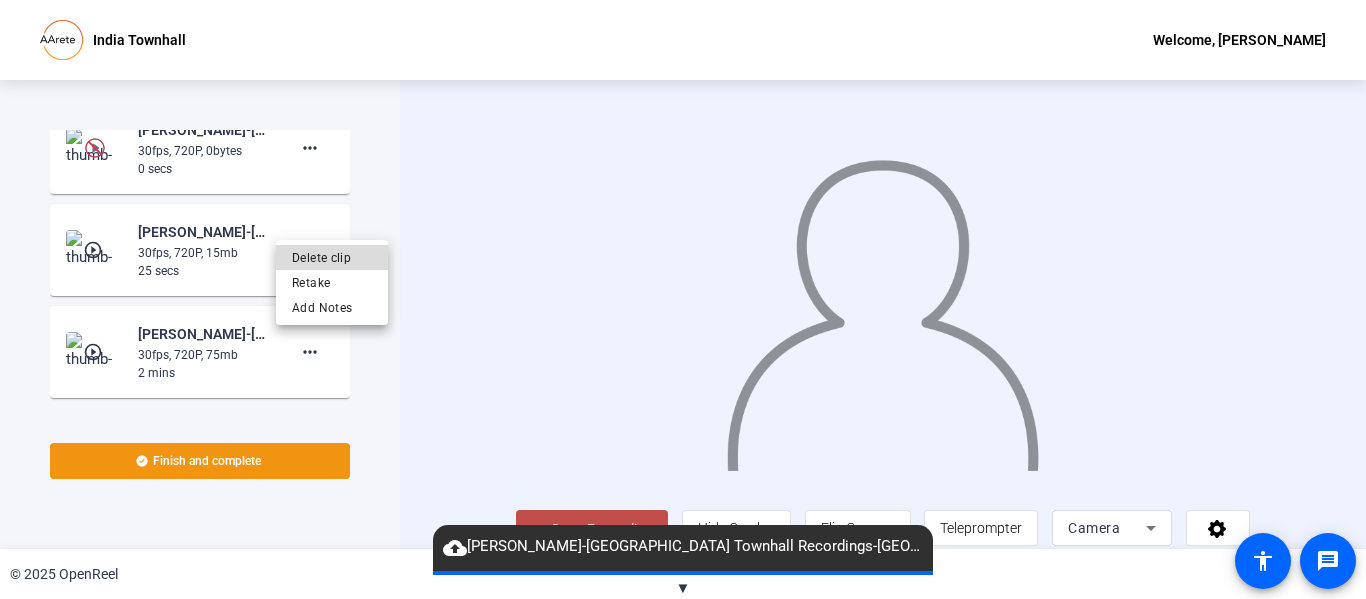 click on "Delete clip" at bounding box center (332, 257) 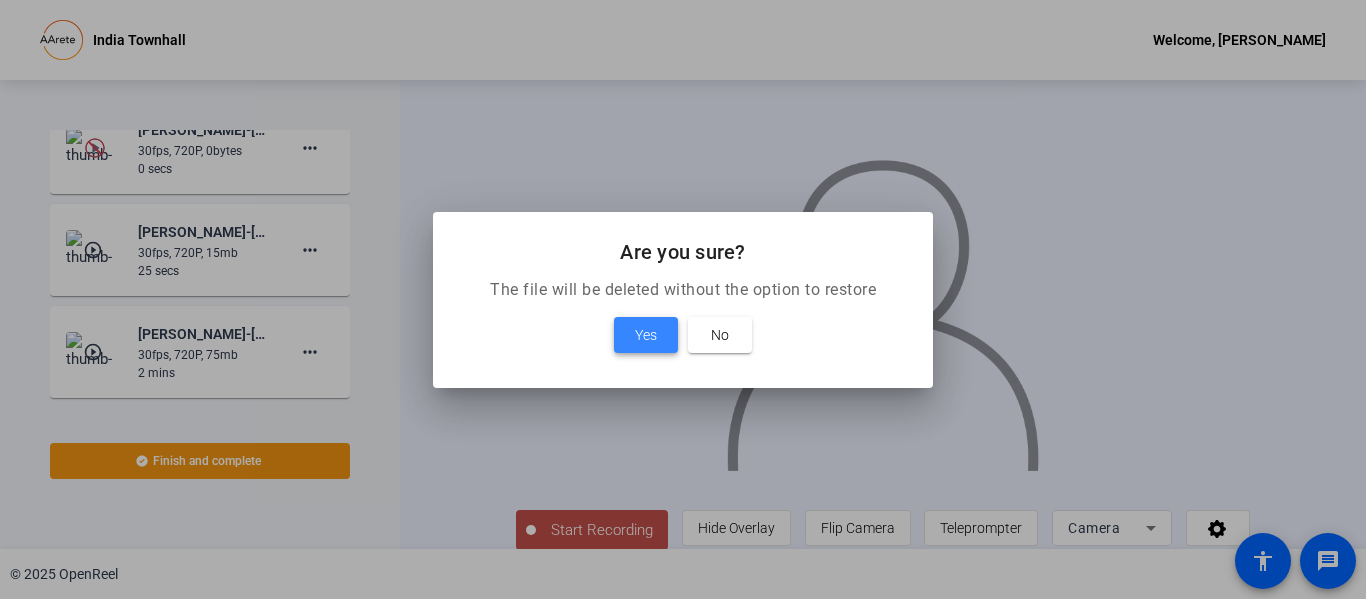 click on "Yes" at bounding box center (646, 335) 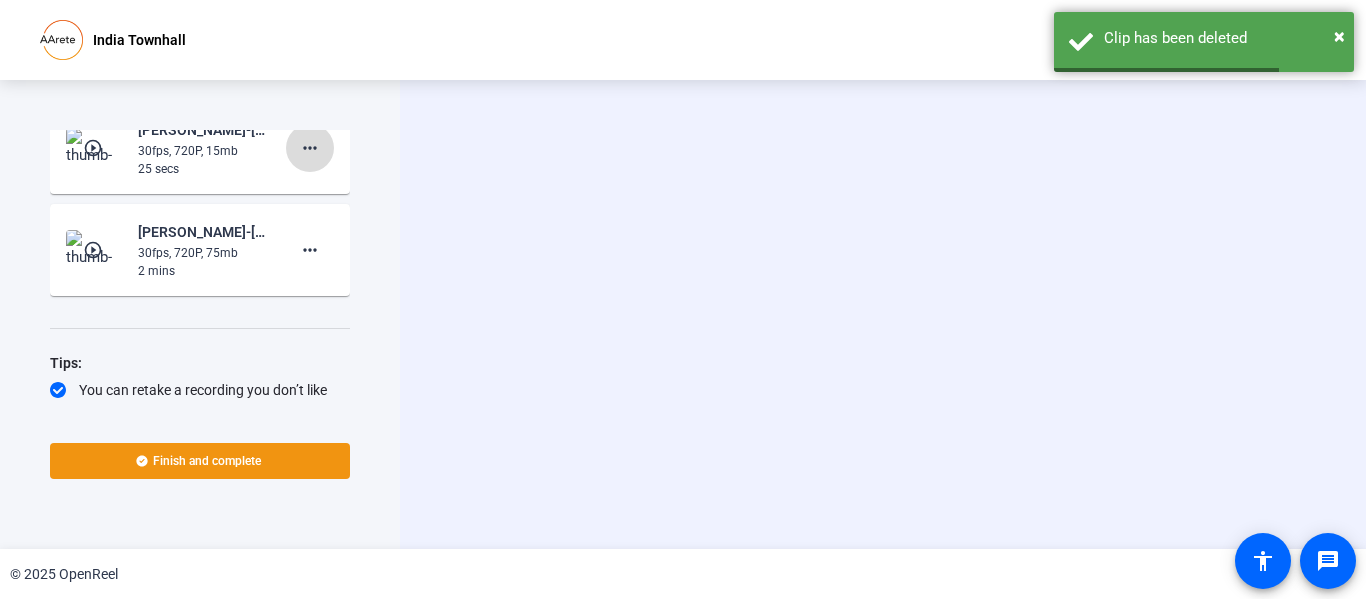 click on "more_horiz" 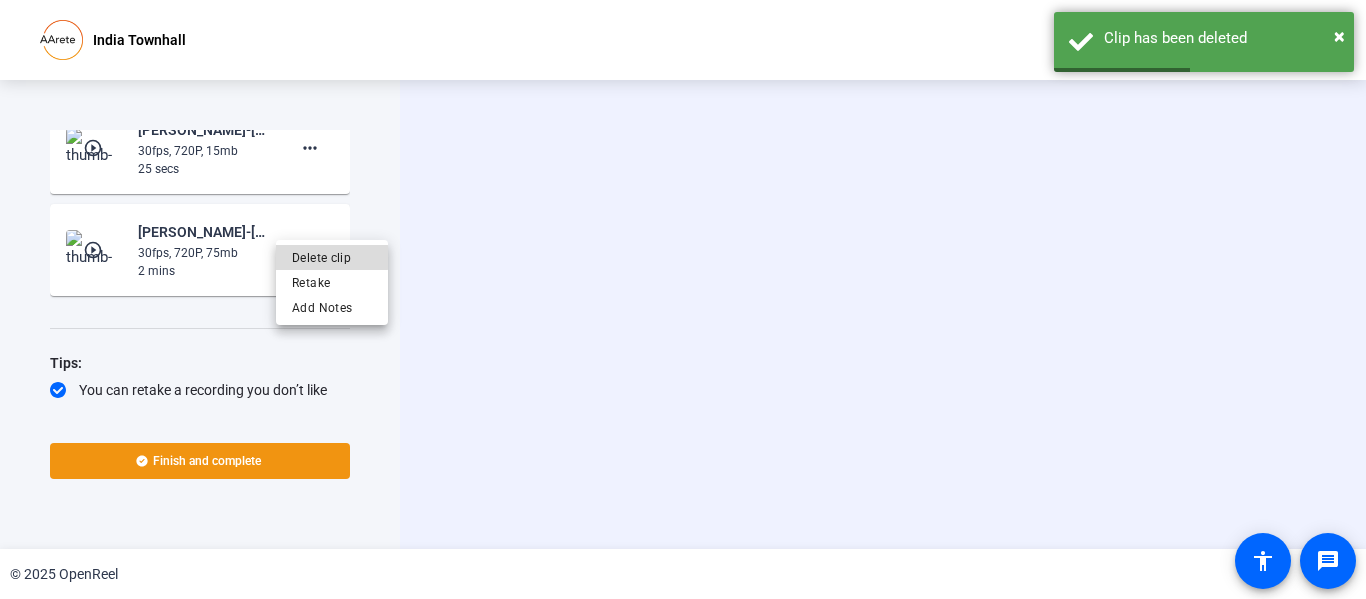 click on "Delete clip" at bounding box center (332, 257) 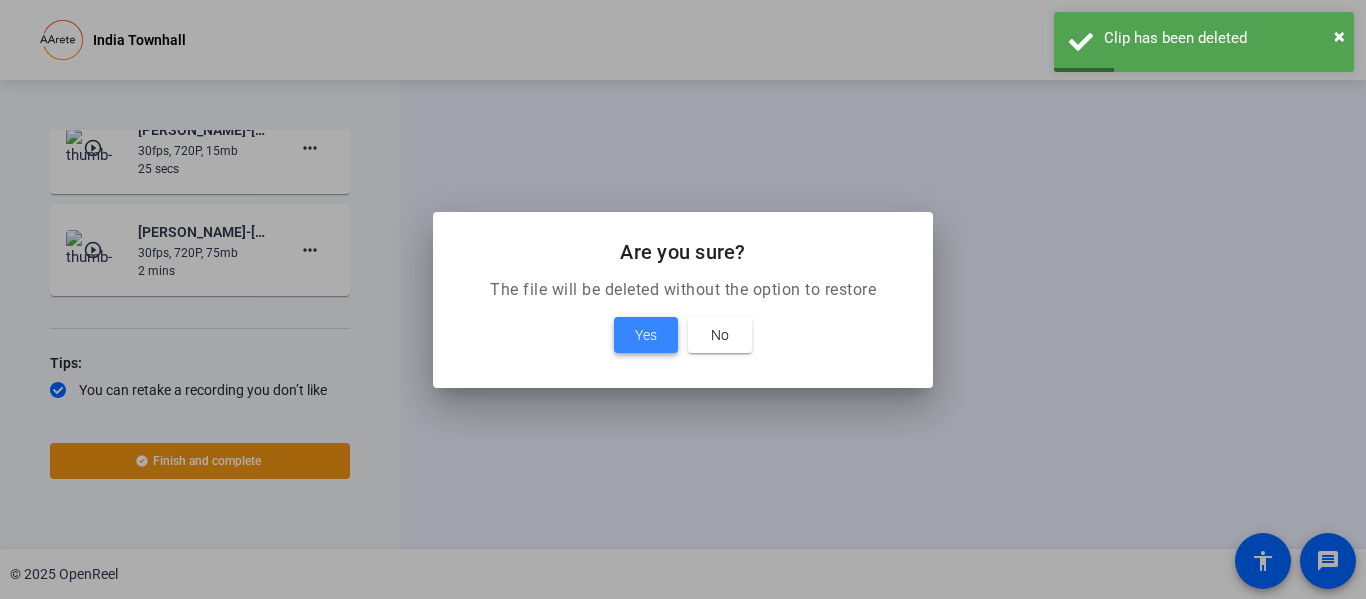 click on "Yes" at bounding box center [646, 335] 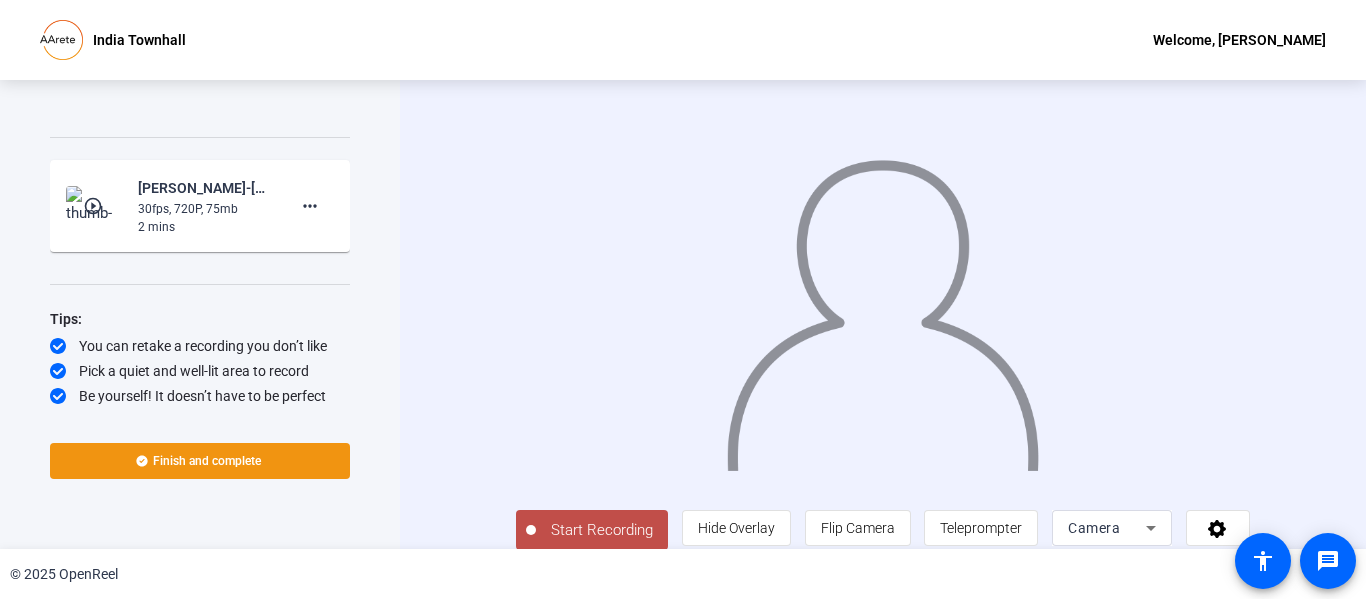 drag, startPoint x: 1365, startPoint y: 330, endPoint x: 1101, endPoint y: 40, distance: 392.16833 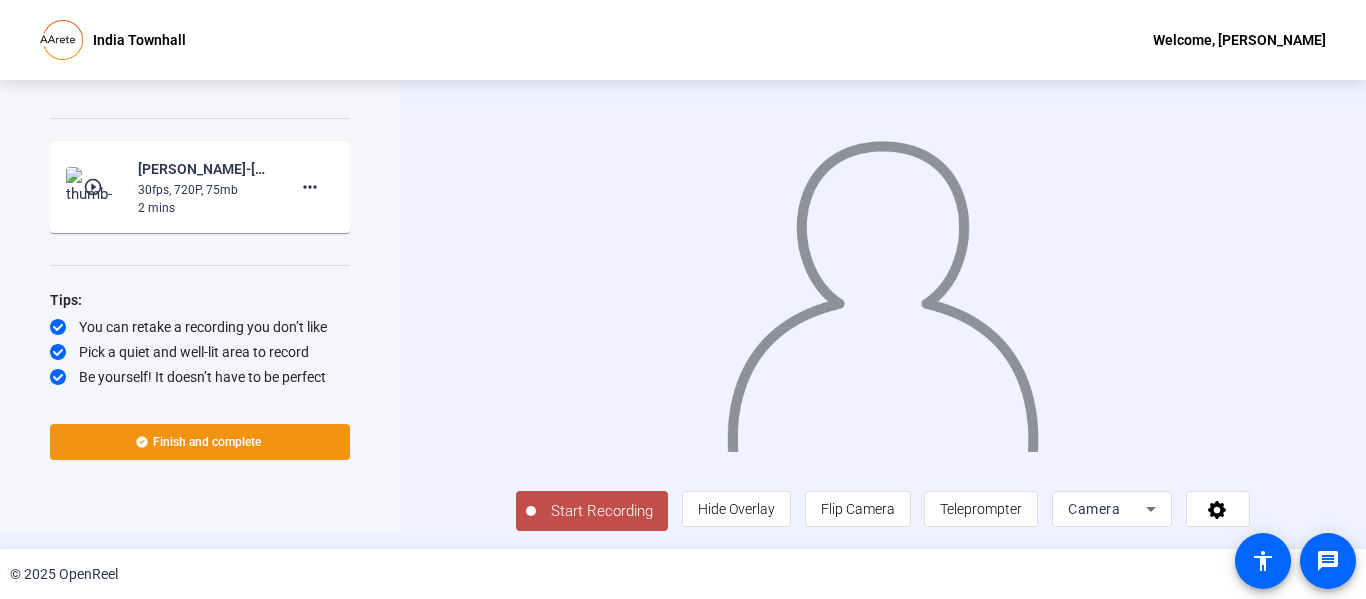 scroll, scrollTop: 41, scrollLeft: 0, axis: vertical 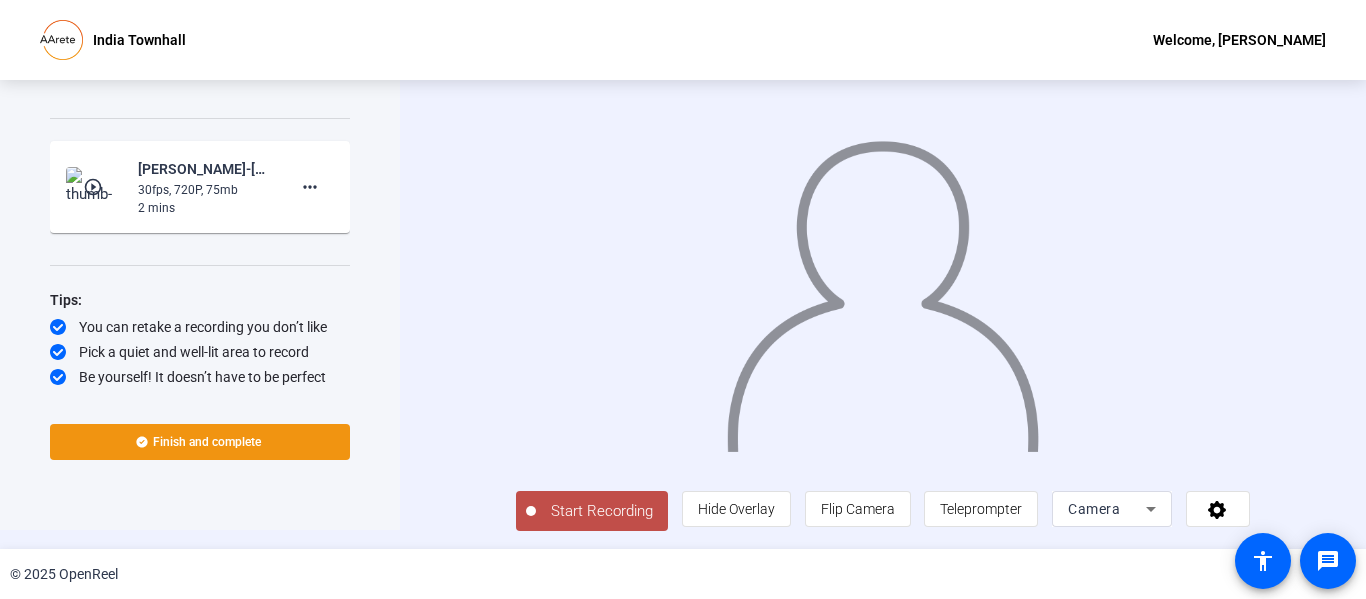 click on "Start Recording" 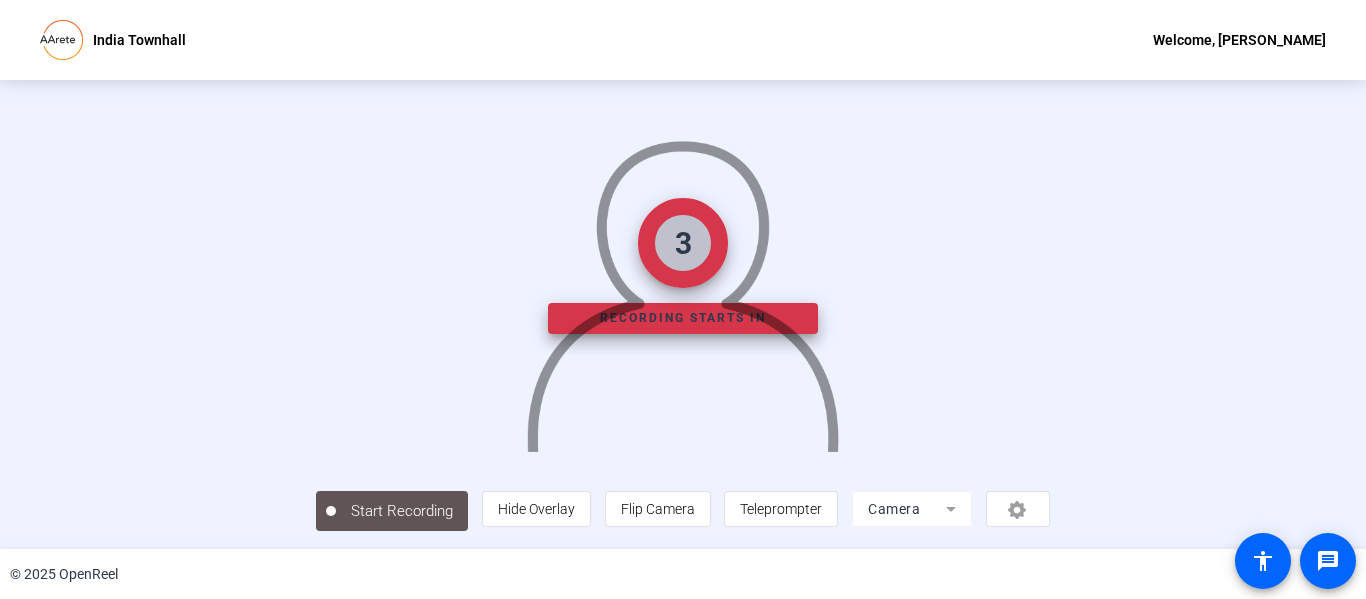 scroll, scrollTop: 0, scrollLeft: 0, axis: both 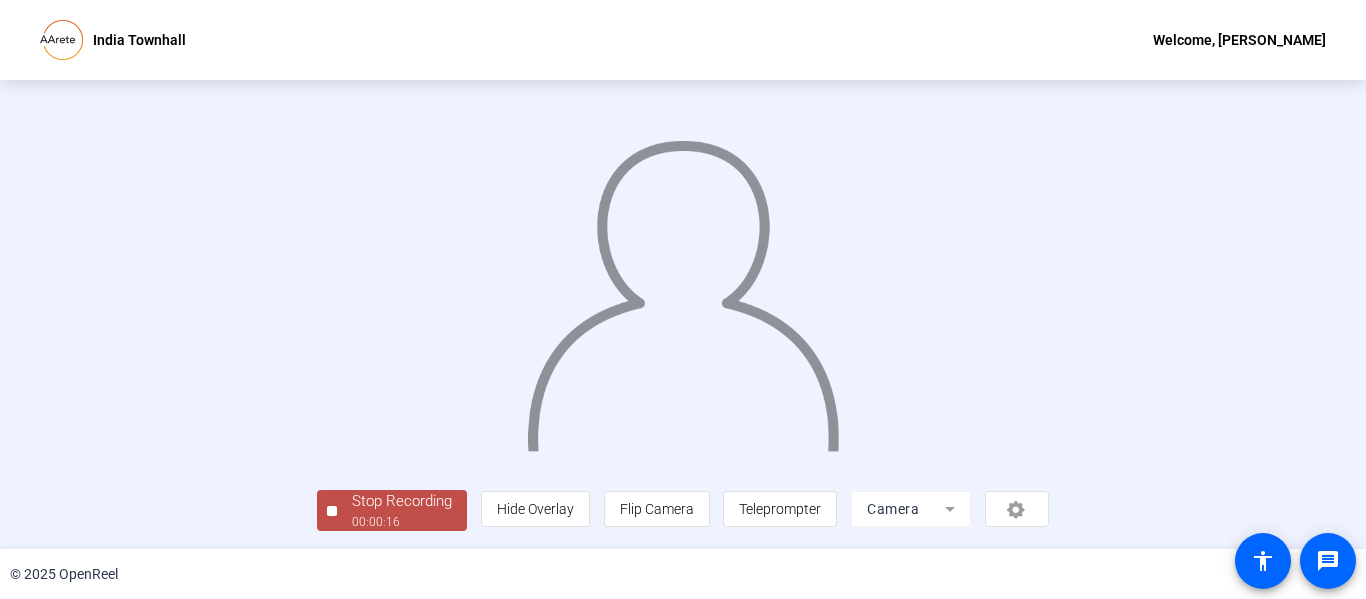 click on "Stop Recording" 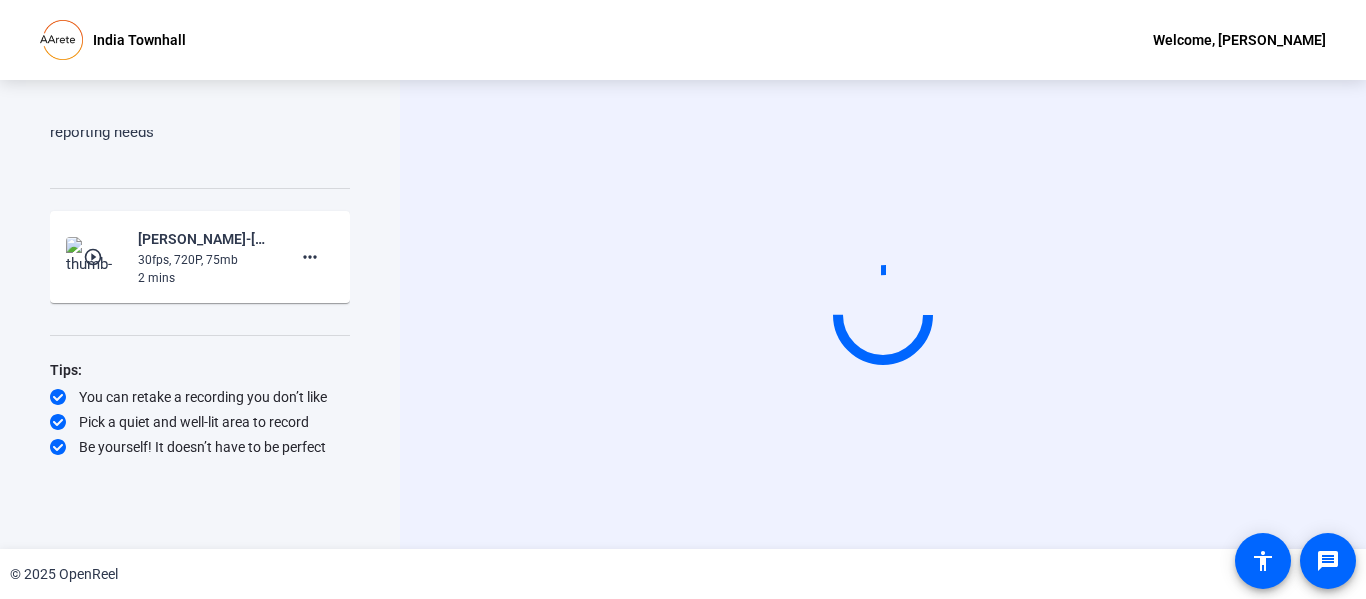 scroll, scrollTop: 1721, scrollLeft: 0, axis: vertical 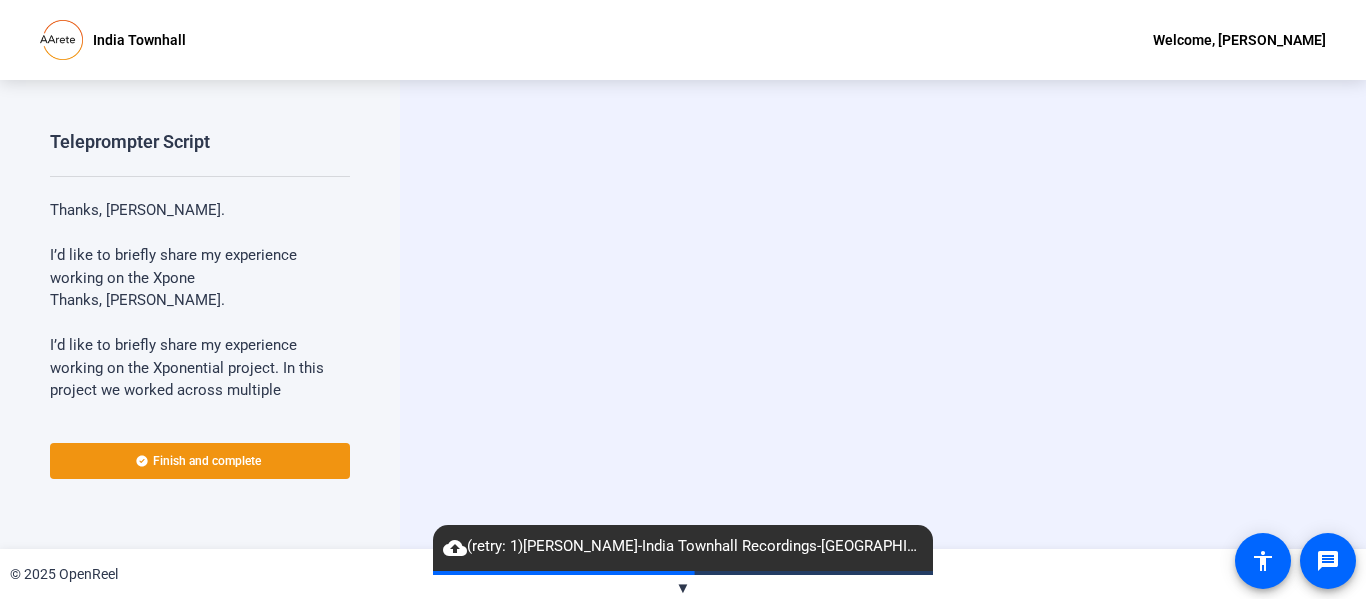 click on "Start Recording  person  Hide Overlay flip Flip Camera article  Teleprompter Camera" 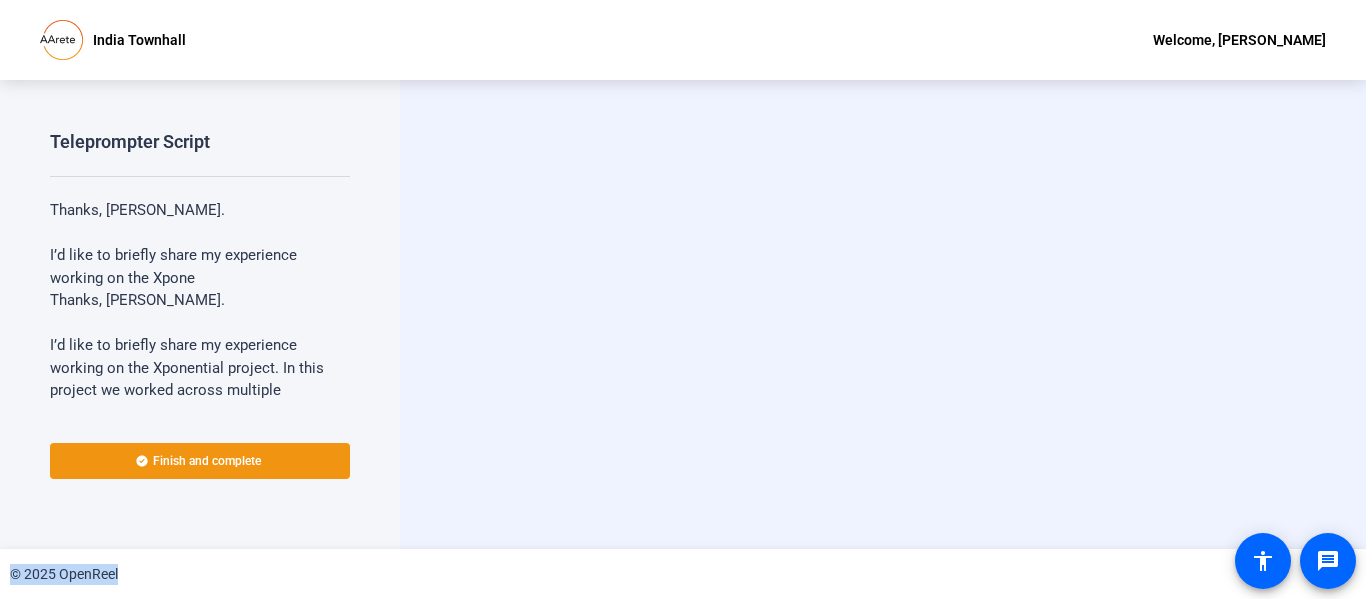 drag, startPoint x: 1362, startPoint y: 352, endPoint x: 1365, endPoint y: 598, distance: 246.0183 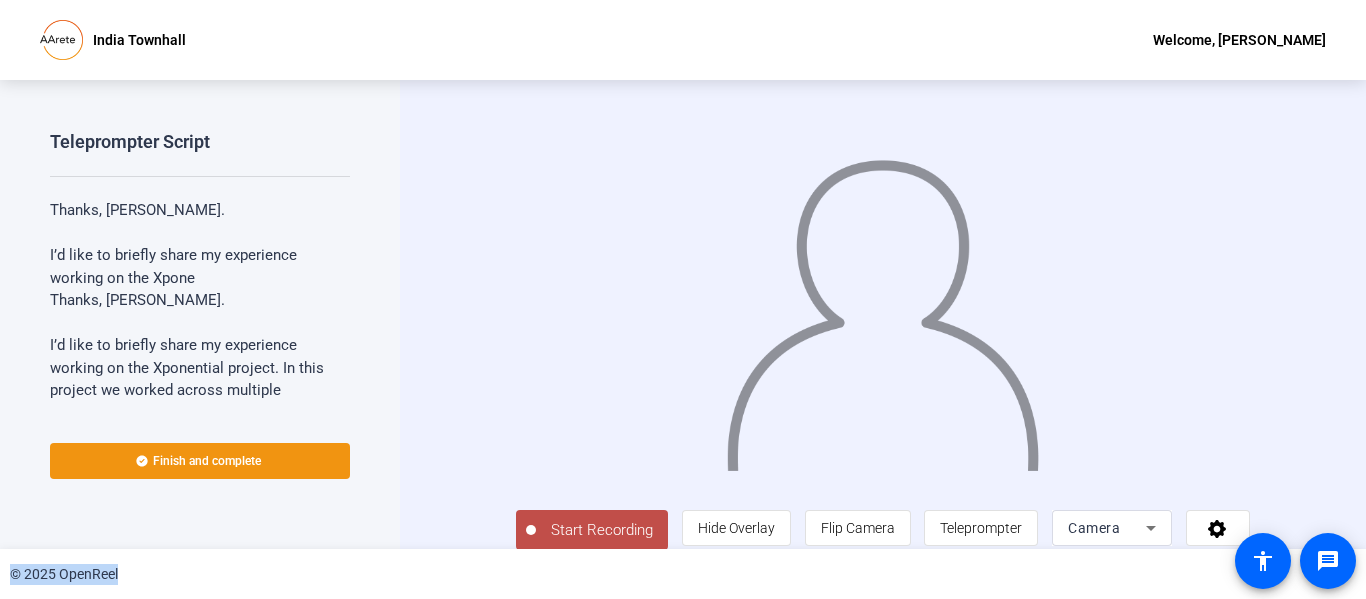 click on "Start Recording" 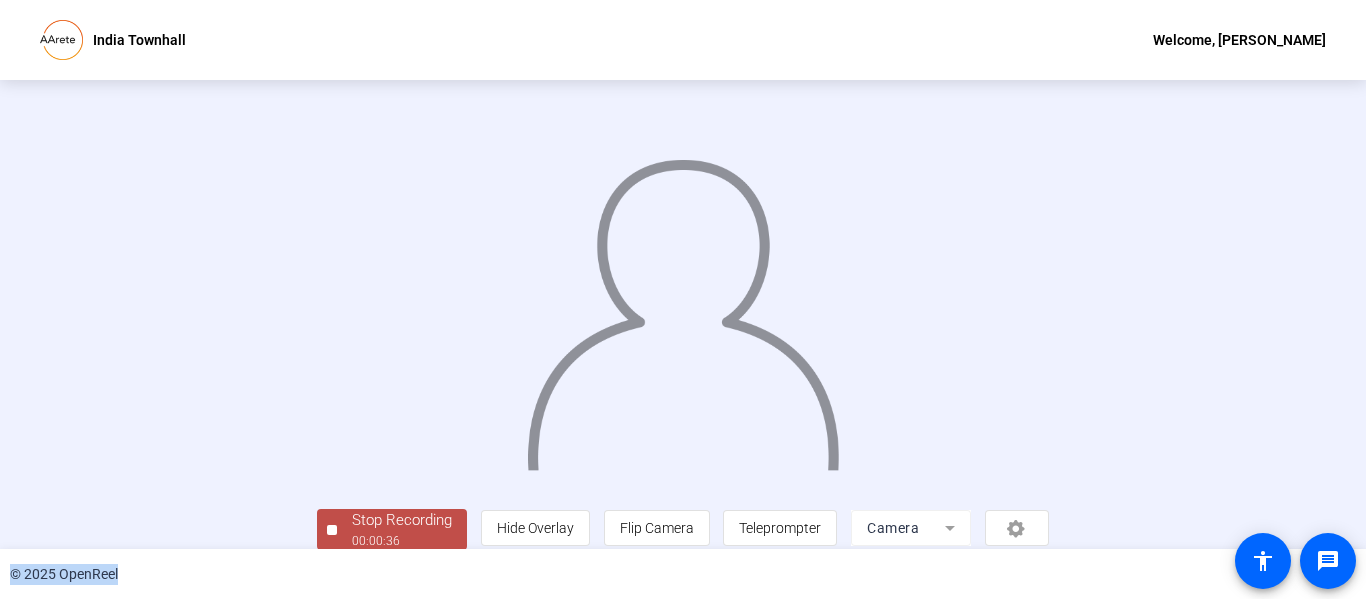 scroll, scrollTop: 126, scrollLeft: 0, axis: vertical 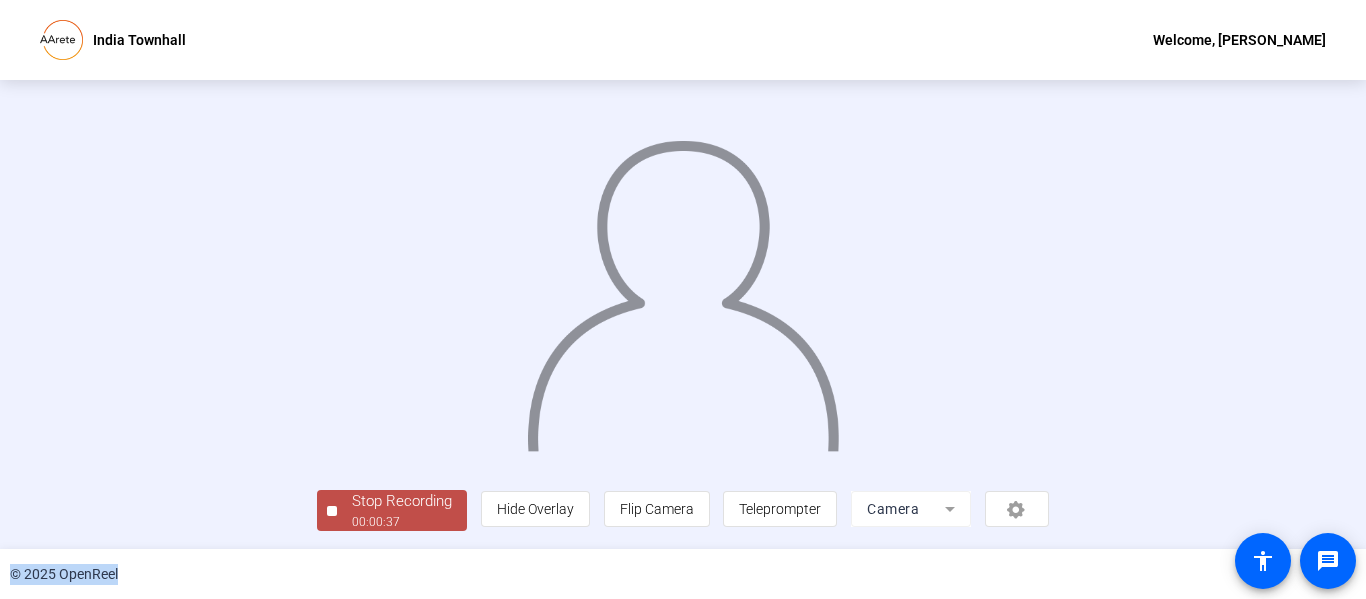 click on "Stop Recording" 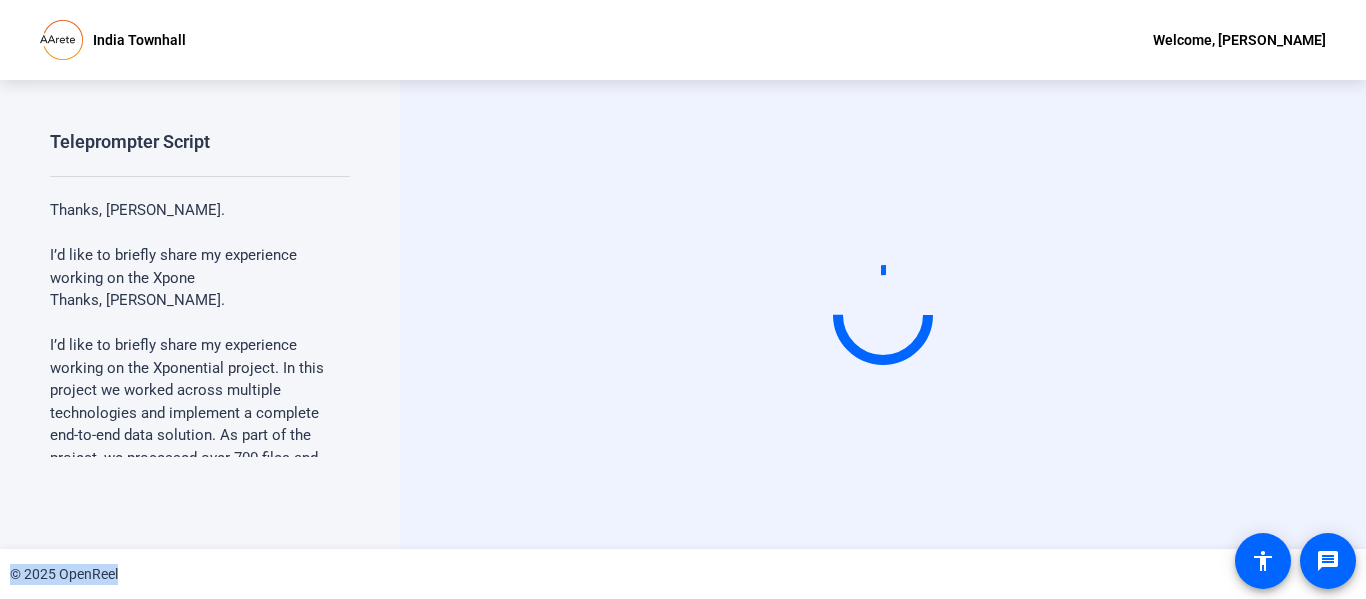 scroll, scrollTop: 0, scrollLeft: 0, axis: both 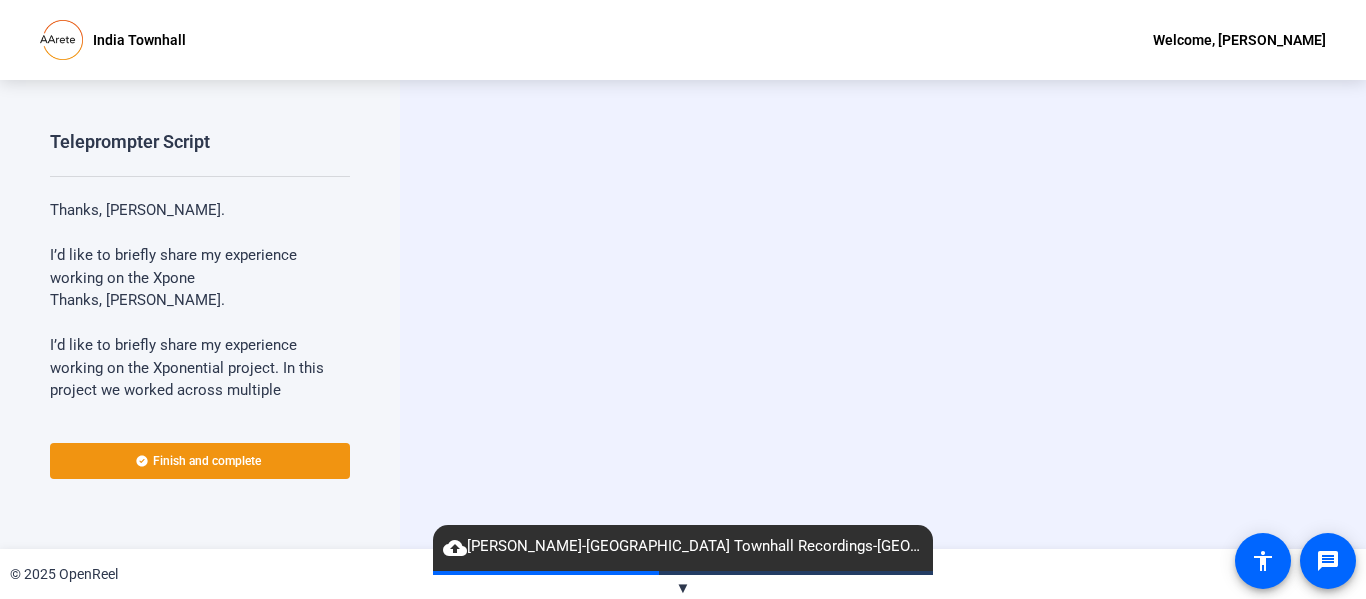 drag, startPoint x: 1365, startPoint y: 247, endPoint x: 1365, endPoint y: 261, distance: 14 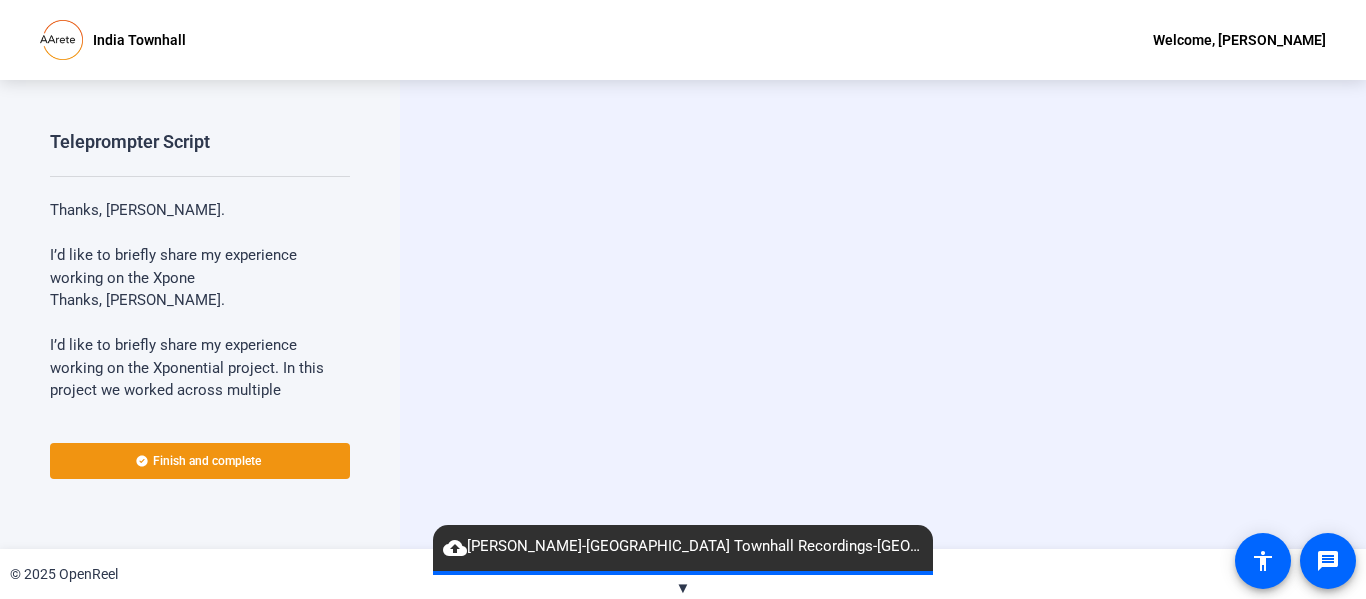 drag, startPoint x: 1365, startPoint y: 288, endPoint x: 1365, endPoint y: 367, distance: 79 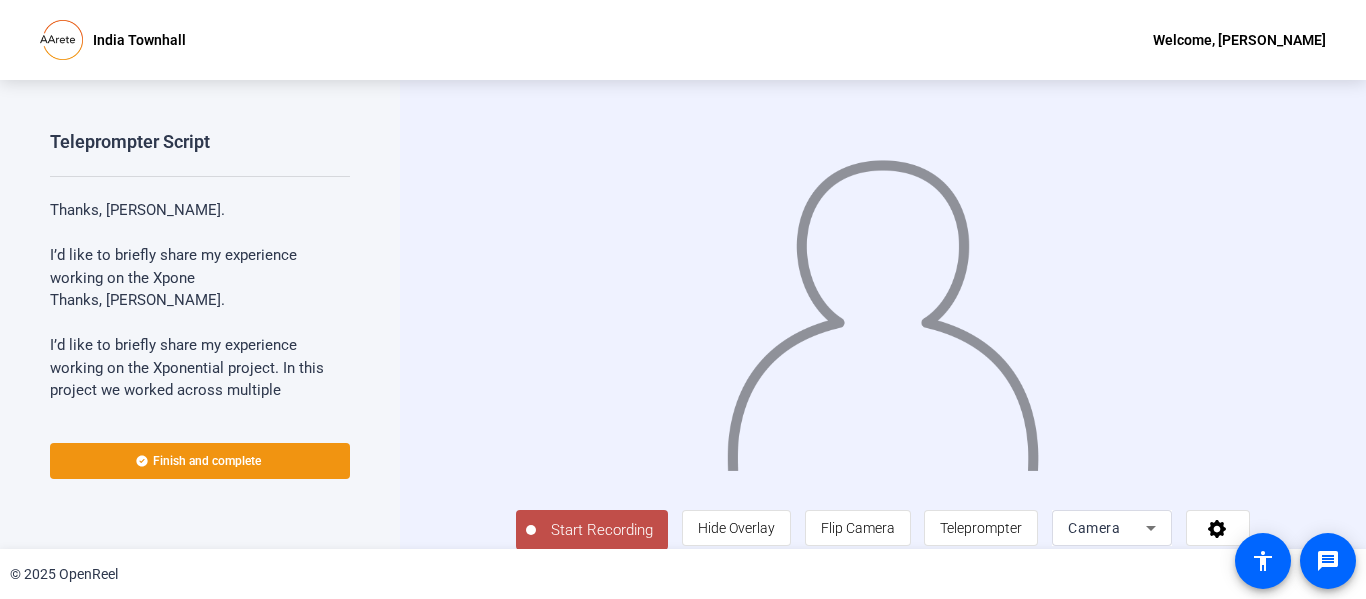 scroll, scrollTop: 42, scrollLeft: 0, axis: vertical 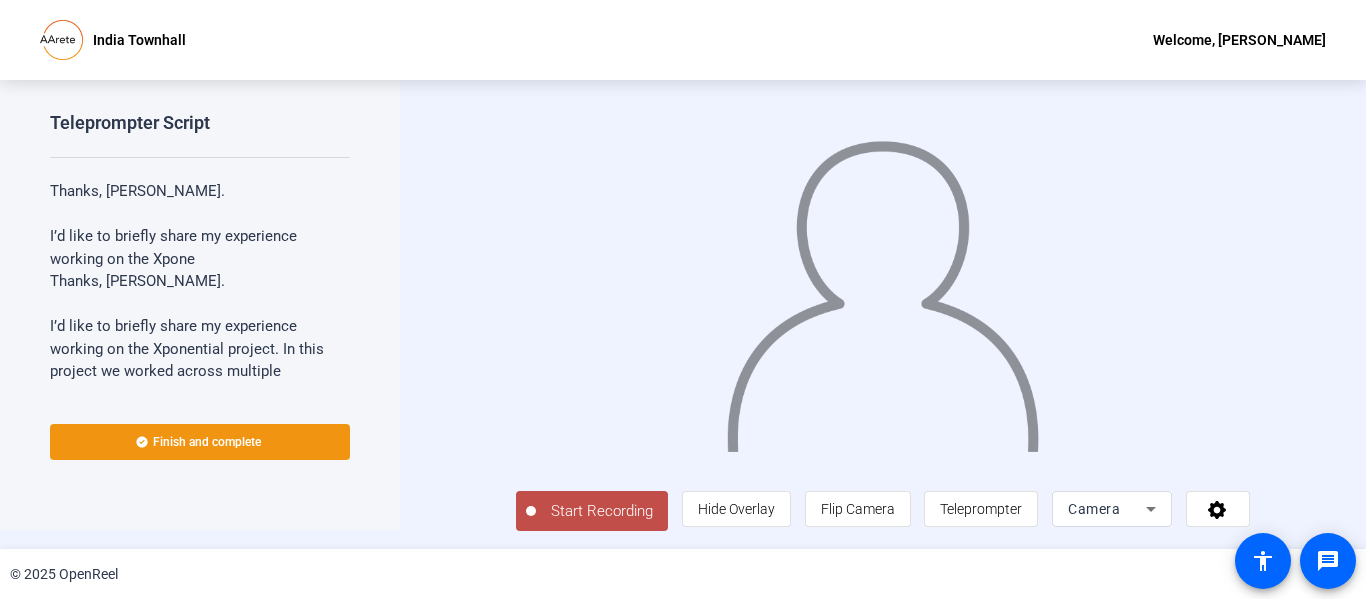 click on "Start Recording" 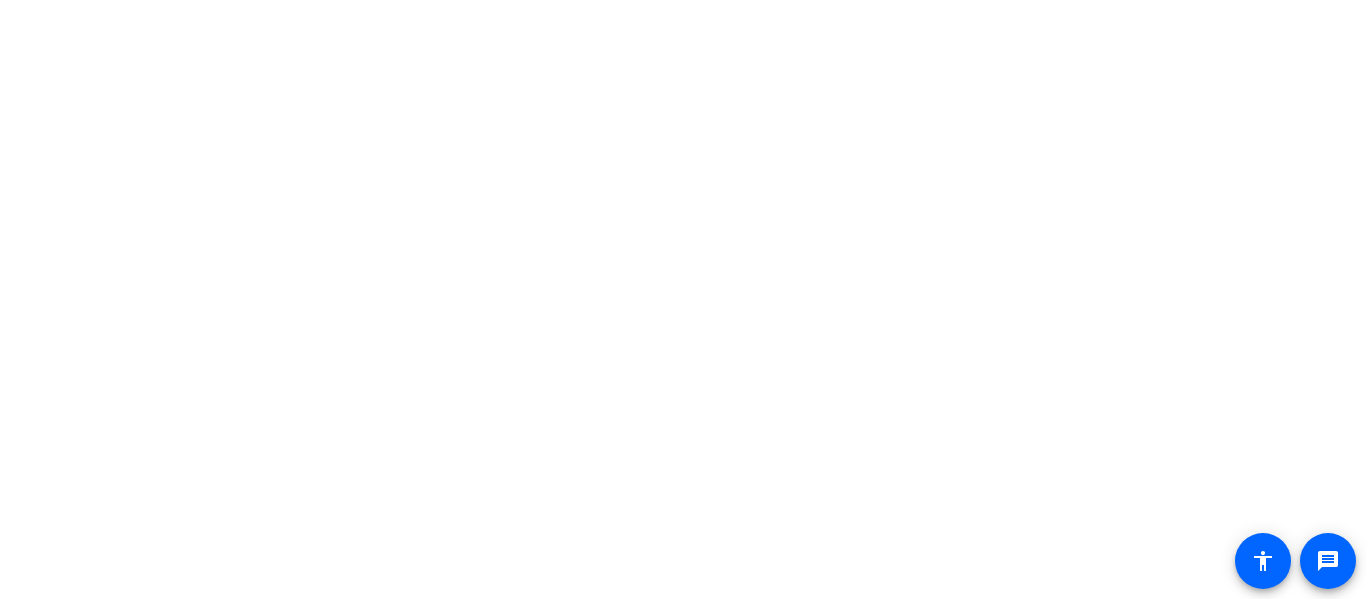 scroll, scrollTop: 0, scrollLeft: 0, axis: both 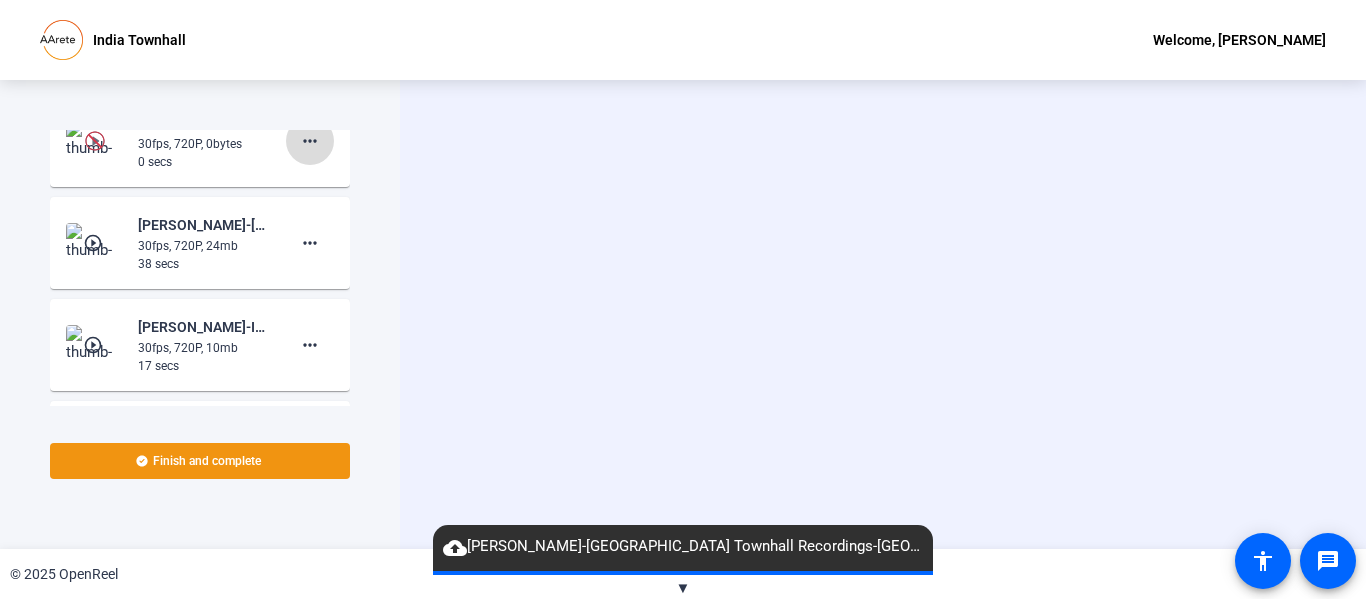 click on "more_horiz" 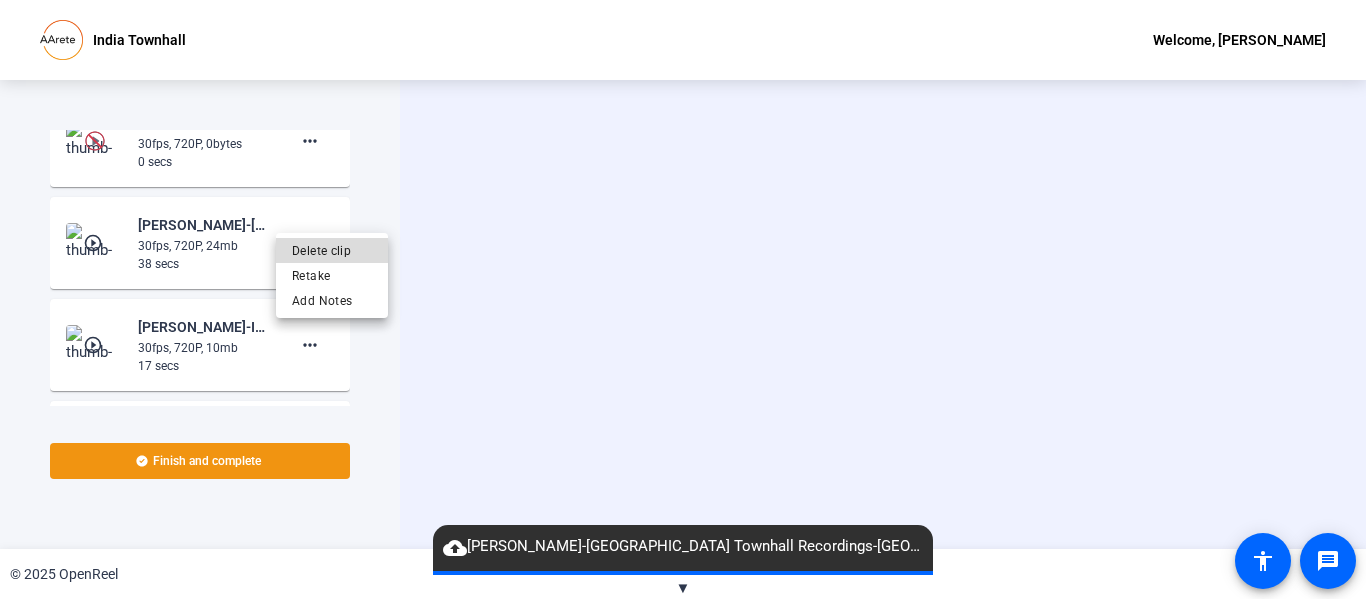 click on "Delete clip" at bounding box center [332, 250] 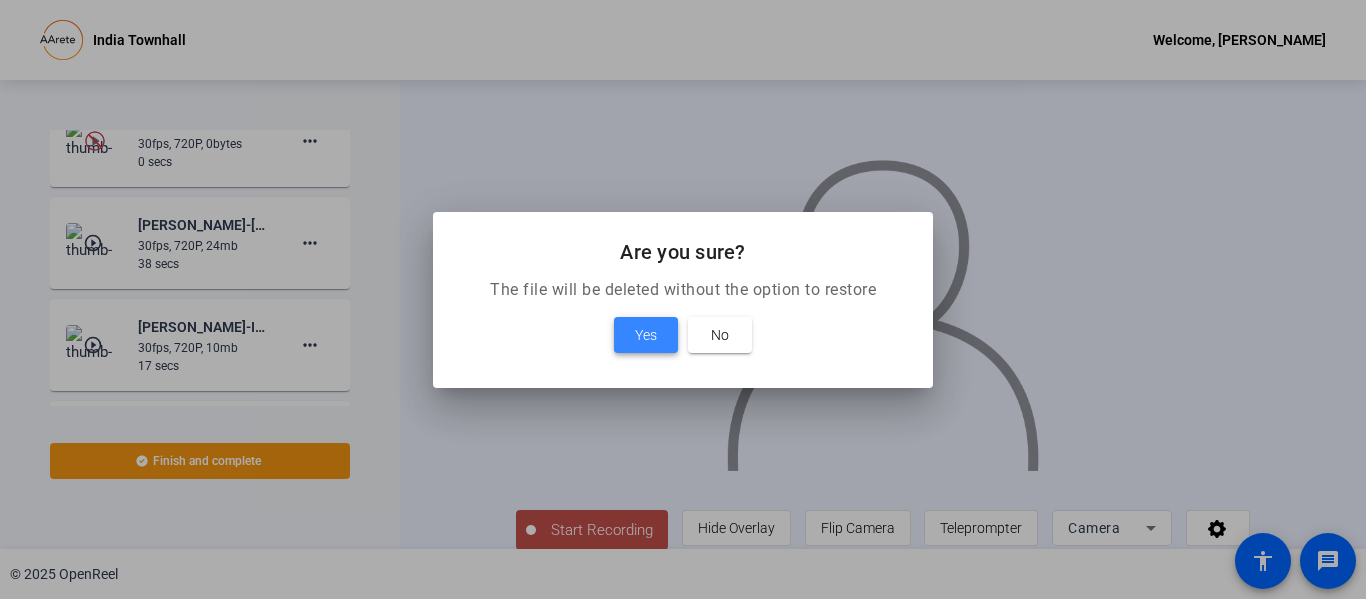 click on "Yes" at bounding box center [646, 335] 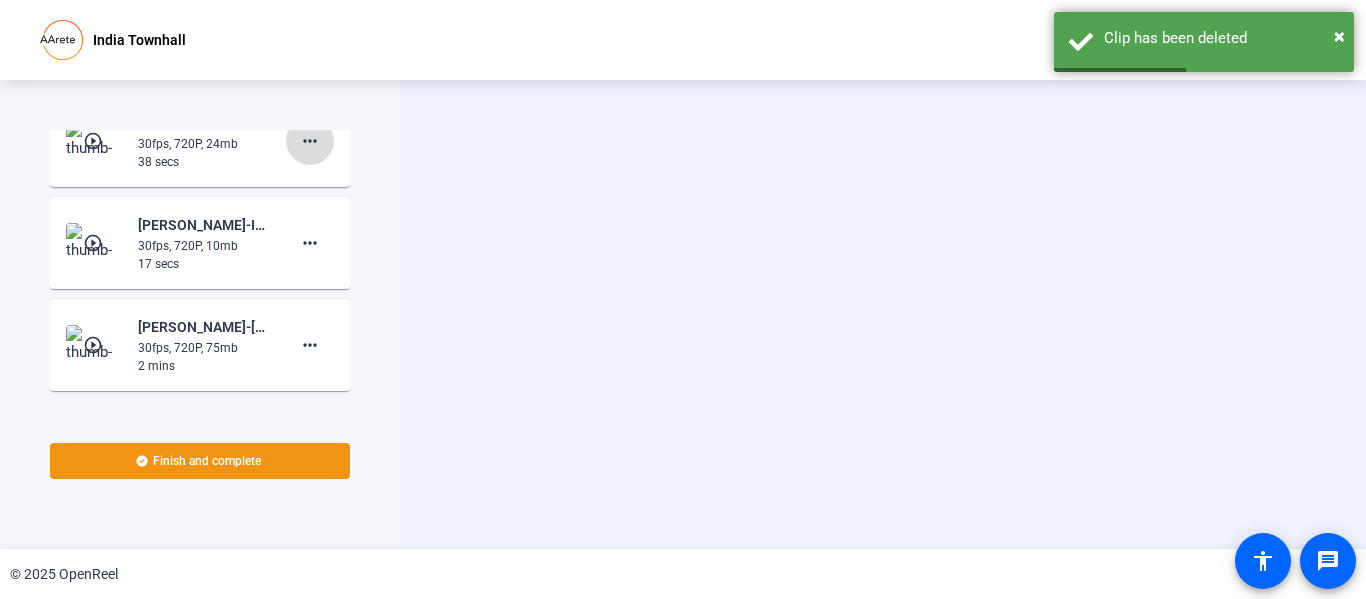 click on "more_horiz" 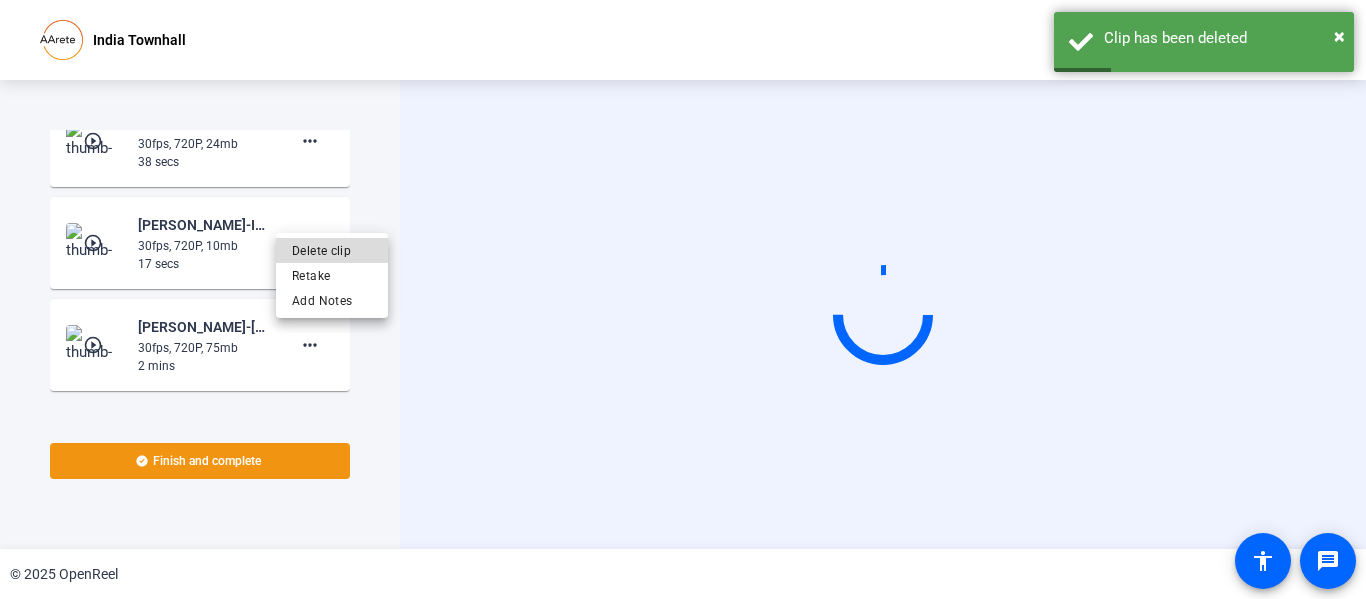 click on "Delete clip" at bounding box center [332, 250] 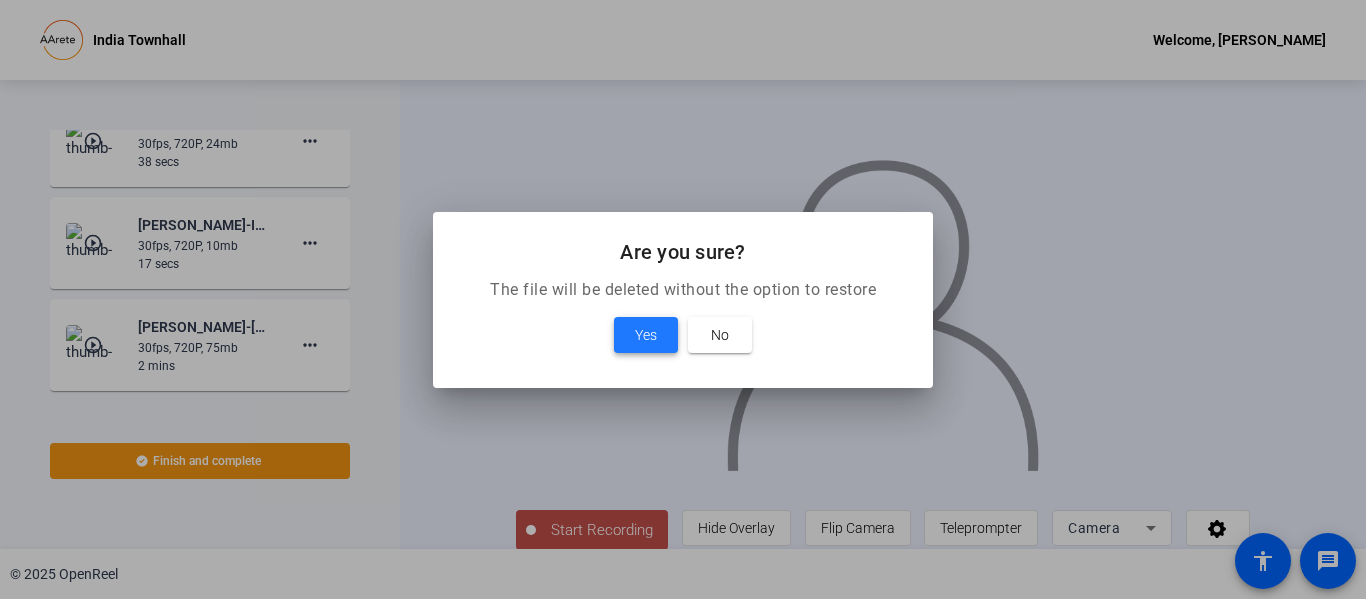 click on "Yes" at bounding box center [646, 335] 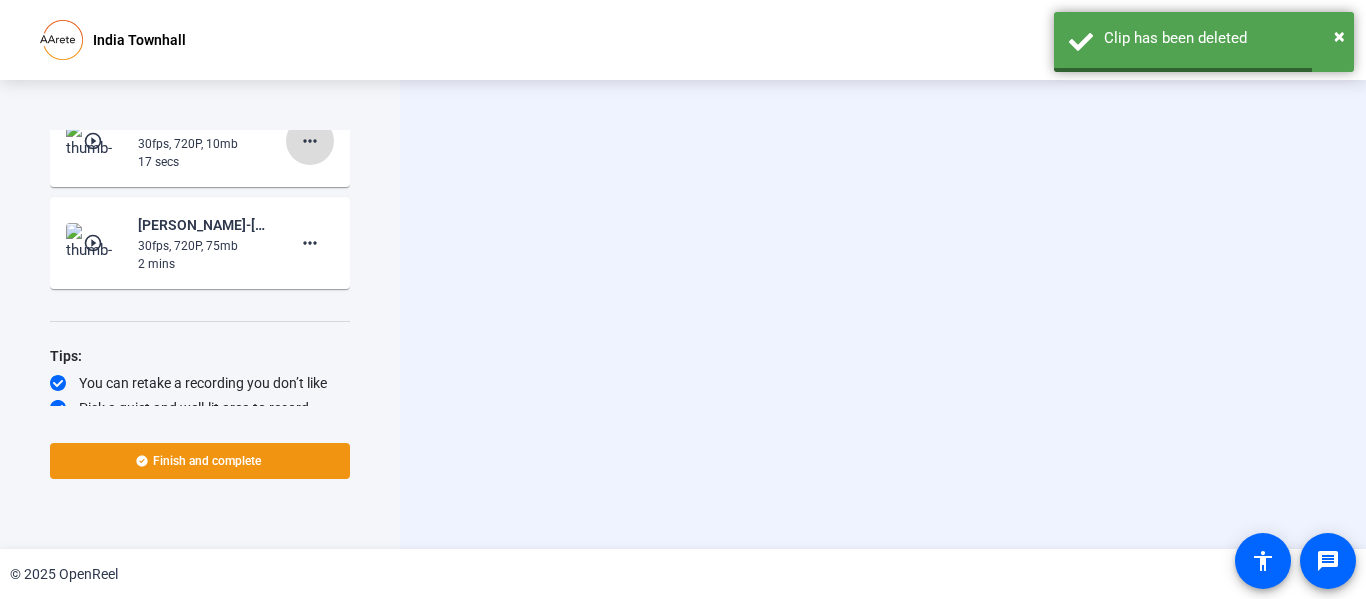 click on "more_horiz" 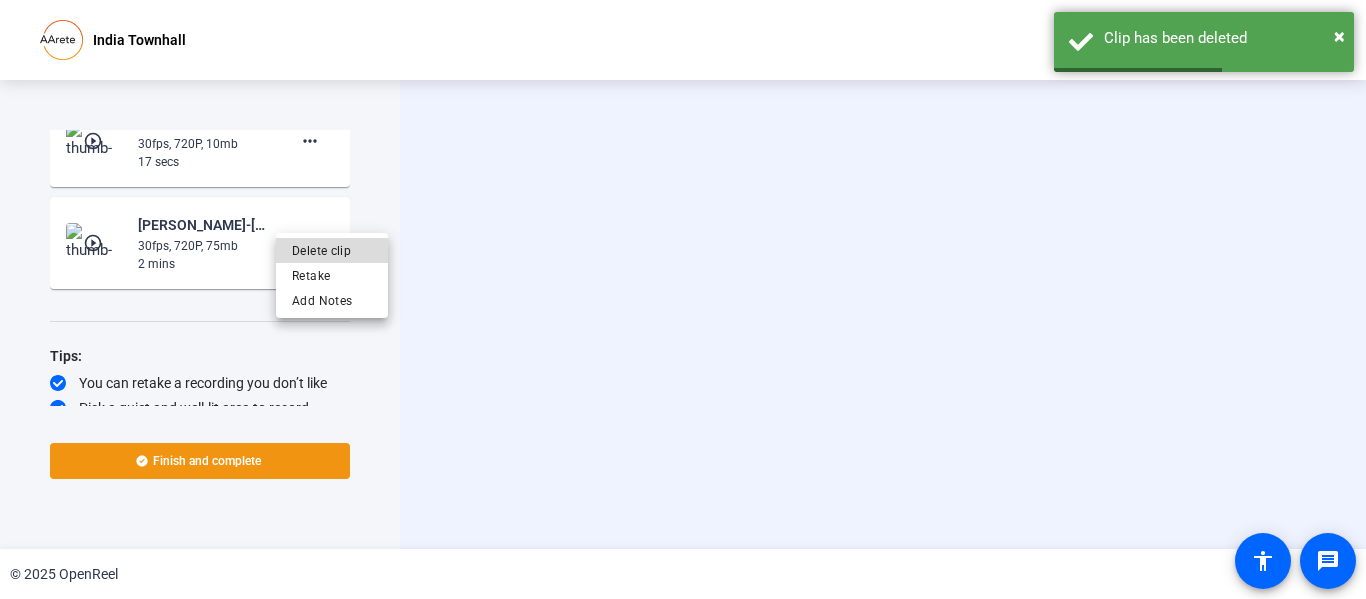 click on "Delete clip" at bounding box center [332, 250] 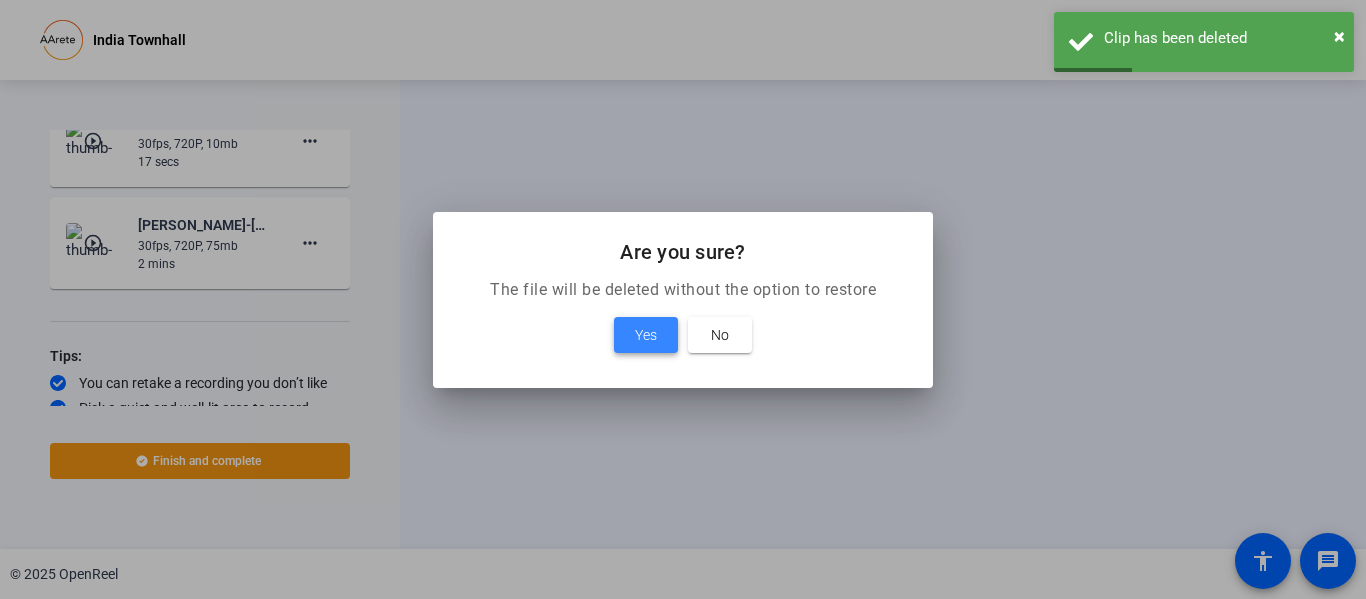click on "Yes" at bounding box center (646, 335) 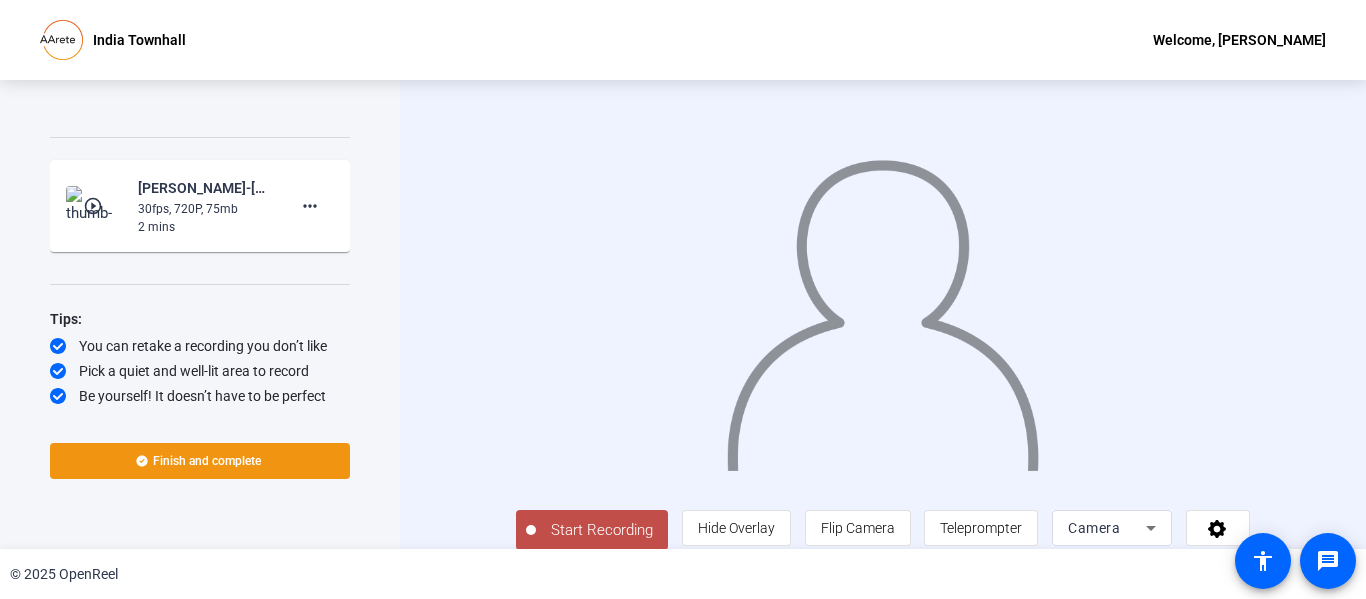 click on "Start Recording" 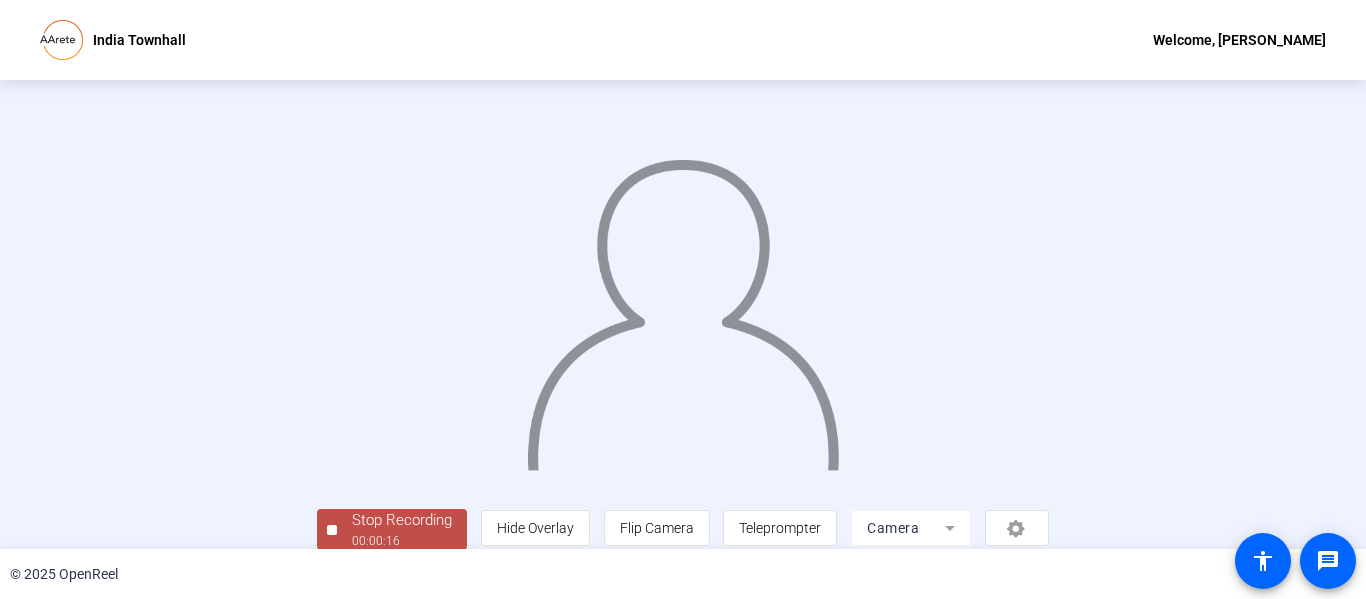 scroll, scrollTop: 126, scrollLeft: 0, axis: vertical 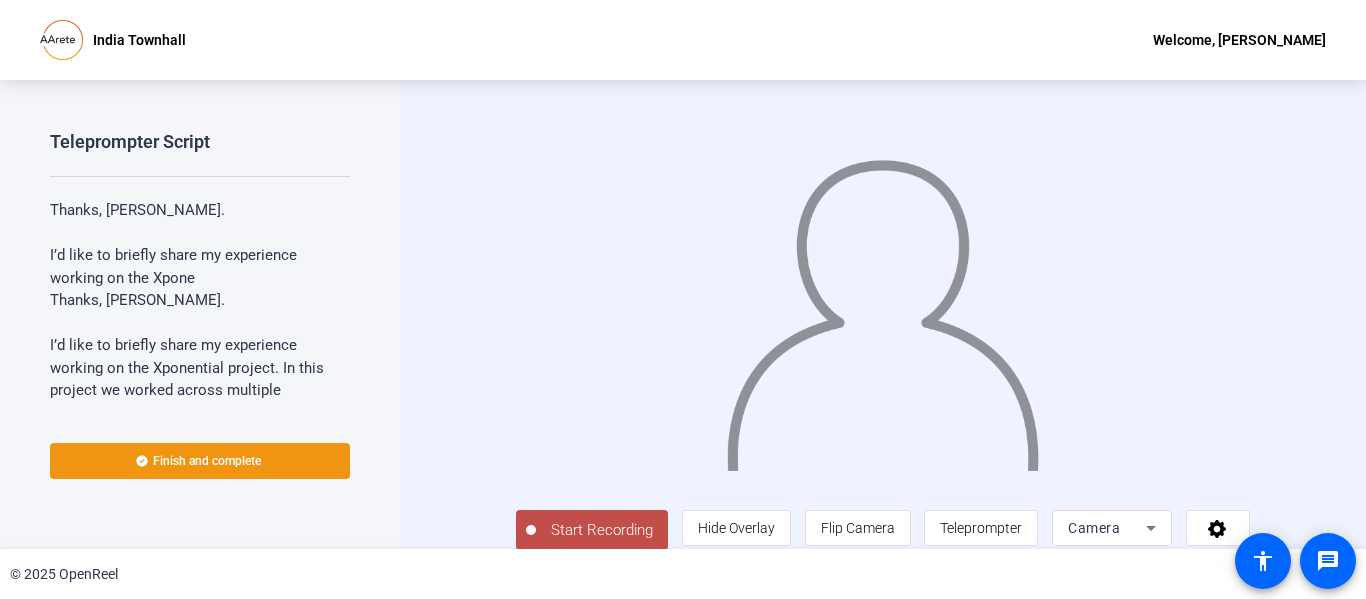 click on "Start Recording" 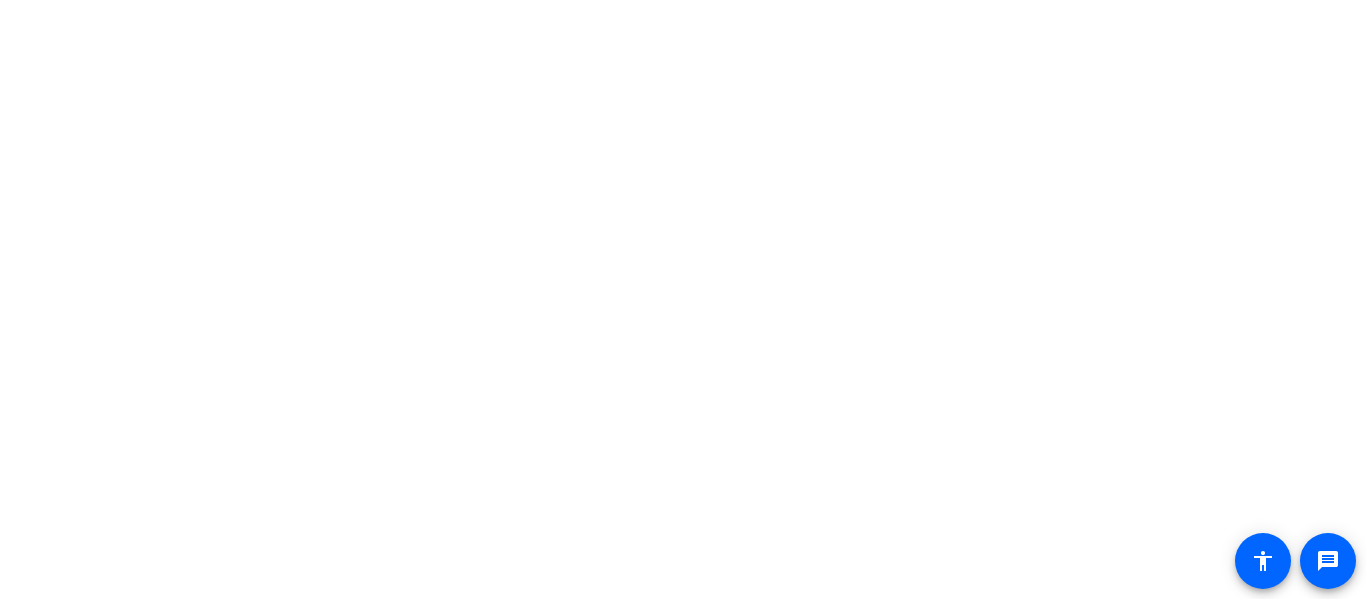 scroll, scrollTop: 0, scrollLeft: 0, axis: both 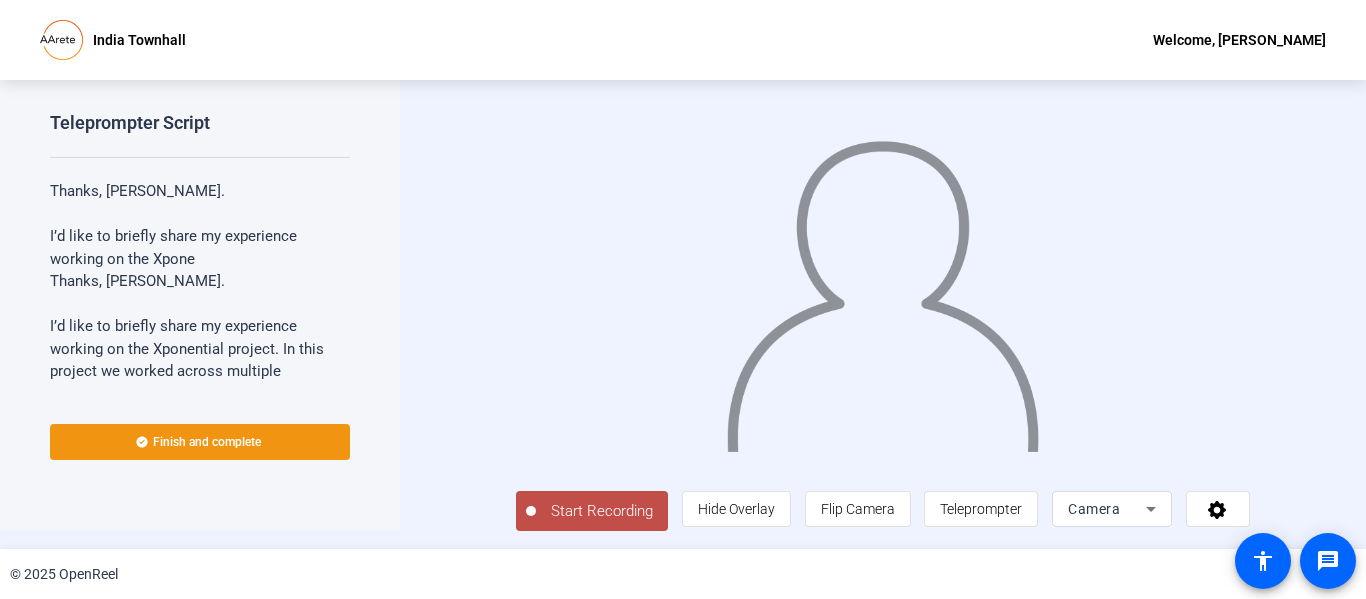 click on "Start Recording" 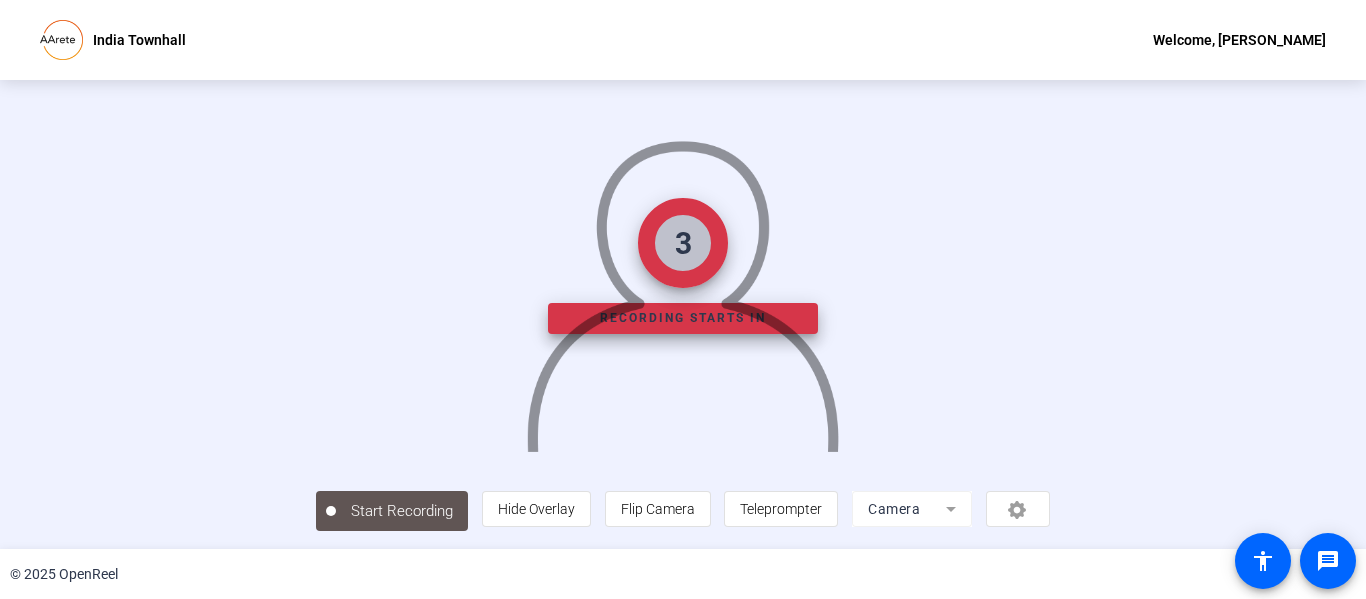 scroll, scrollTop: 0, scrollLeft: 0, axis: both 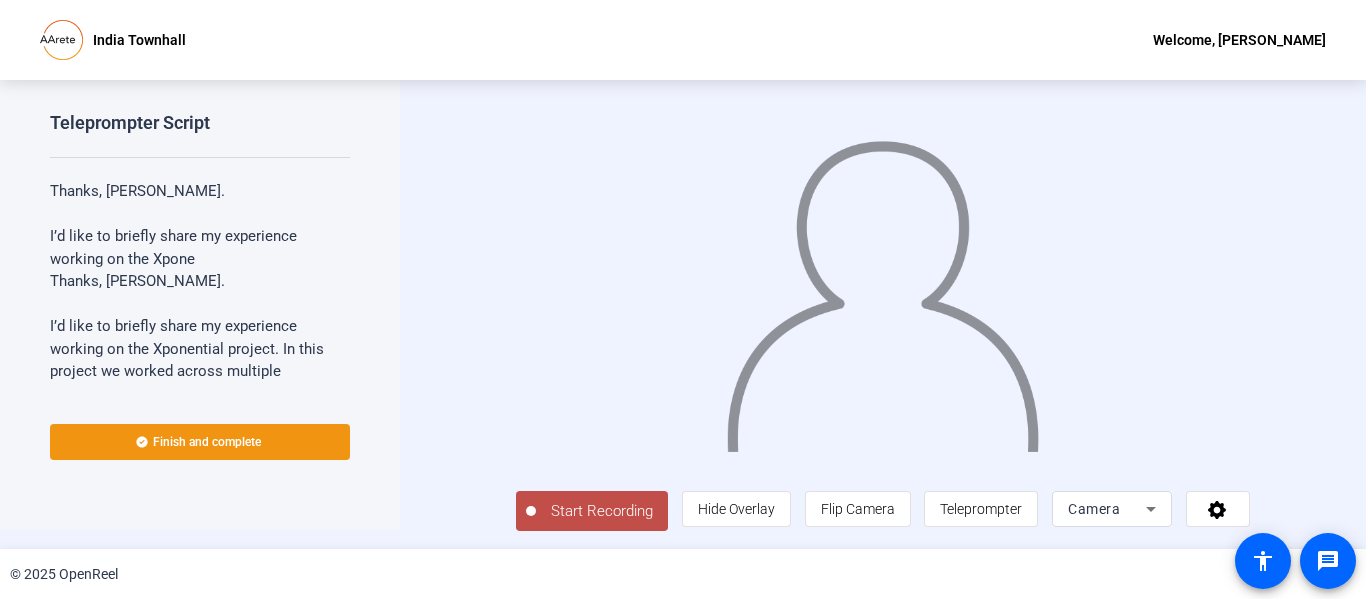 click on "Start Recording" 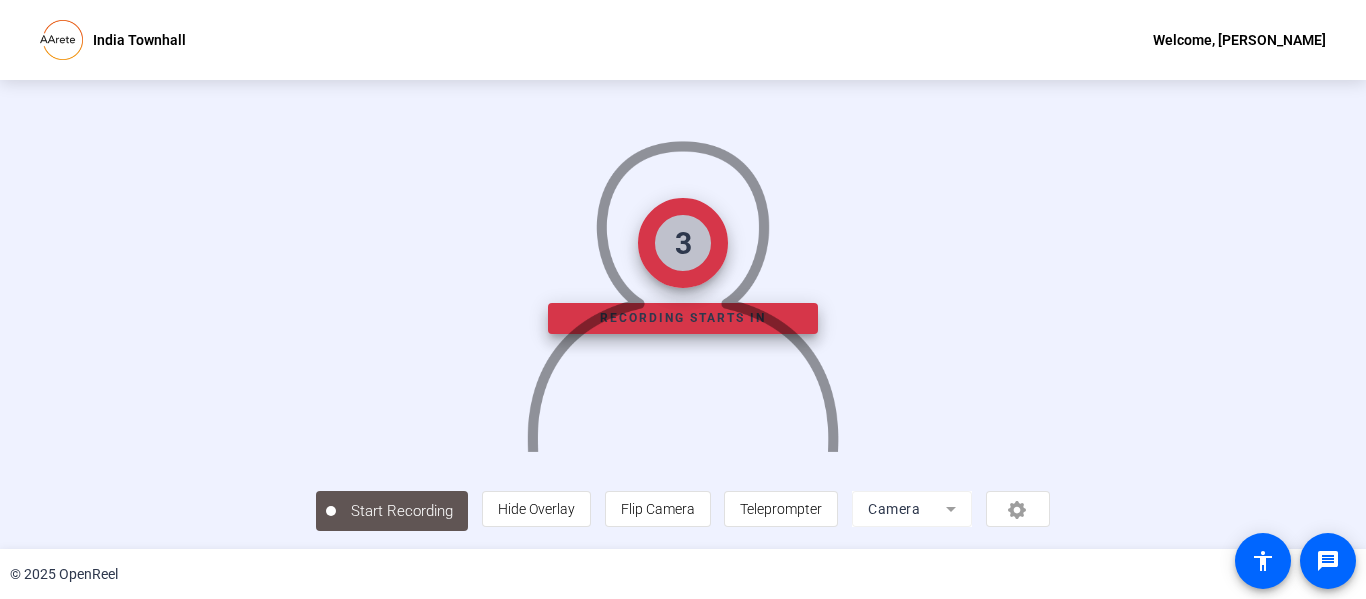 scroll, scrollTop: 0, scrollLeft: 0, axis: both 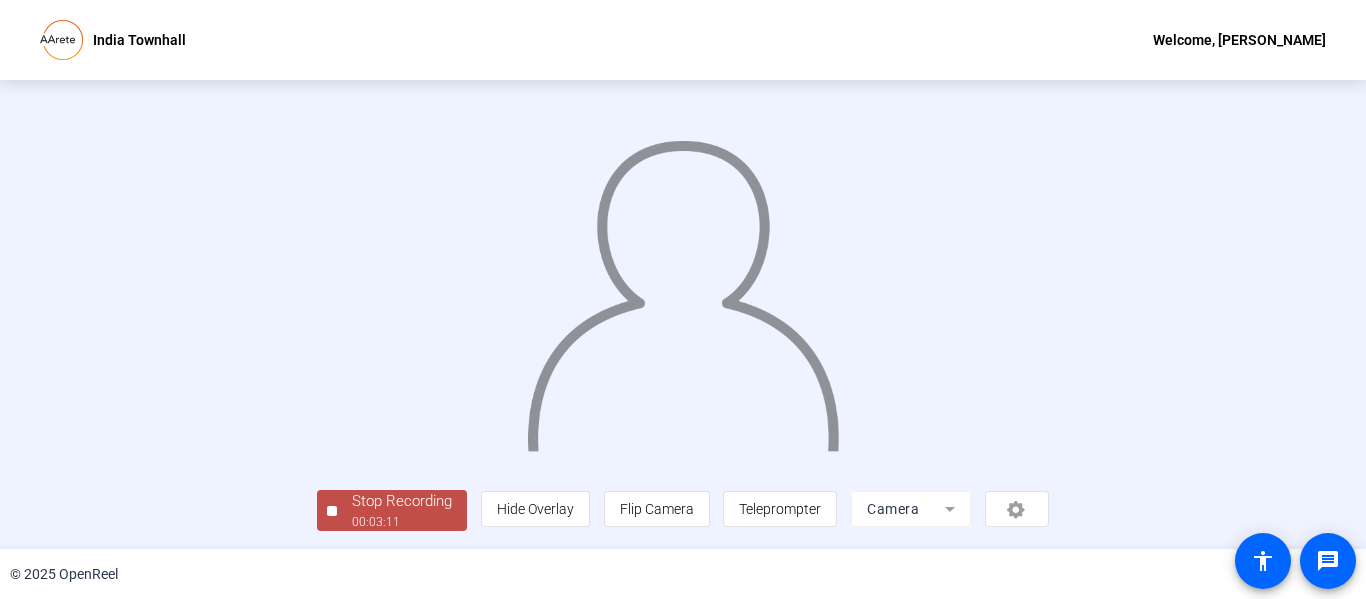 click on "00:03:11" 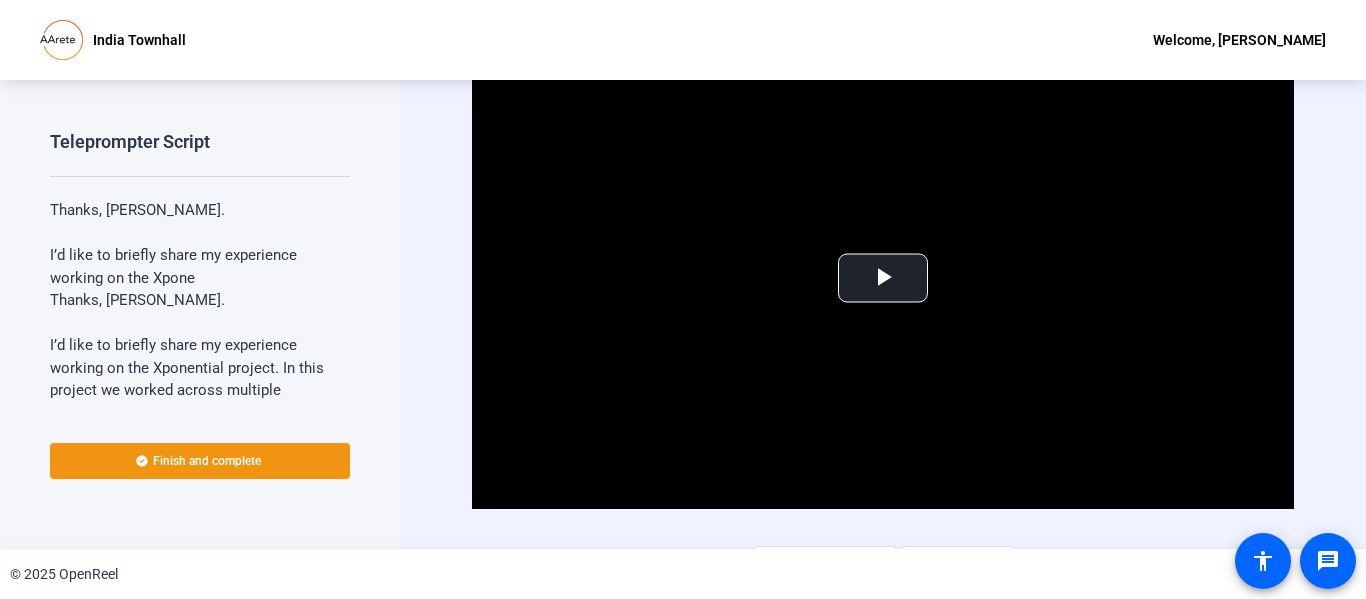 scroll, scrollTop: 37, scrollLeft: 0, axis: vertical 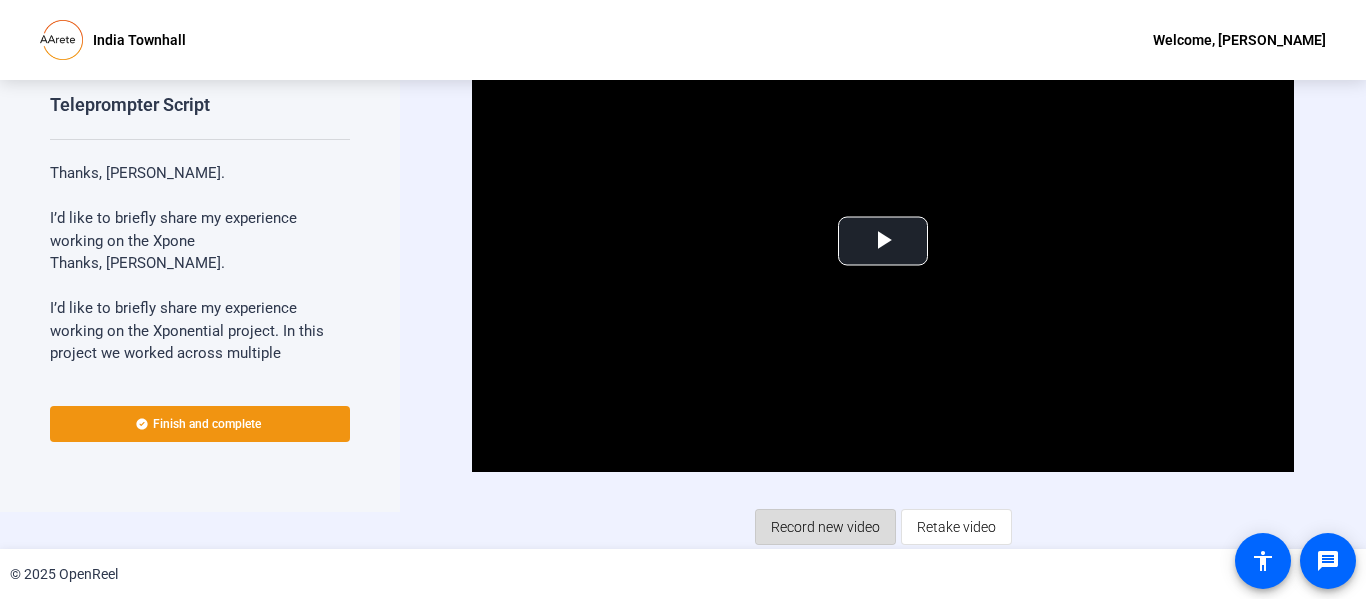 click on "Record new video" 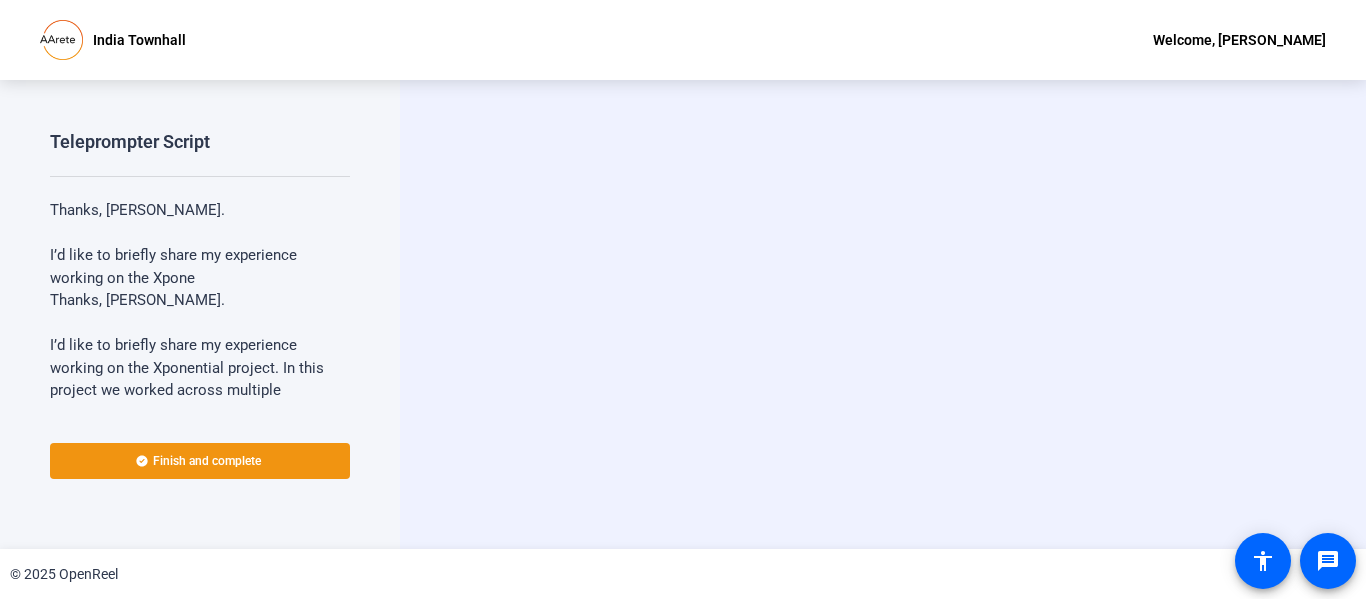 scroll, scrollTop: 0, scrollLeft: 0, axis: both 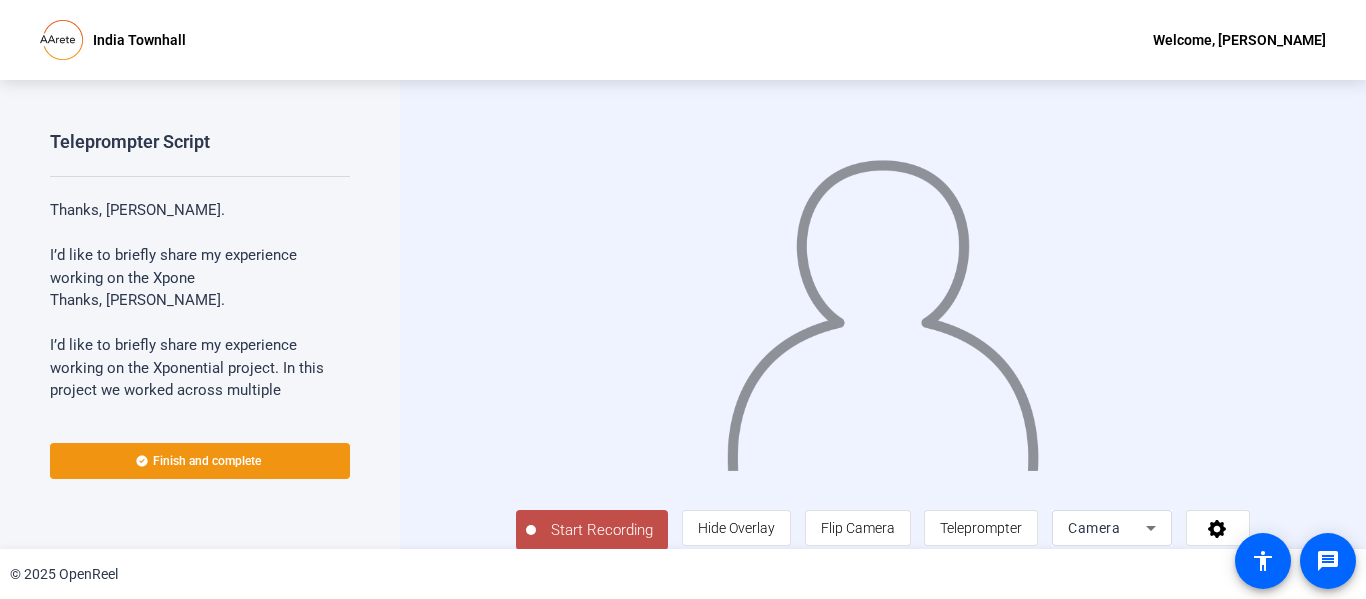 click on "Start Recording" 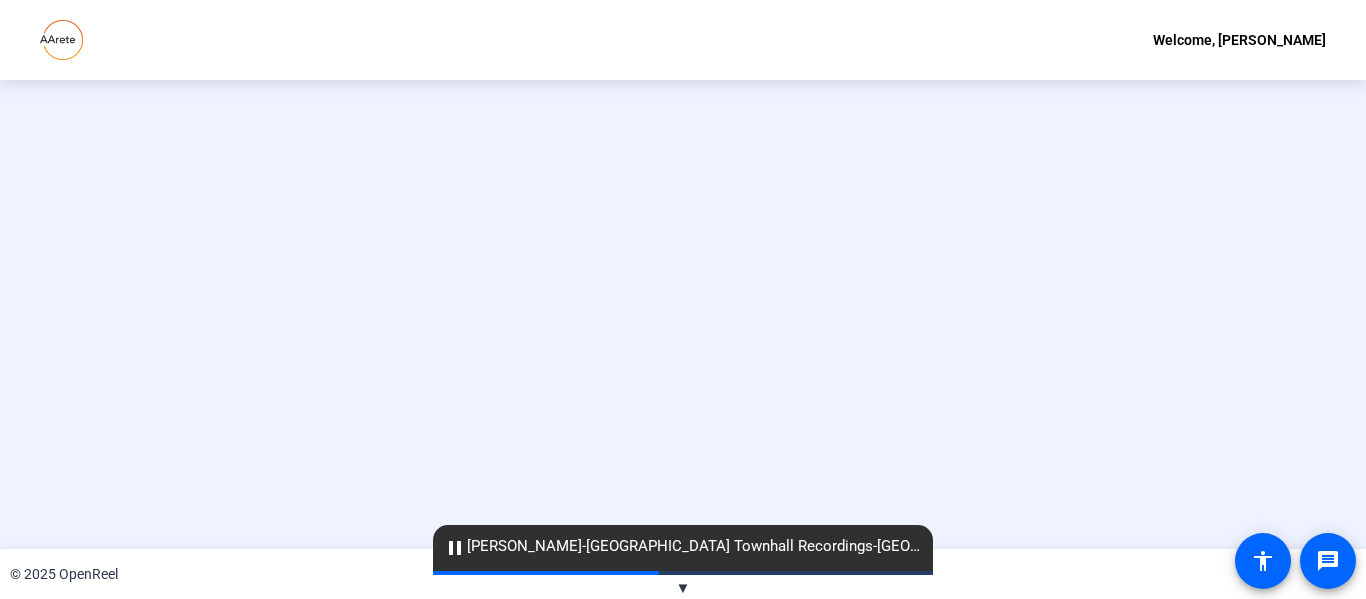 scroll, scrollTop: 0, scrollLeft: 0, axis: both 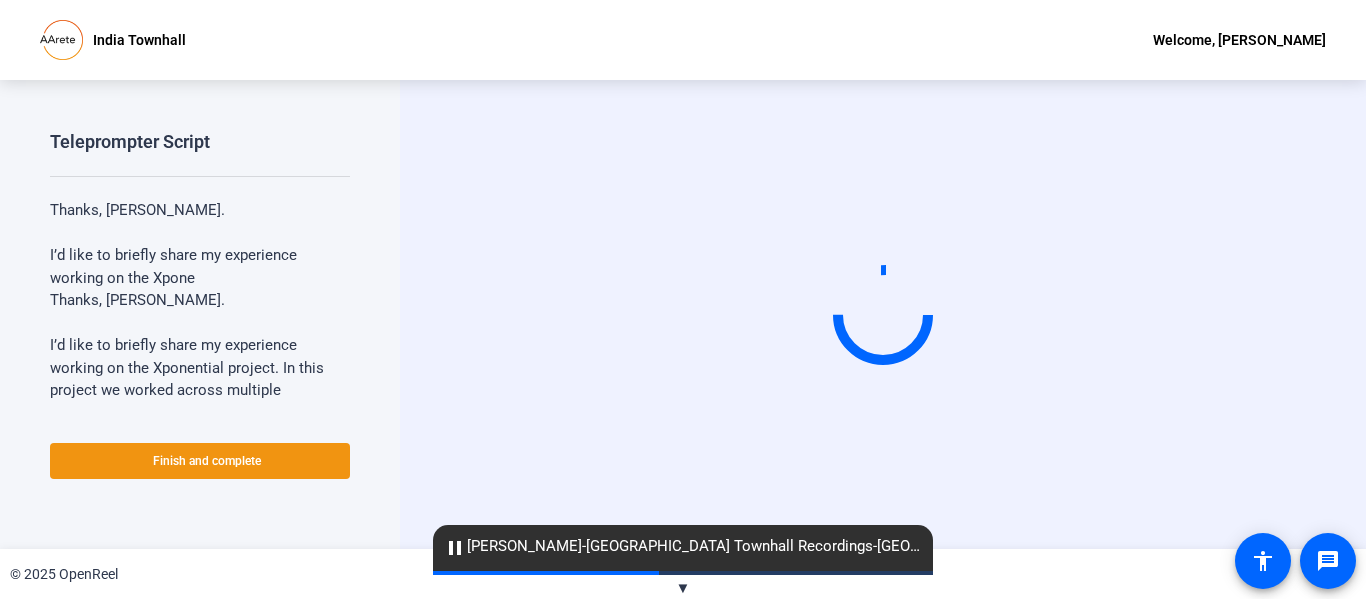 drag, startPoint x: 0, startPoint y: 0, endPoint x: 1365, endPoint y: 397, distance: 1421.5604 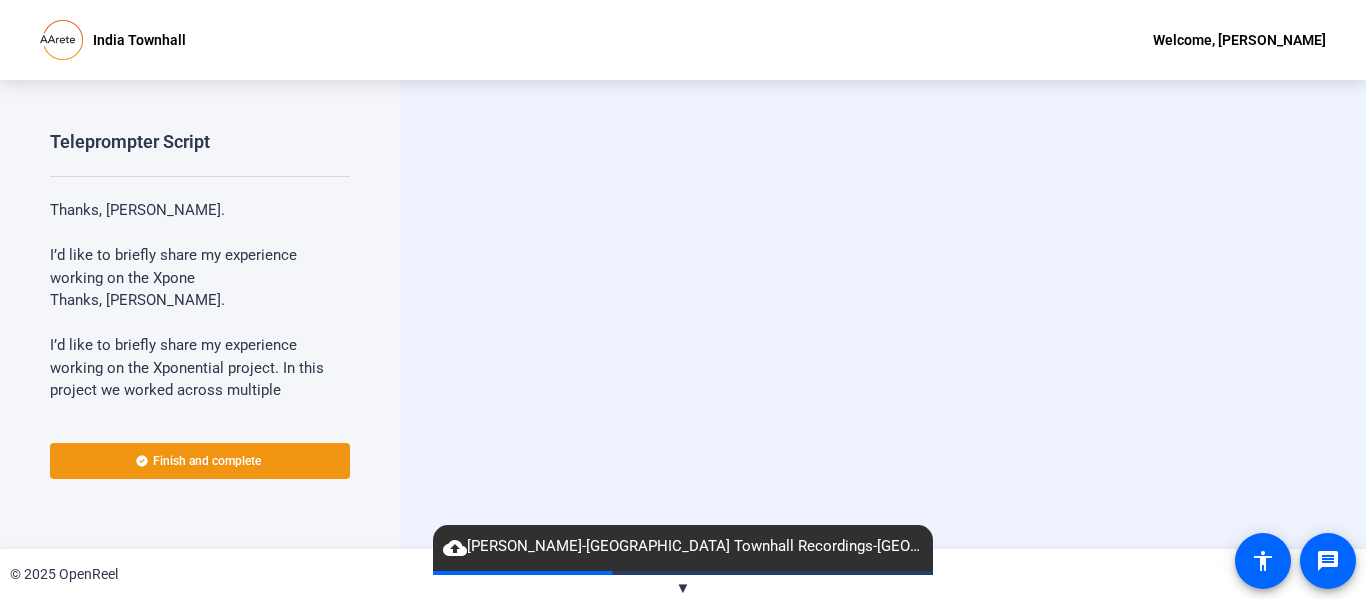 drag, startPoint x: 1359, startPoint y: 242, endPoint x: 1365, endPoint y: 336, distance: 94.19129 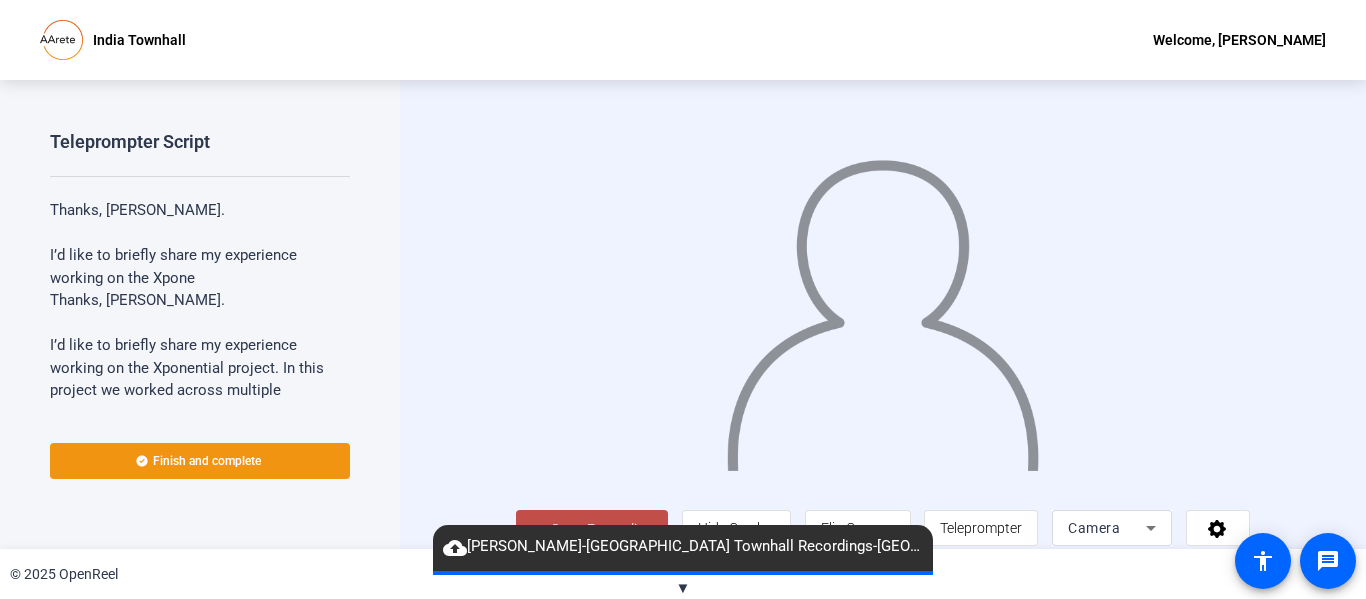 scroll, scrollTop: 42, scrollLeft: 0, axis: vertical 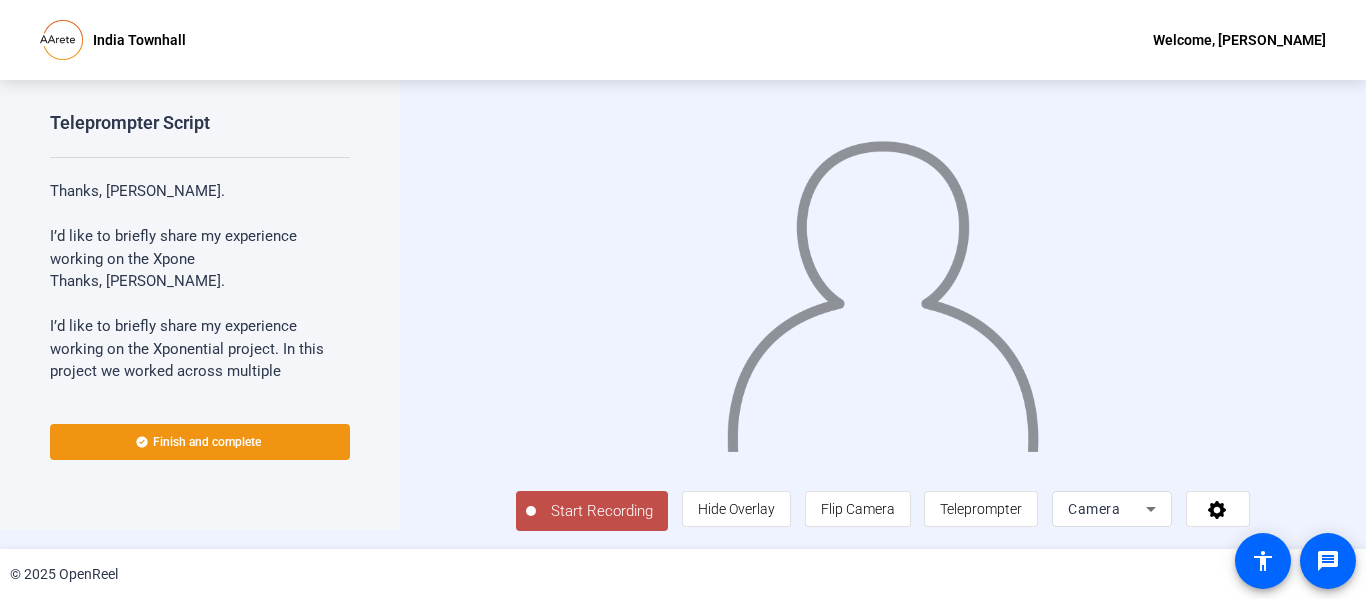 click on "Start Recording" 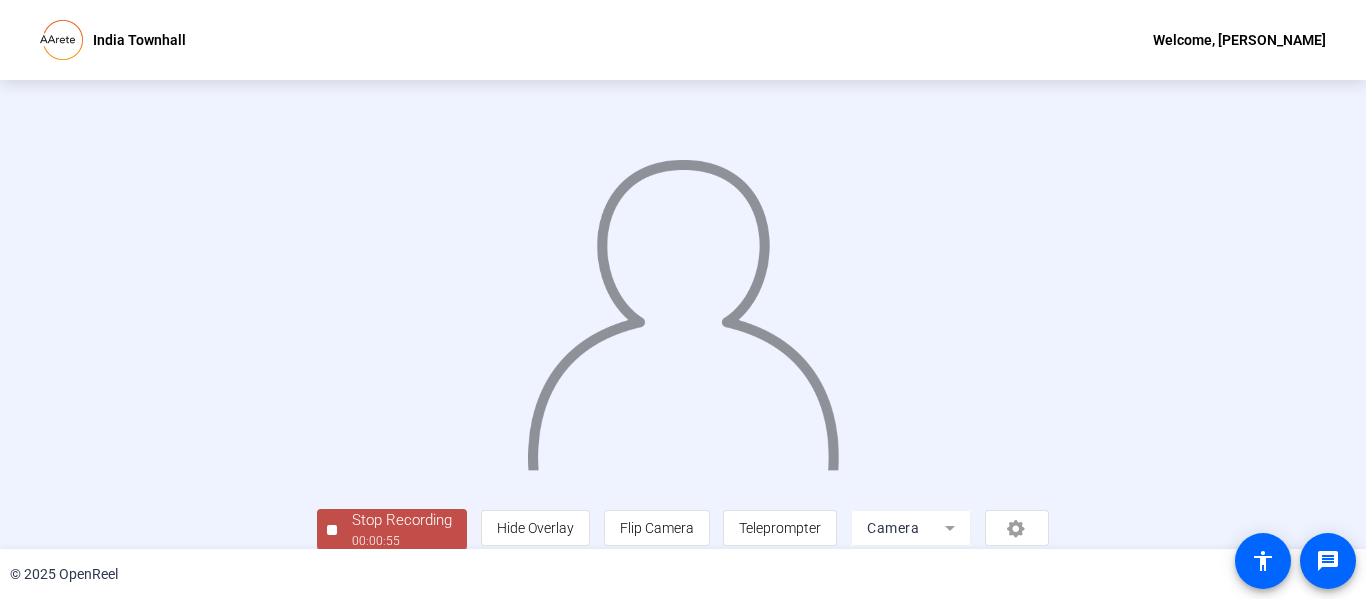 scroll, scrollTop: 126, scrollLeft: 0, axis: vertical 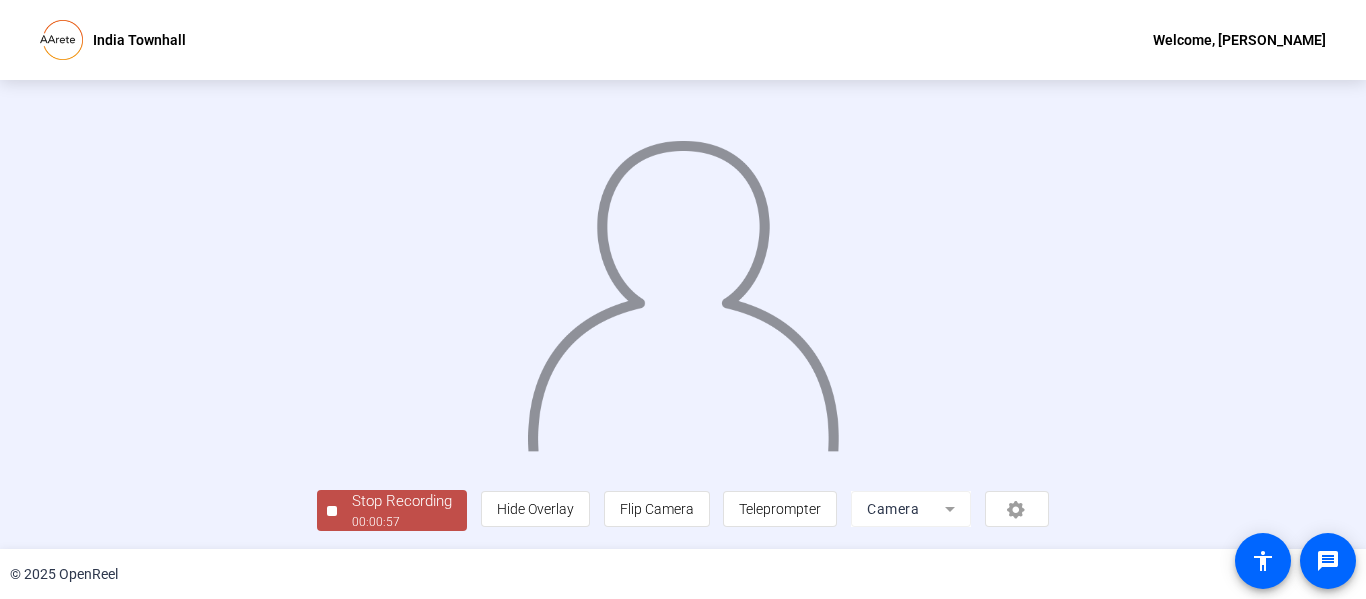 click on "Stop Recording" 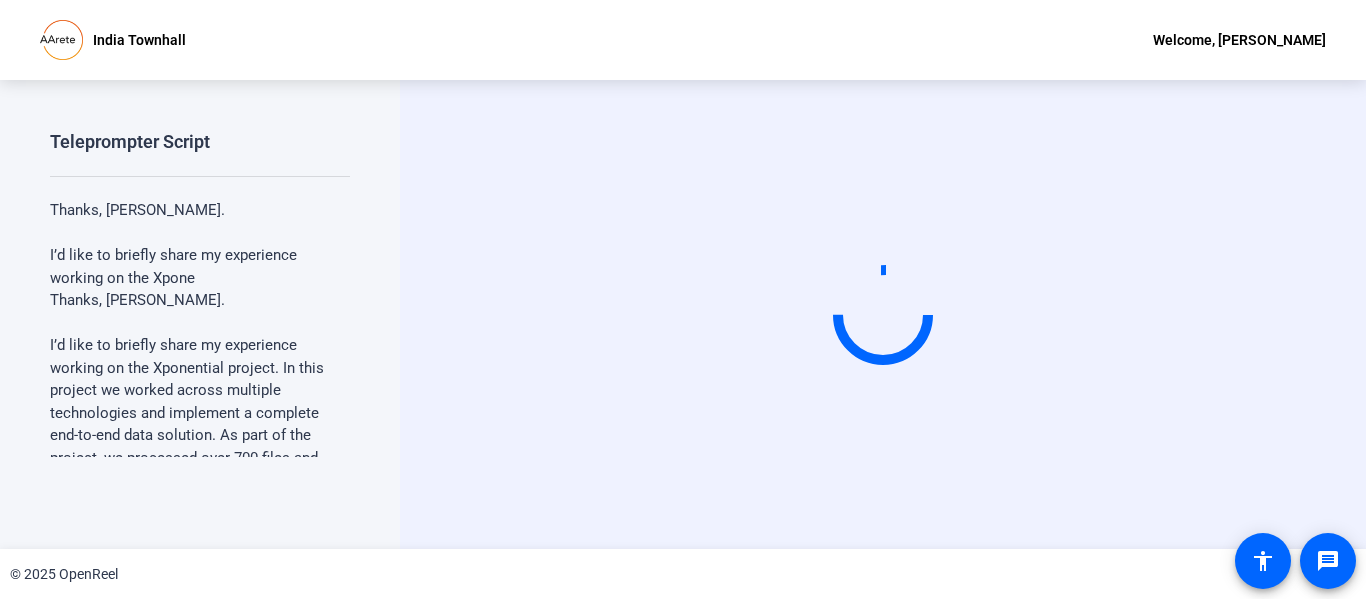 scroll, scrollTop: 0, scrollLeft: 0, axis: both 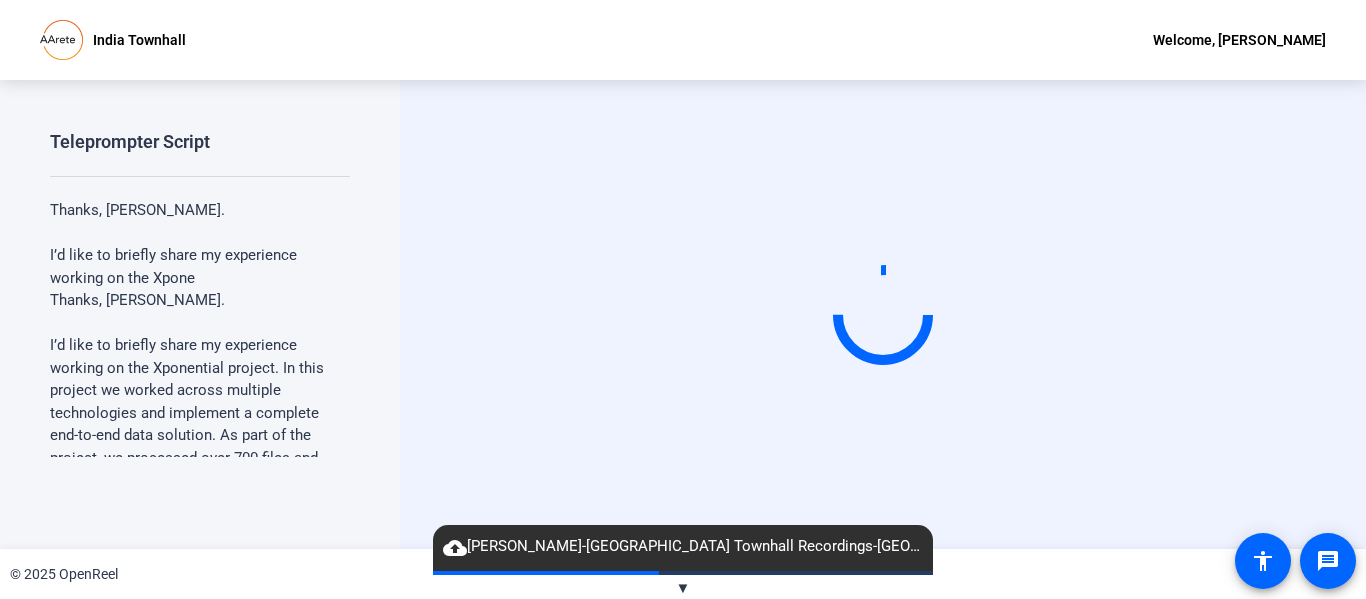 click on "Start Recording" 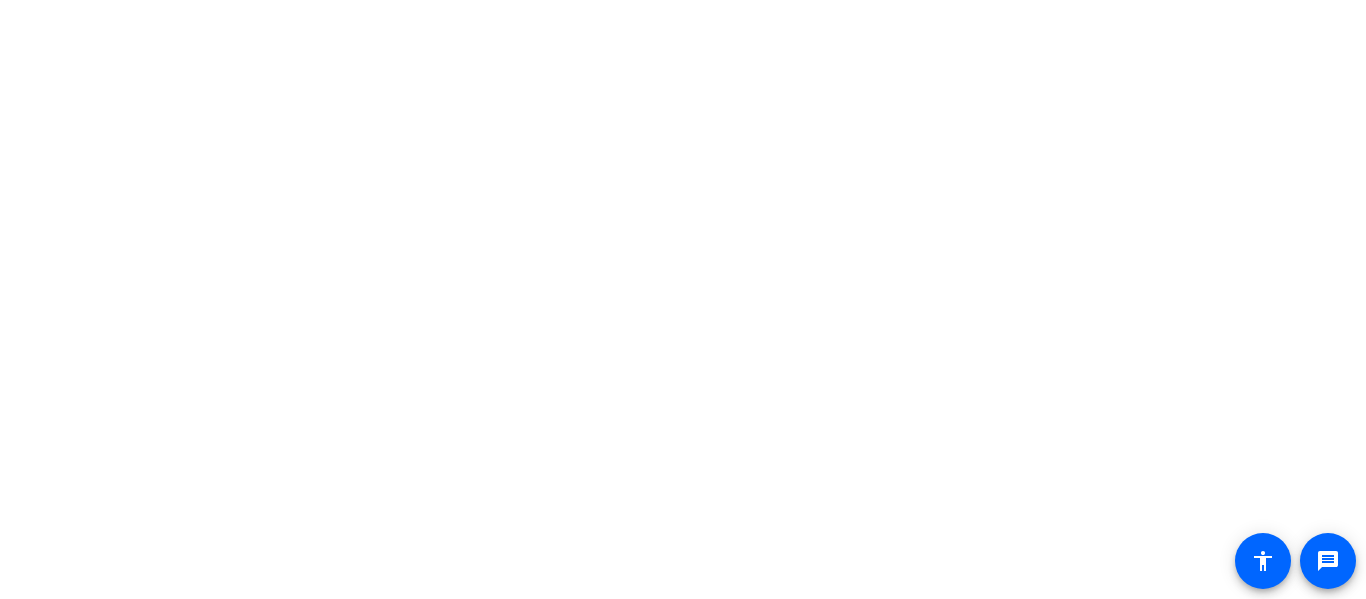 scroll, scrollTop: 0, scrollLeft: 0, axis: both 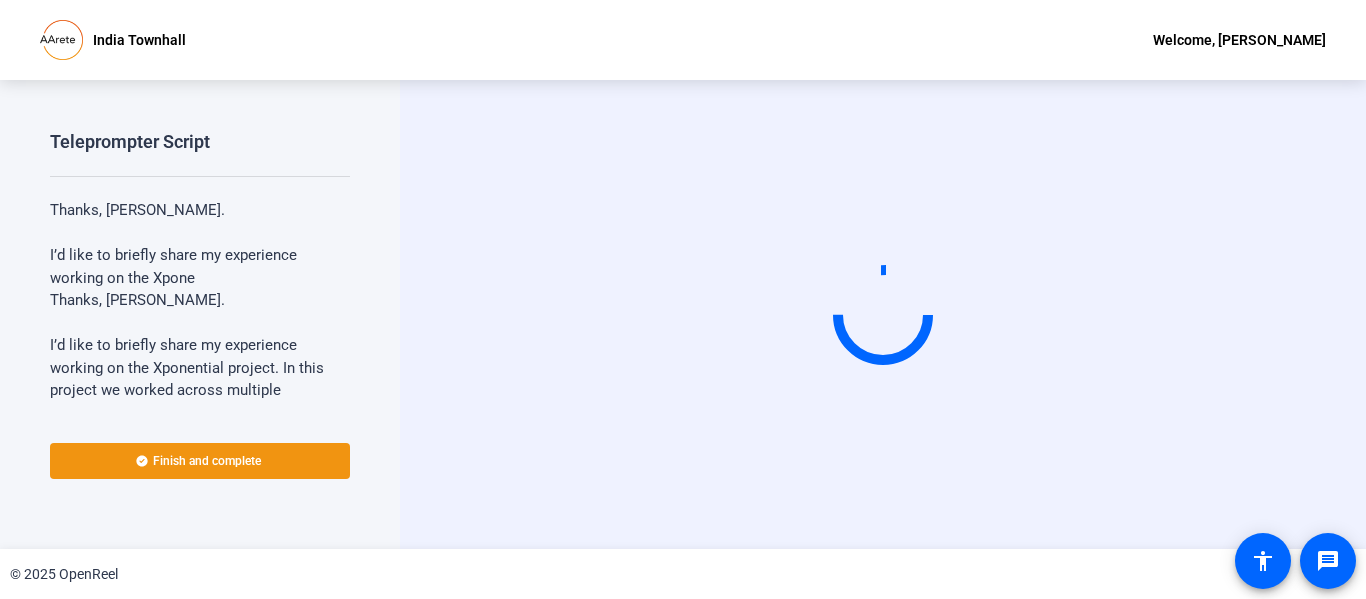 drag, startPoint x: 1365, startPoint y: 257, endPoint x: 1365, endPoint y: 510, distance: 253 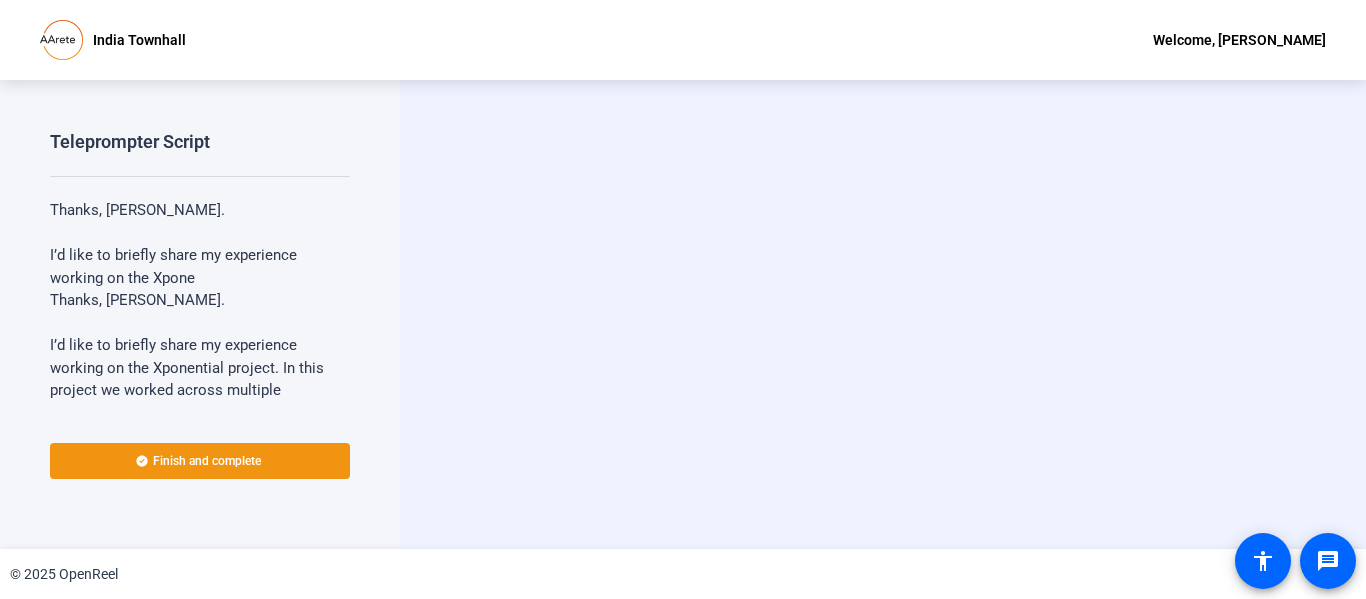 drag, startPoint x: 1365, startPoint y: 216, endPoint x: 1365, endPoint y: 480, distance: 264 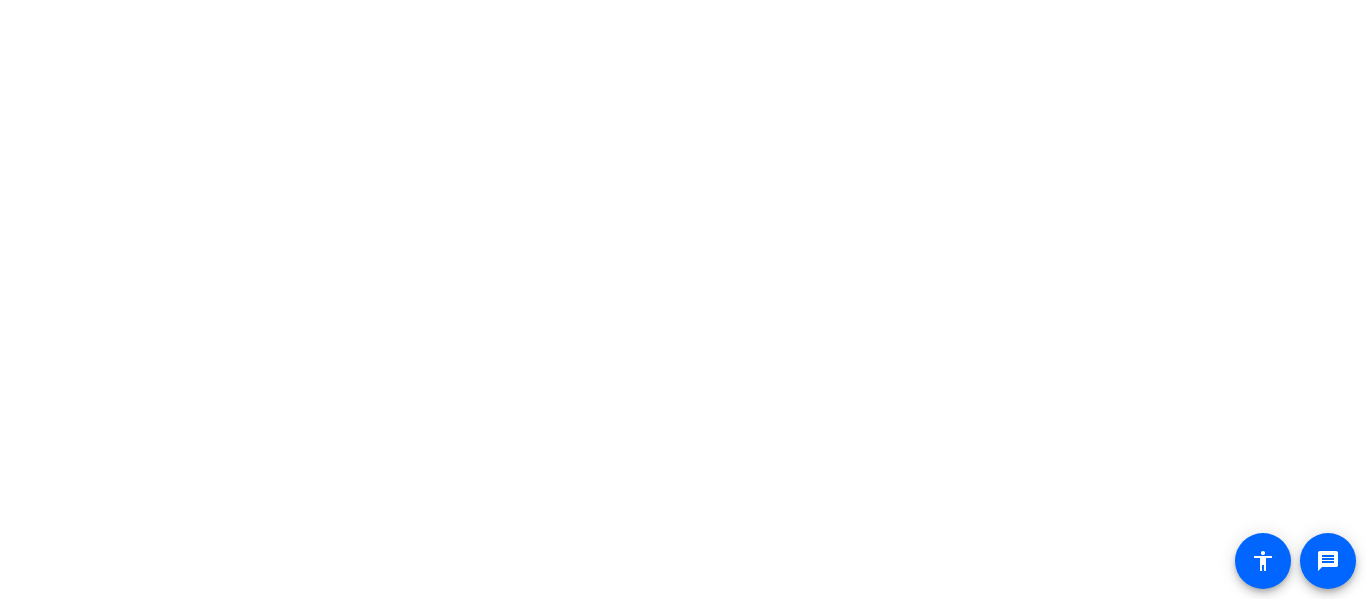 scroll, scrollTop: 0, scrollLeft: 0, axis: both 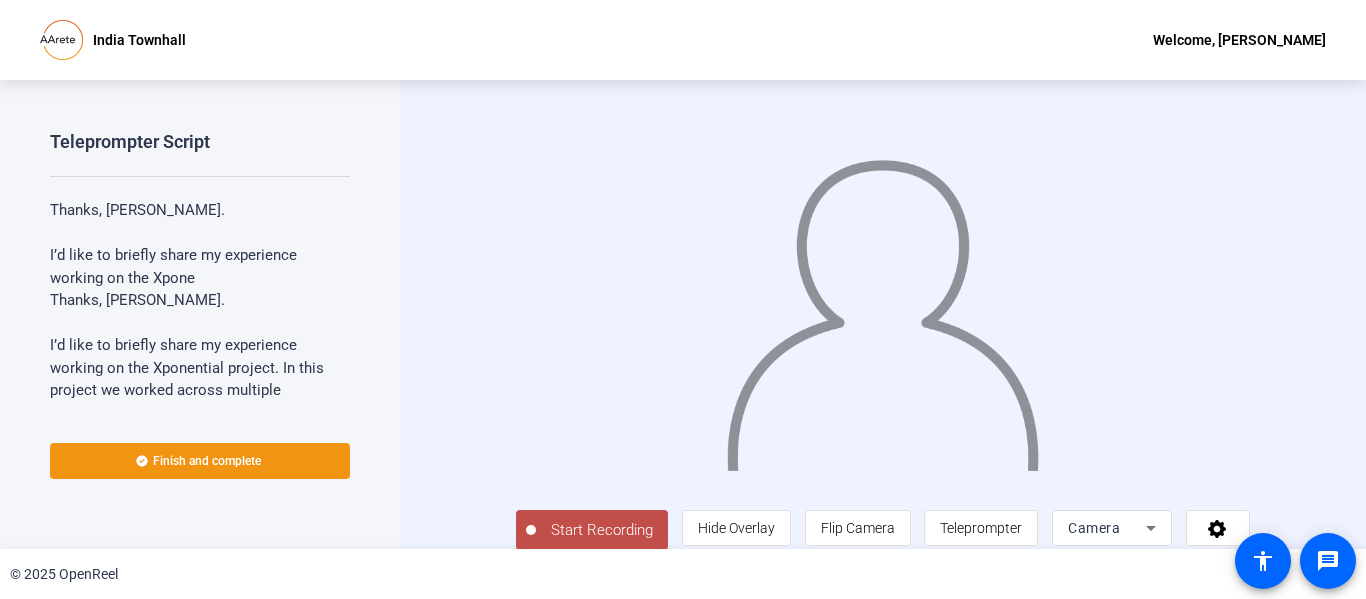 drag, startPoint x: 1365, startPoint y: 200, endPoint x: 555, endPoint y: 541, distance: 878.8521 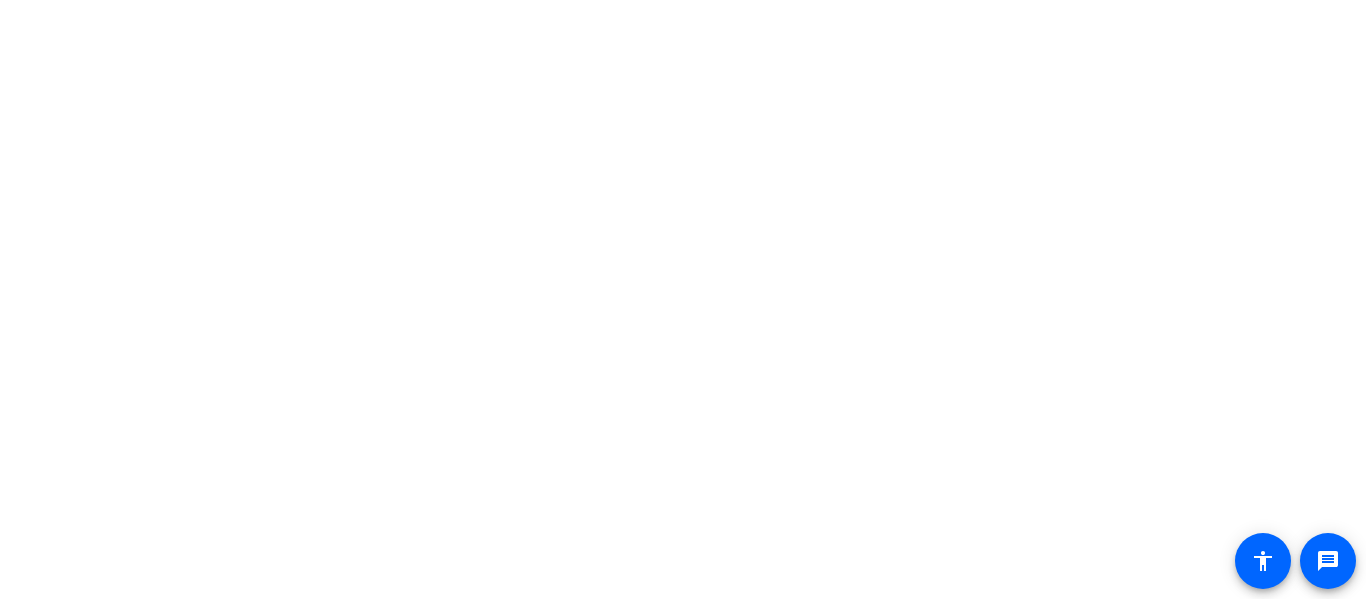 scroll, scrollTop: 0, scrollLeft: 0, axis: both 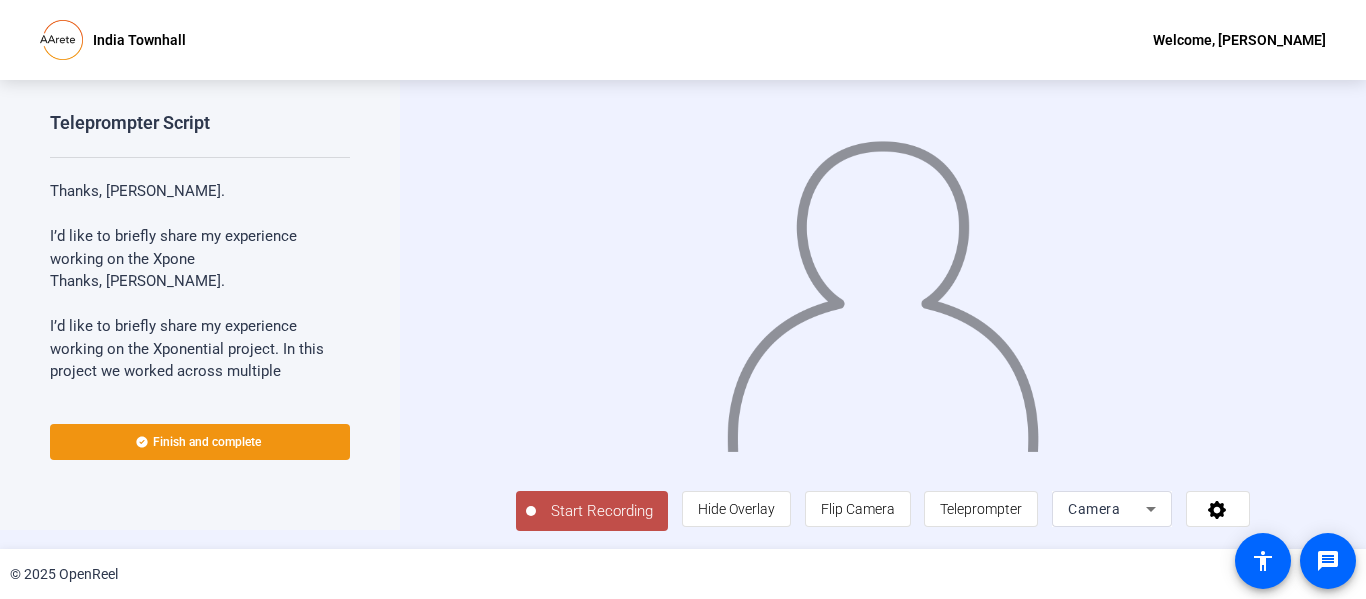 click on "Start Recording" 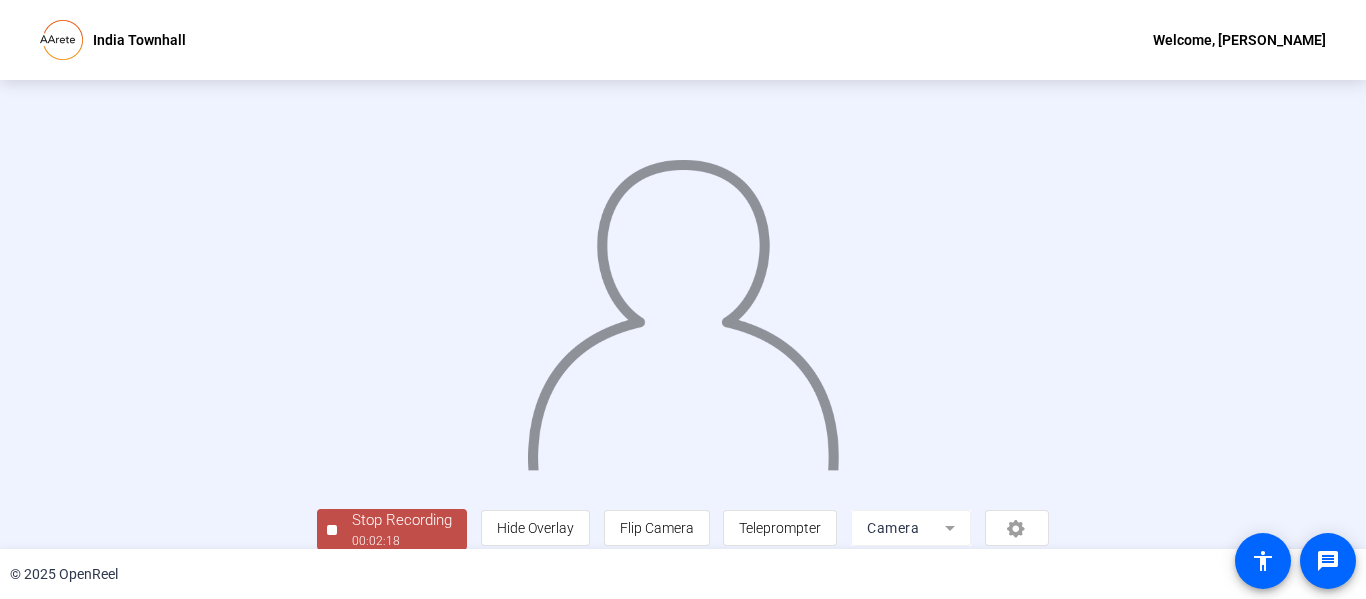 scroll, scrollTop: 126, scrollLeft: 0, axis: vertical 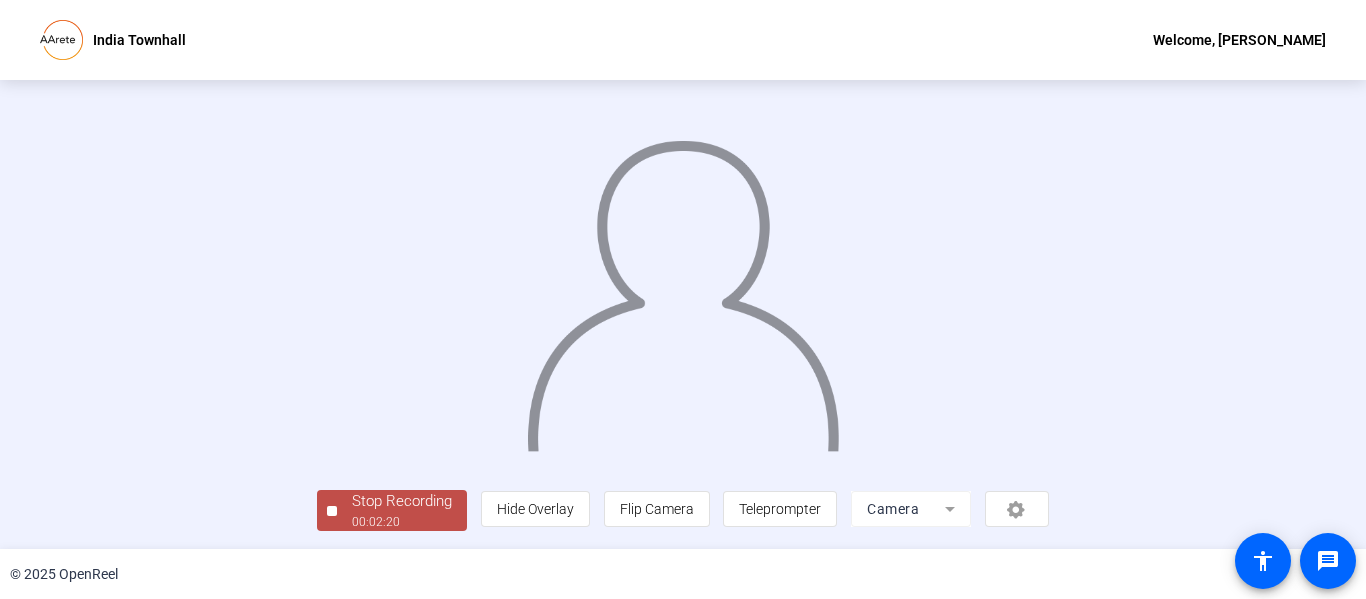 click on "00:02:20" 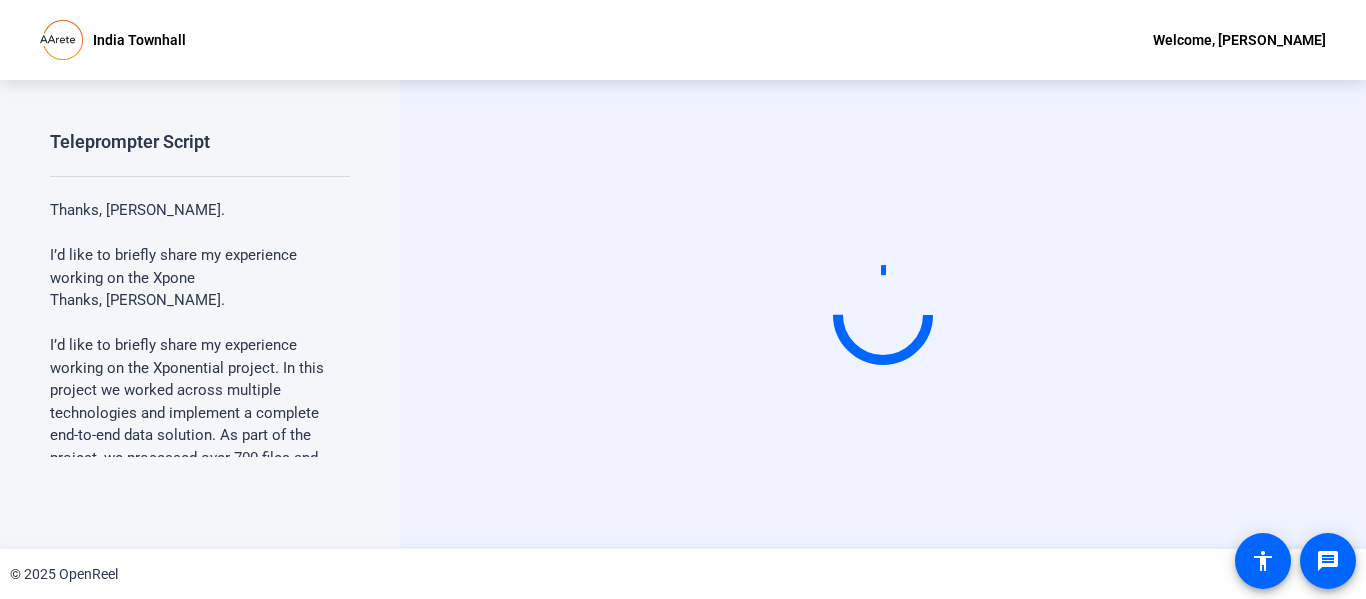 scroll, scrollTop: 0, scrollLeft: 0, axis: both 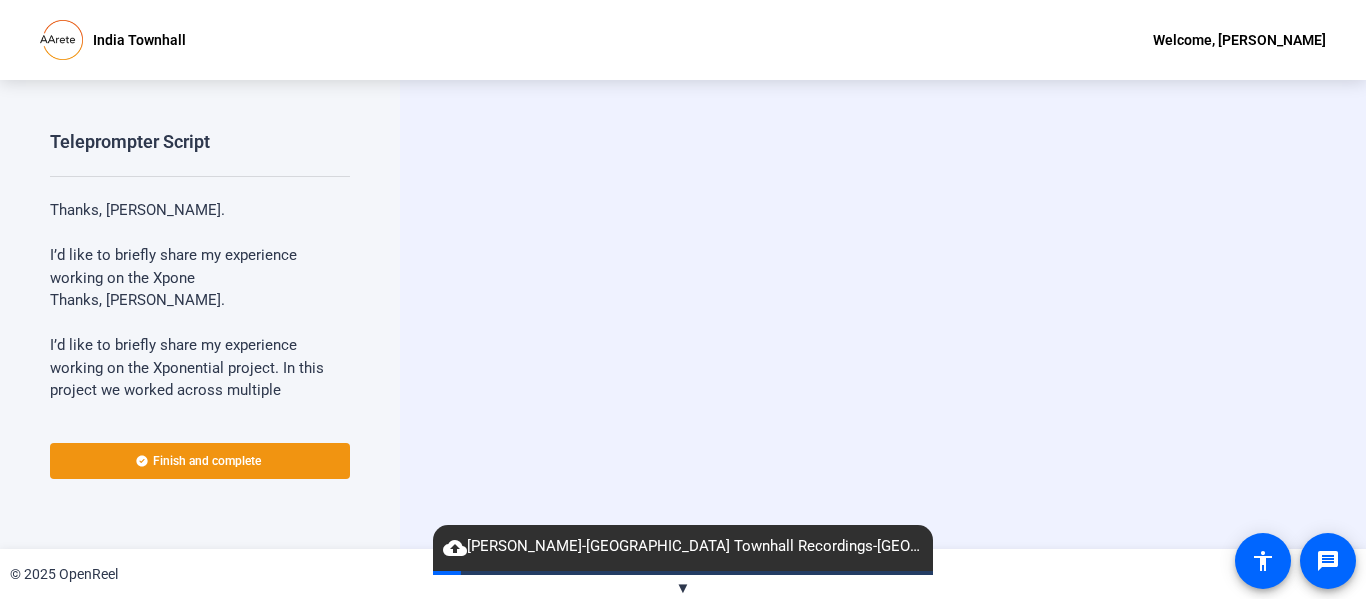 click on "Start Recording  person  Hide Overlay flip Flip Camera article  Teleprompter Camera" 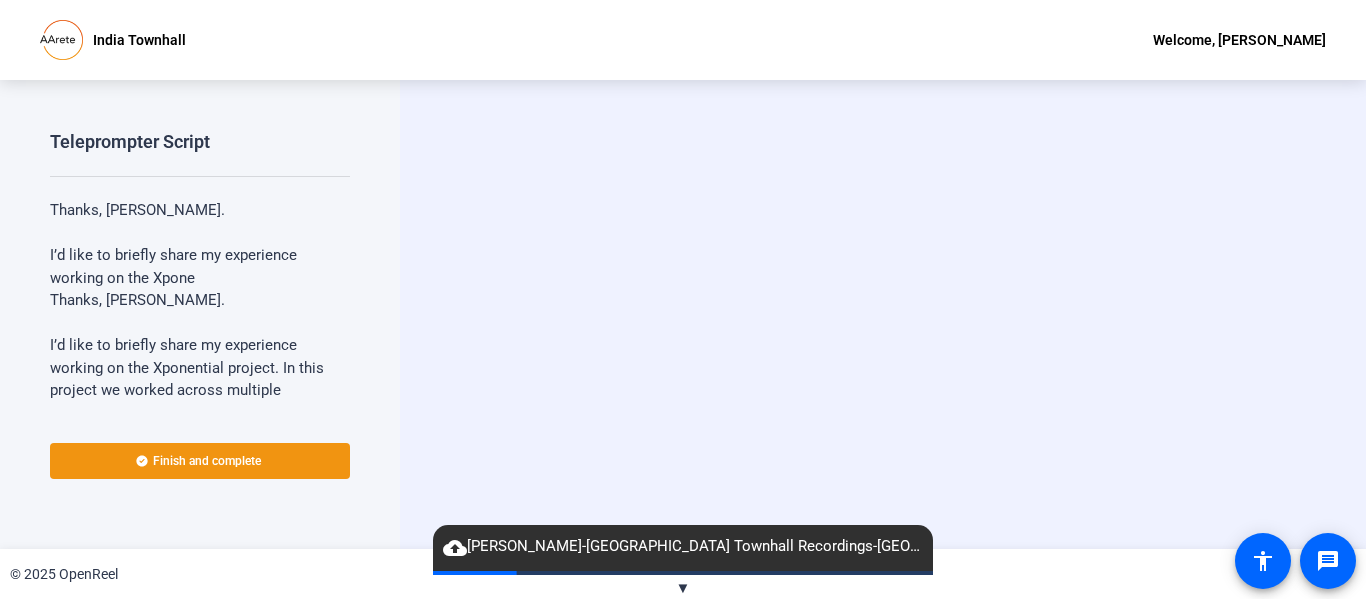 drag, startPoint x: 1365, startPoint y: 311, endPoint x: 503, endPoint y: 176, distance: 872.5073 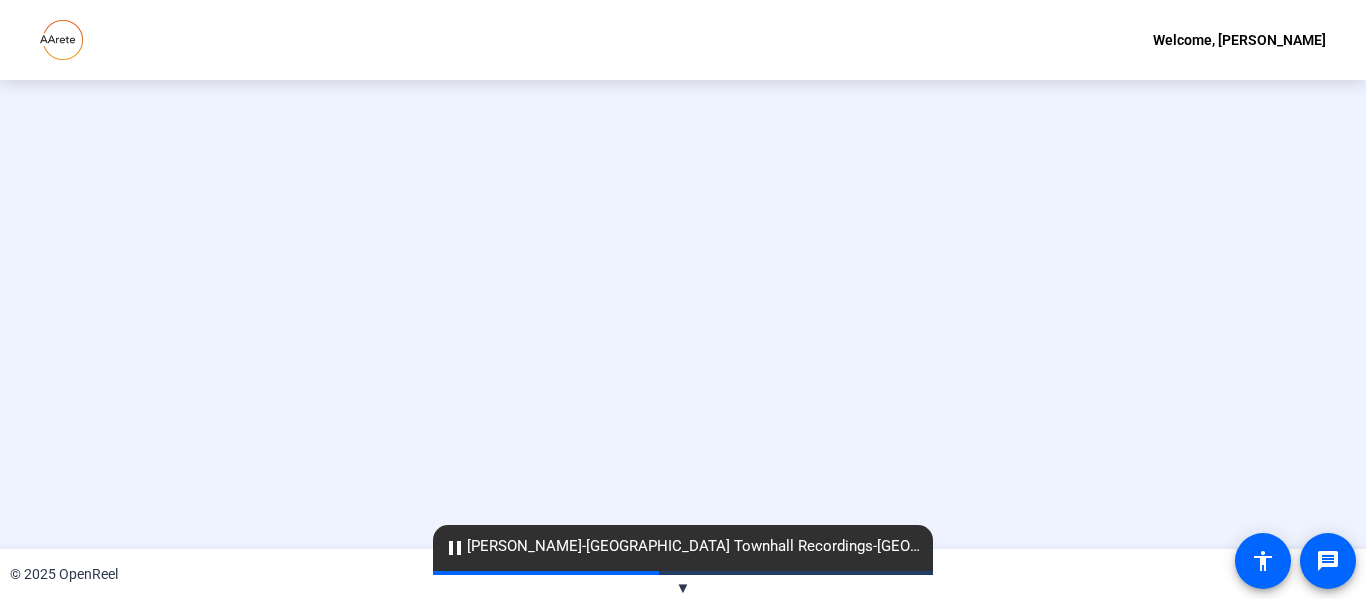 scroll, scrollTop: 0, scrollLeft: 0, axis: both 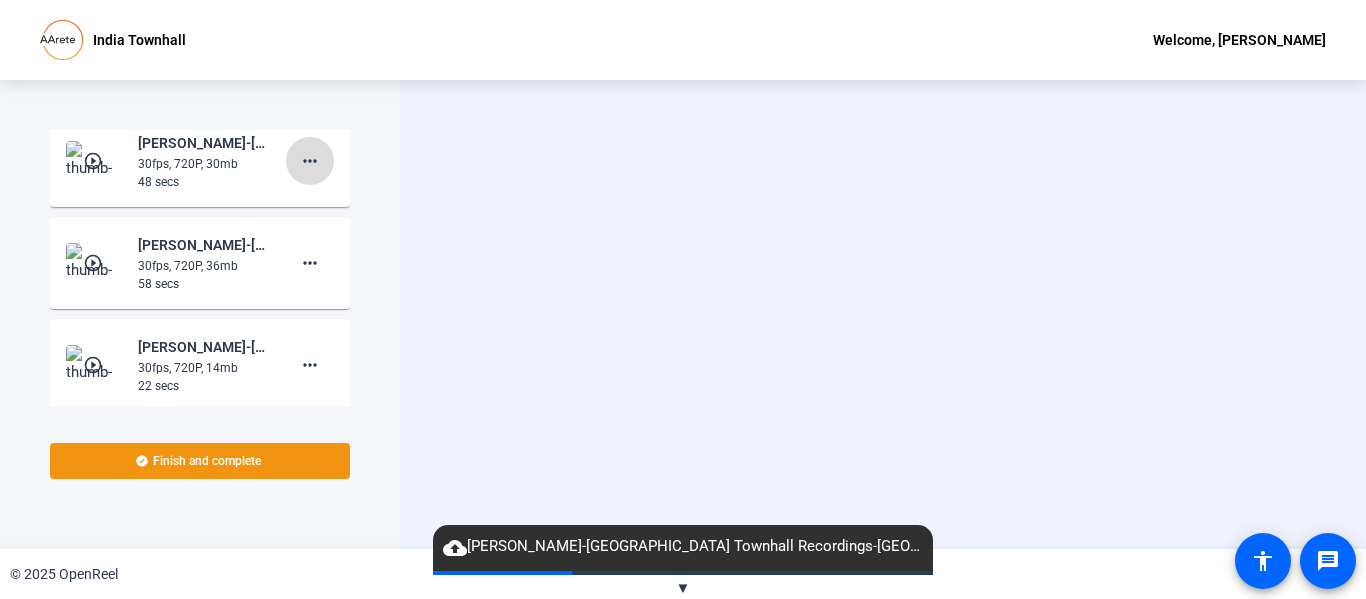 click on "more_horiz" 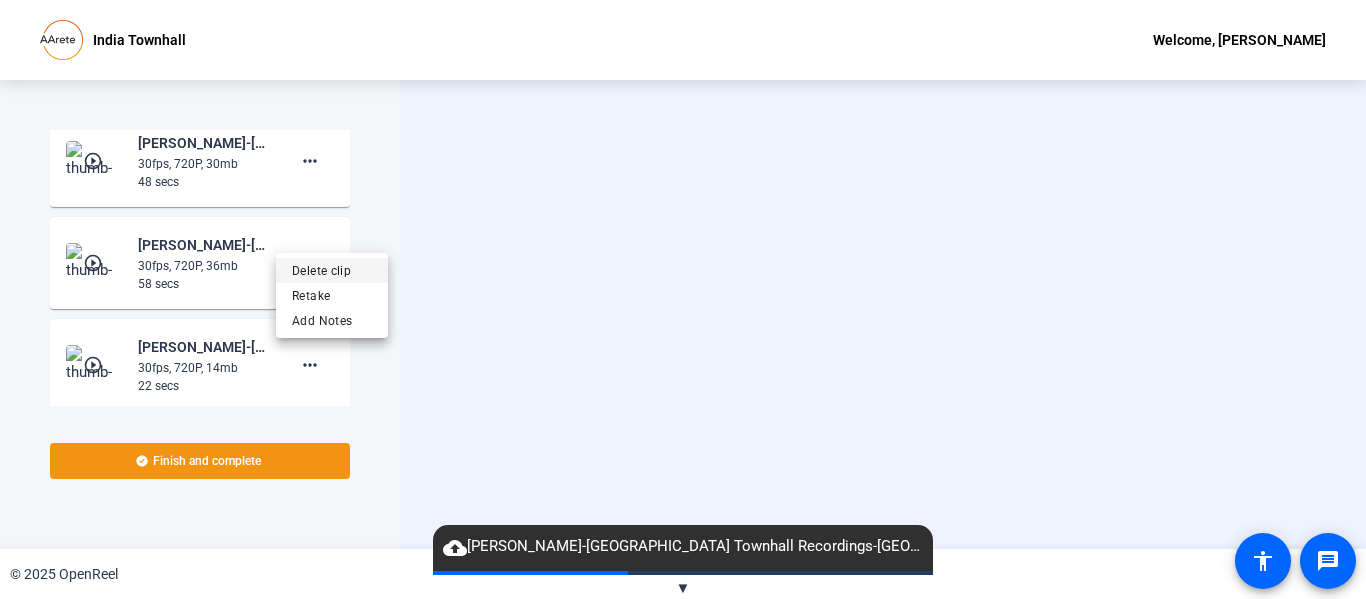 click on "Delete clip" at bounding box center [332, 270] 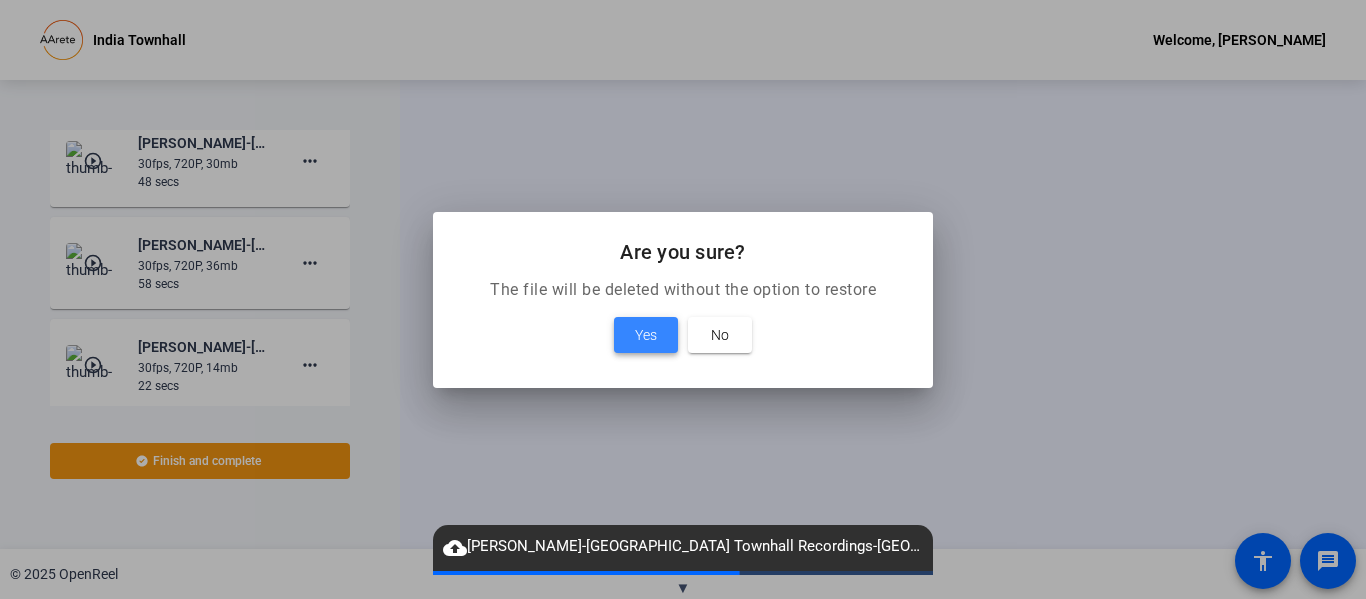 click on "Yes" at bounding box center [646, 335] 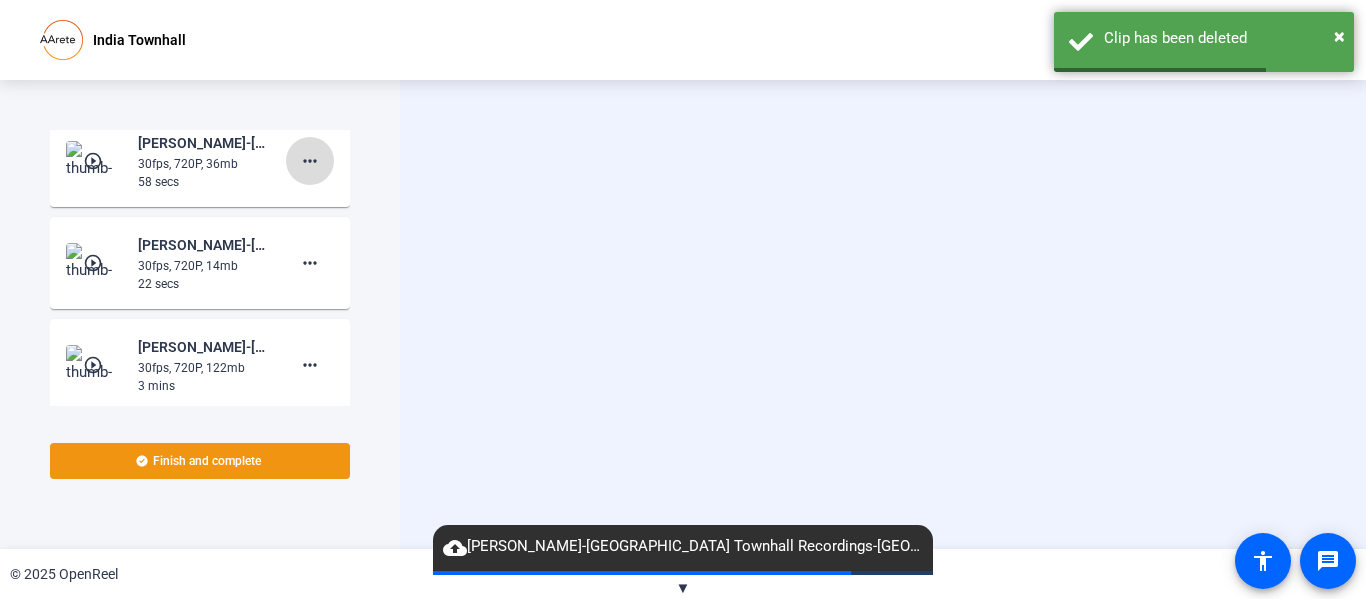 click on "more_horiz" 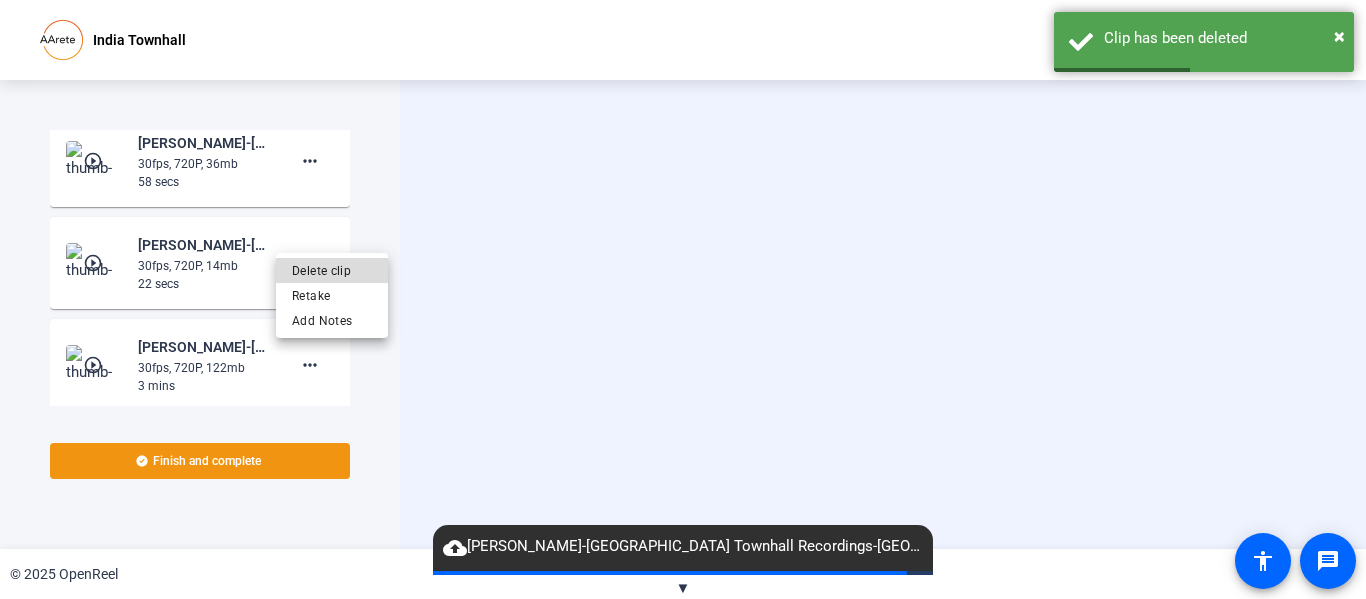 click on "Delete clip" at bounding box center [332, 270] 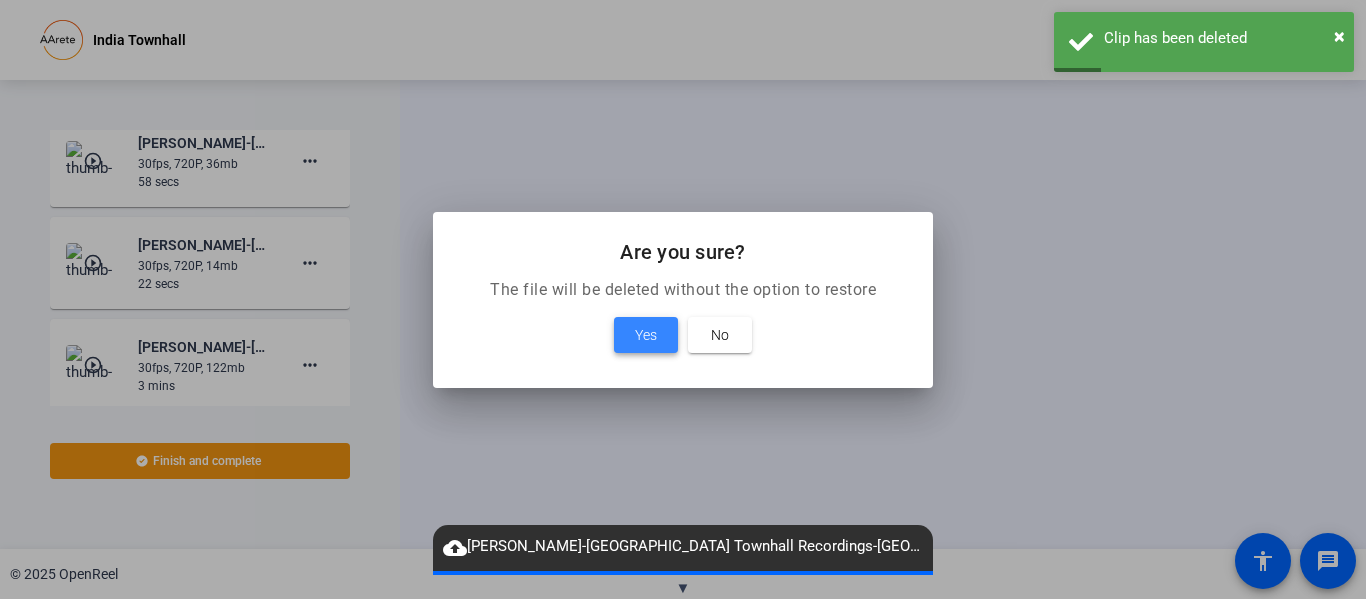 click on "Yes" at bounding box center [646, 335] 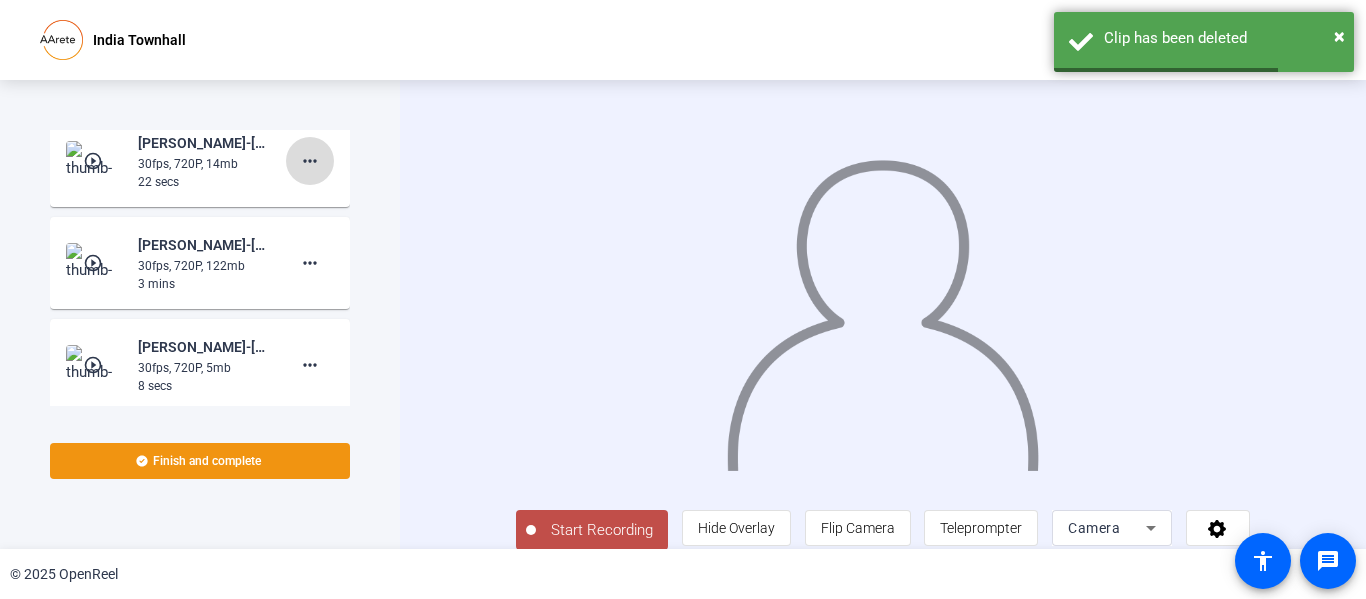 click on "more_horiz" 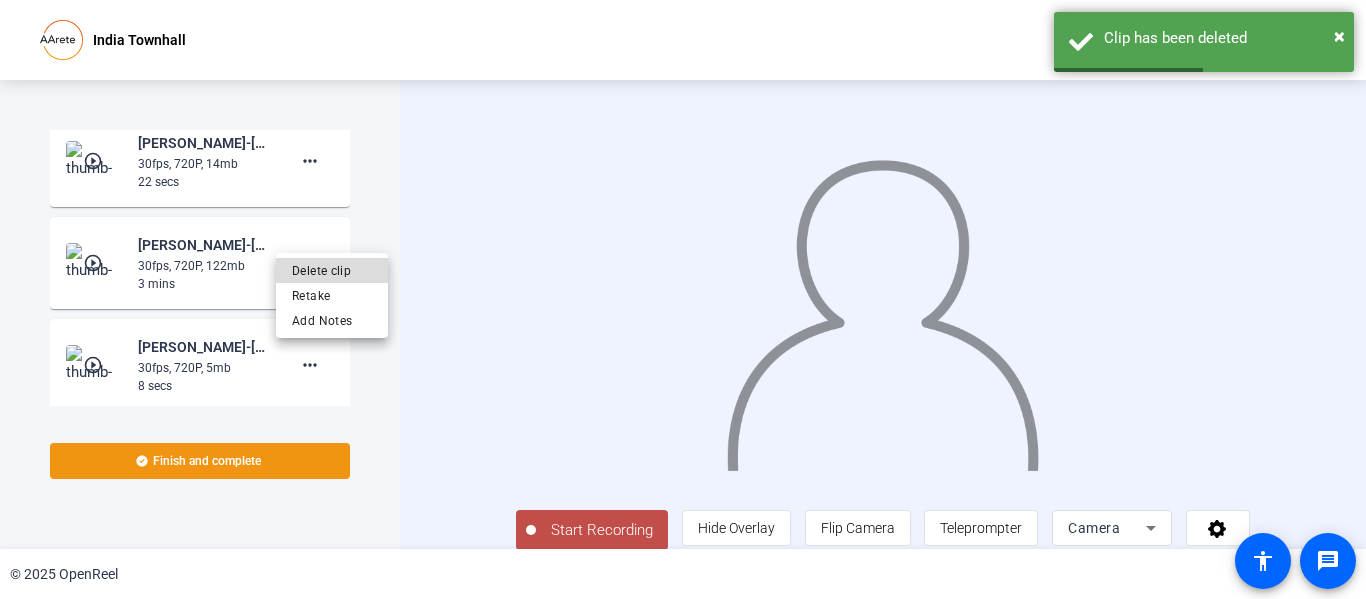 click on "Delete clip" at bounding box center (332, 270) 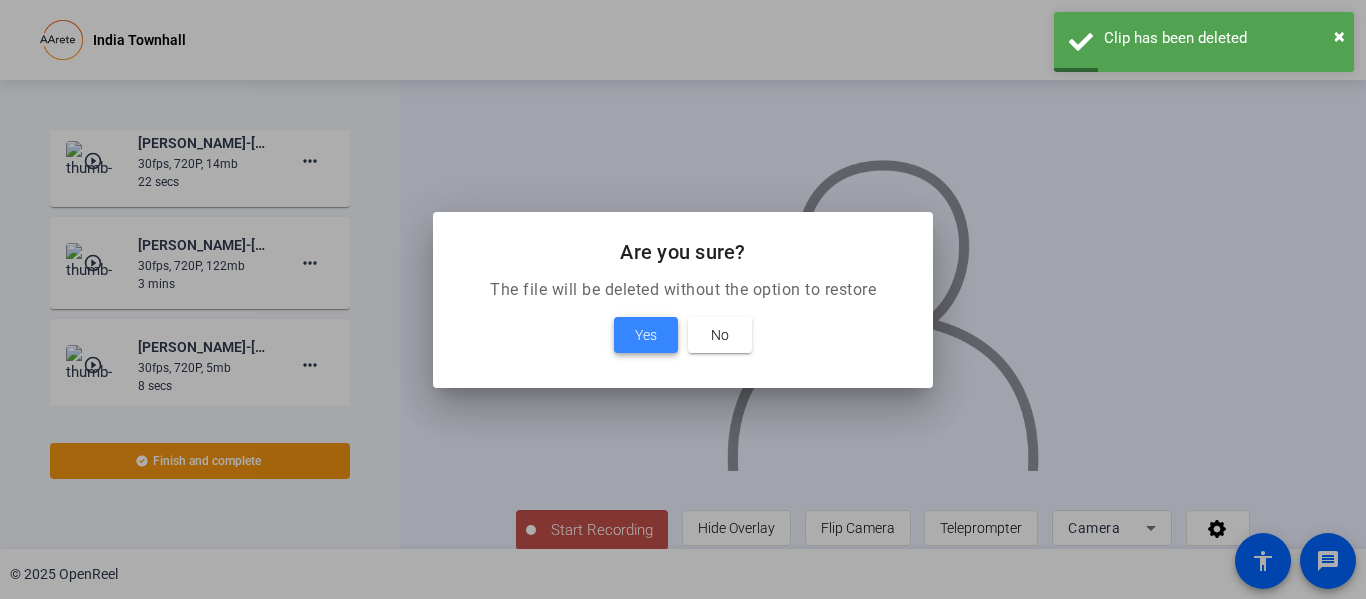 click on "Yes" at bounding box center (646, 335) 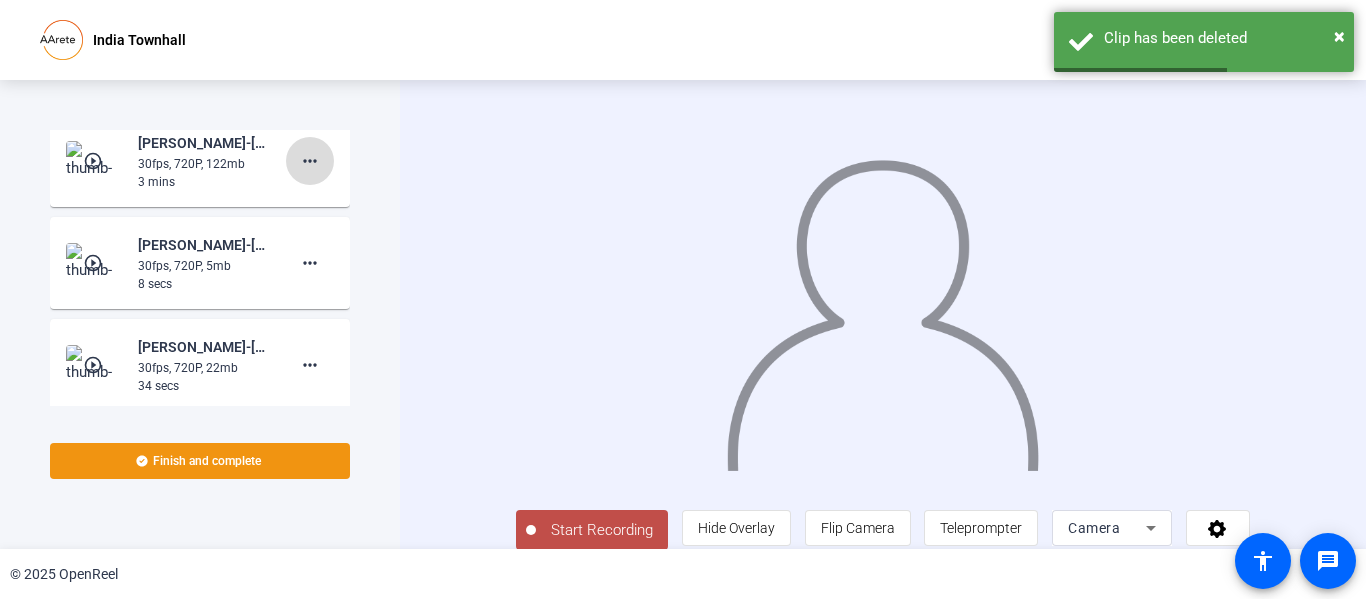 click 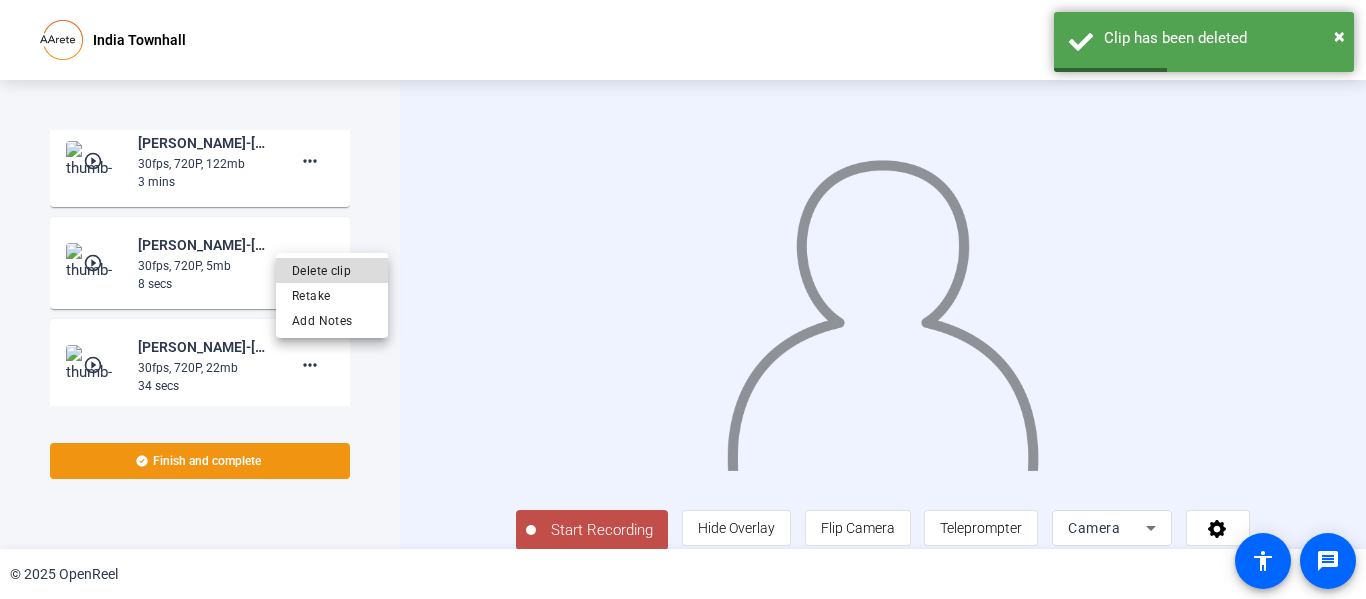 click on "Delete clip" at bounding box center (332, 270) 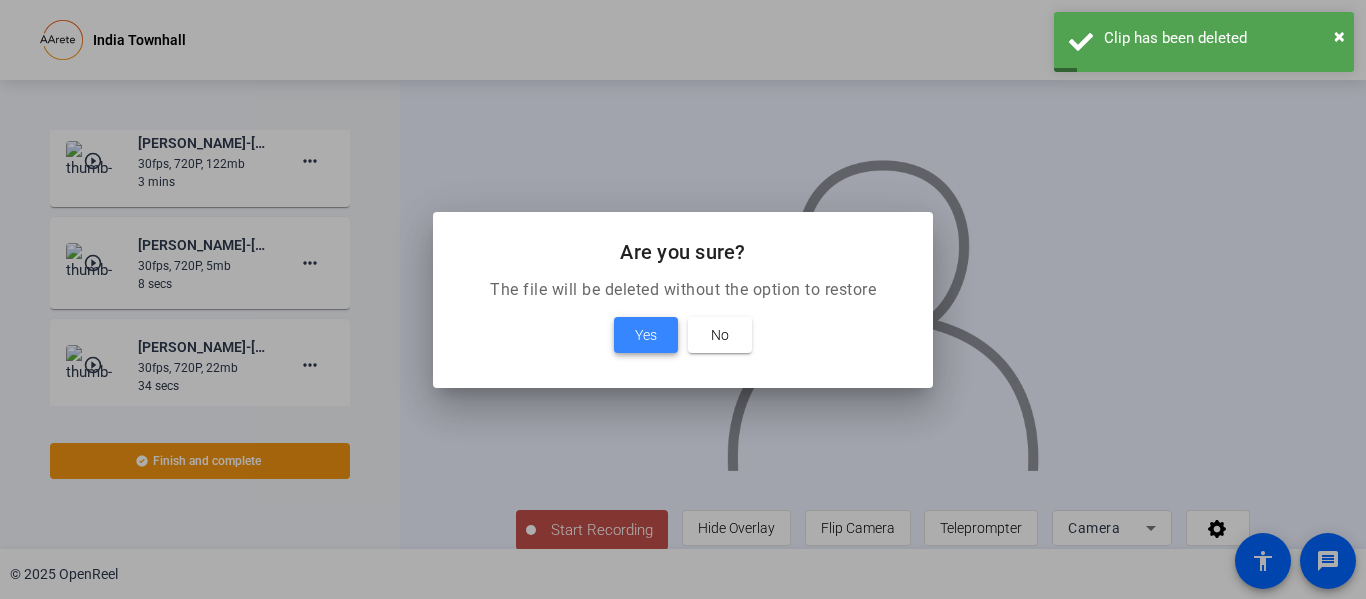 click at bounding box center [646, 335] 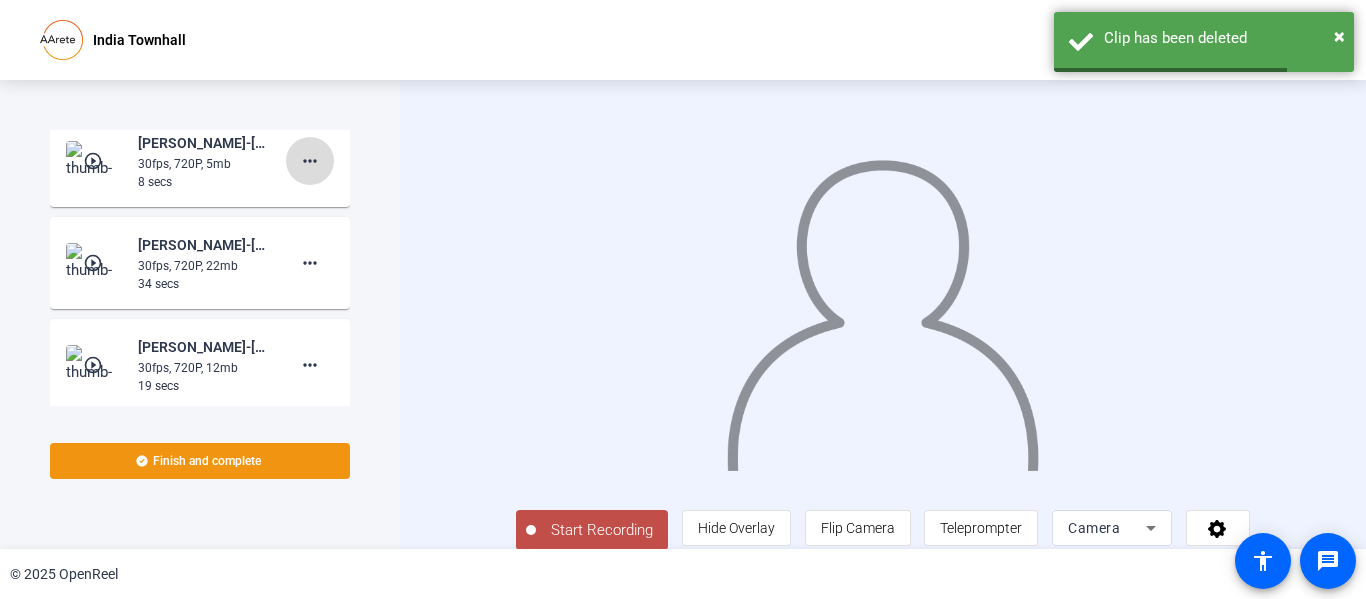 click on "more_horiz" 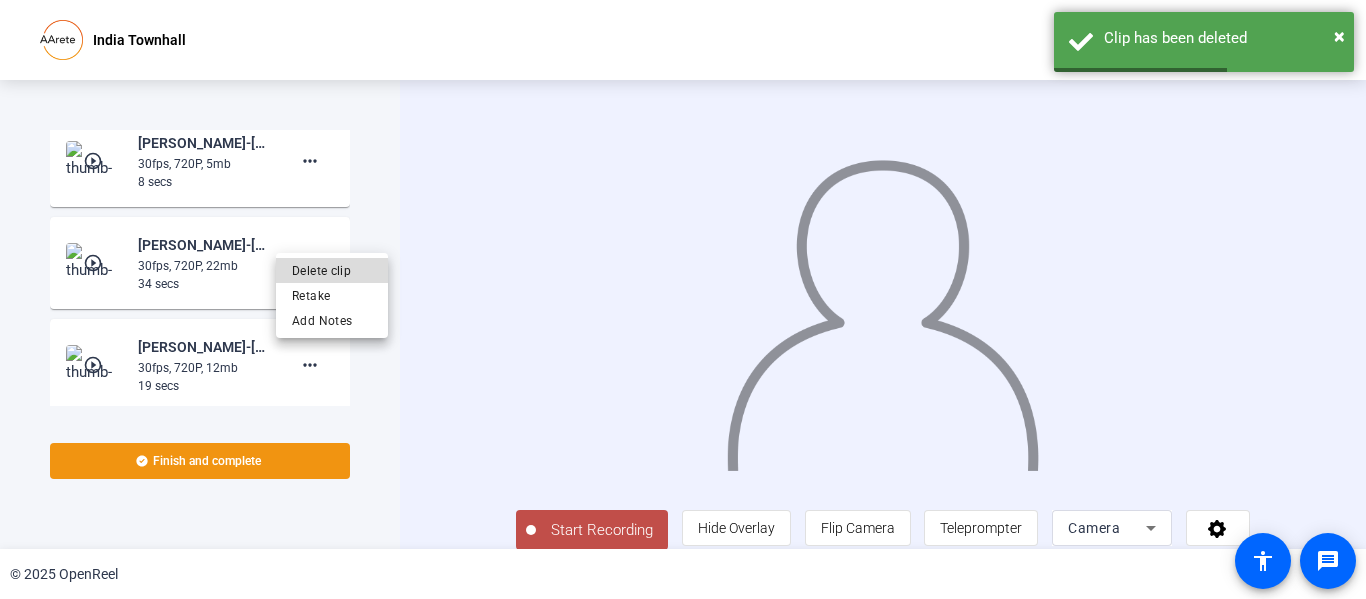 click on "Delete clip" at bounding box center [332, 270] 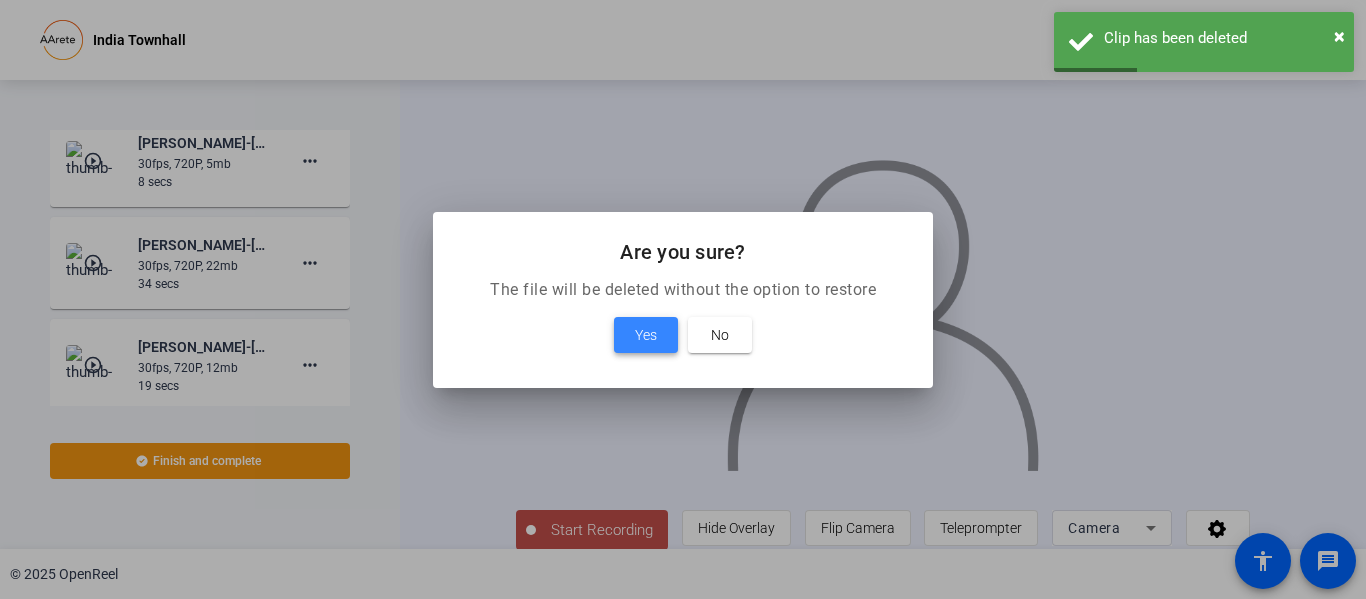 click on "Yes" at bounding box center [646, 335] 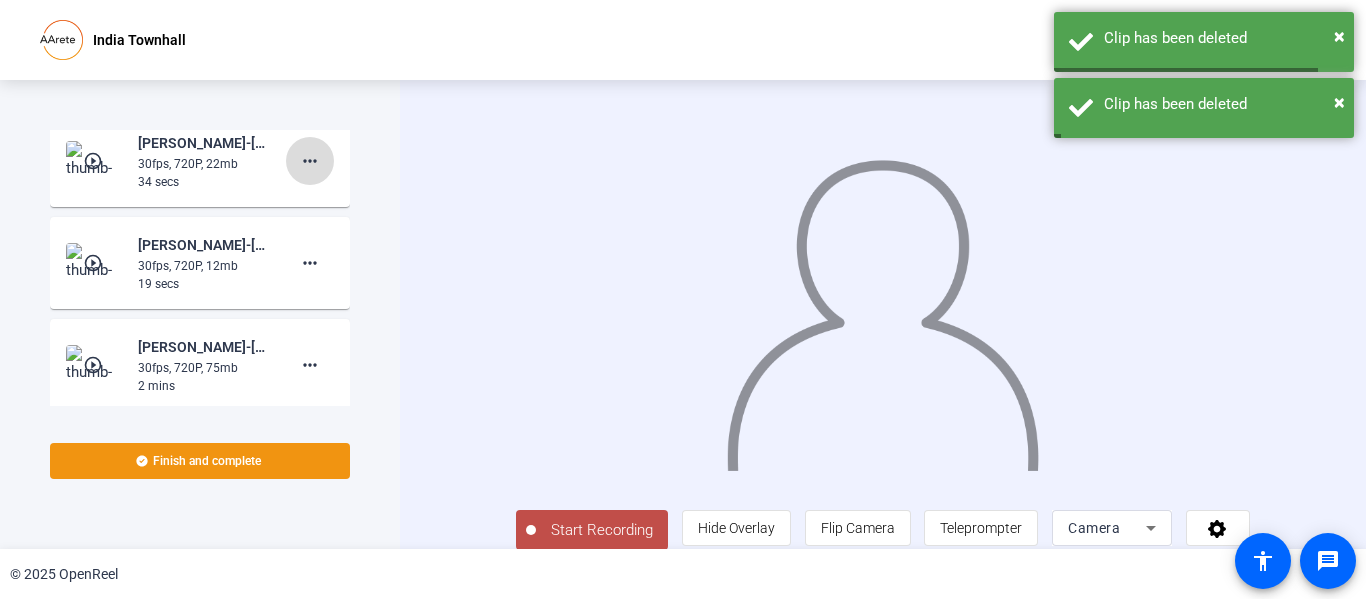 click on "more_horiz" 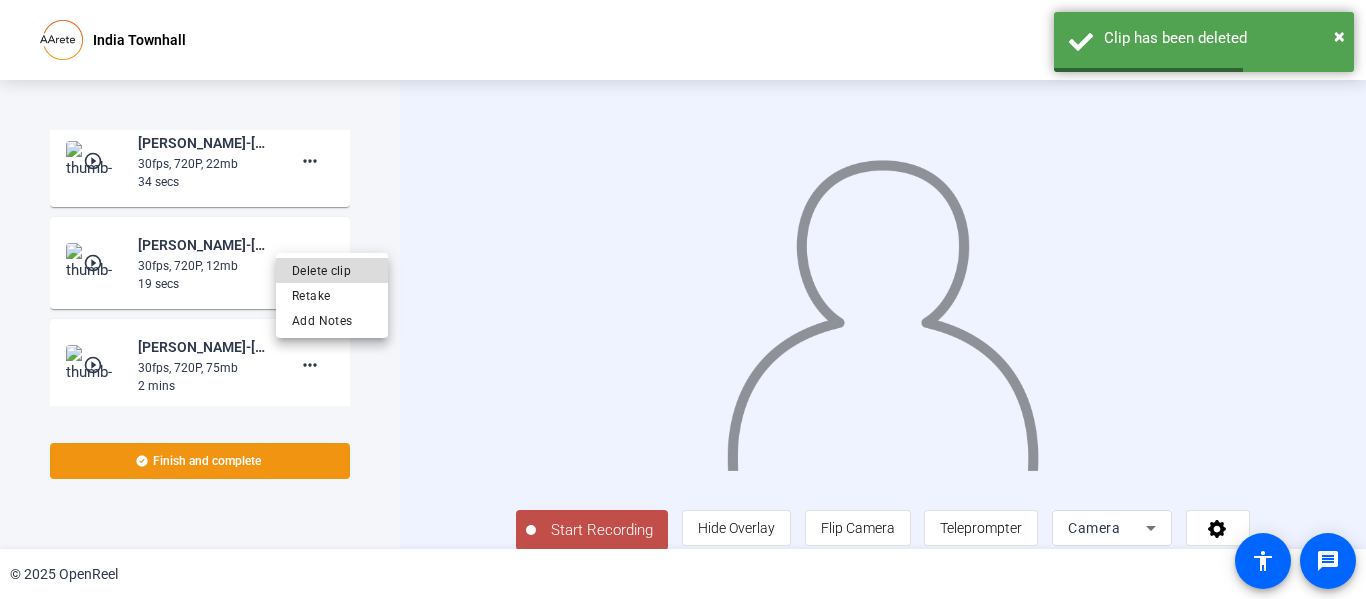 click on "Delete clip" at bounding box center [332, 270] 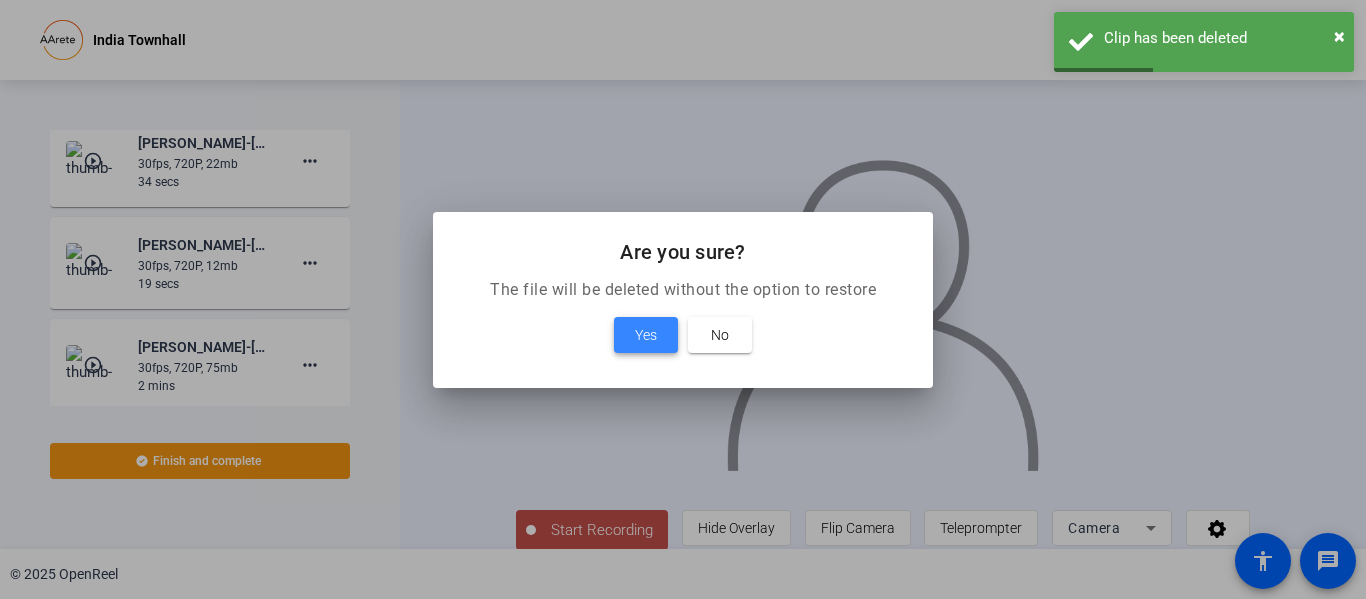 click on "Yes" at bounding box center [646, 335] 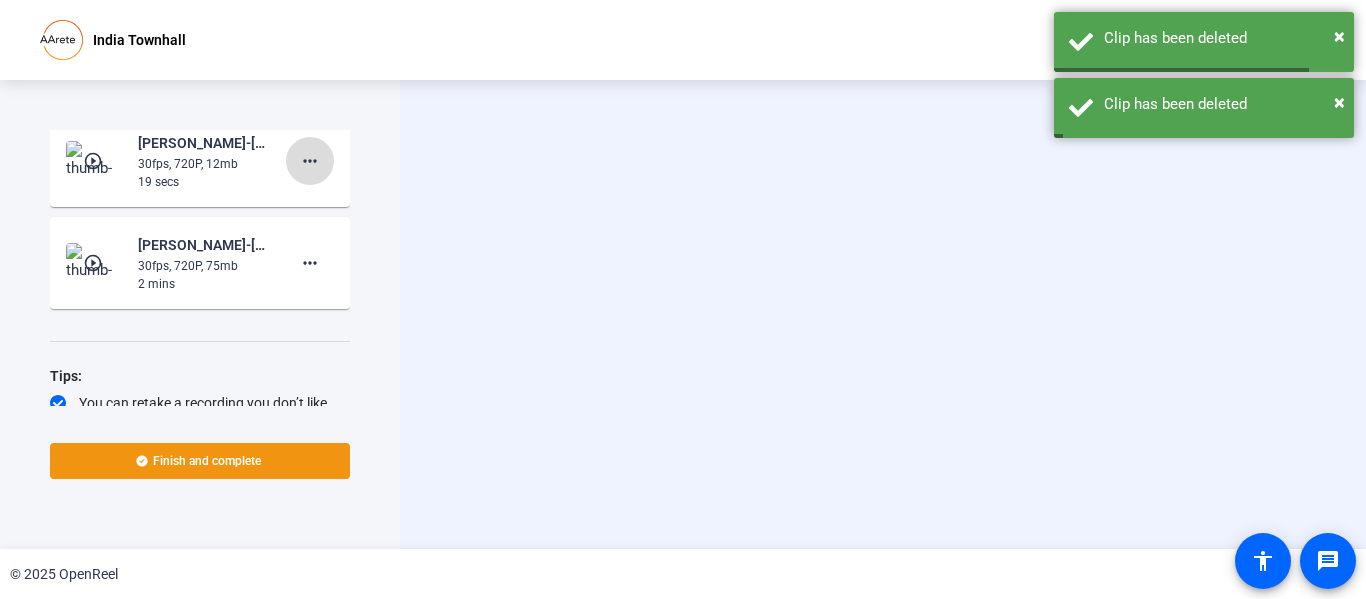 click on "more_horiz" 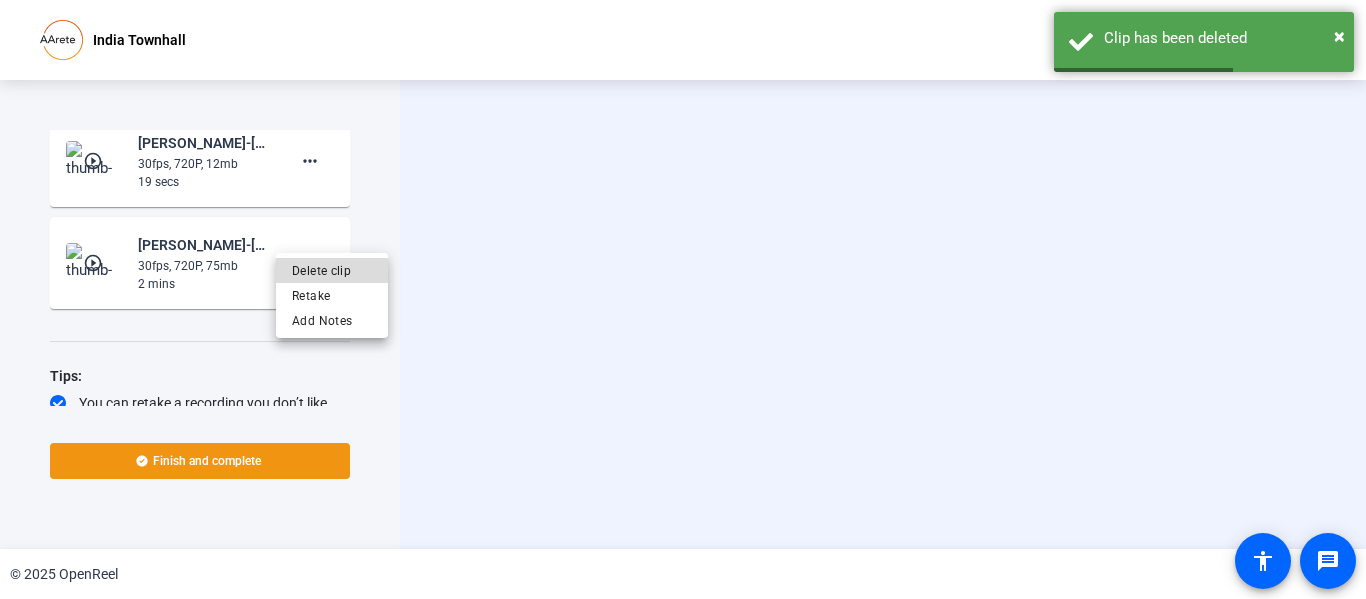 click on "Delete clip" at bounding box center (332, 270) 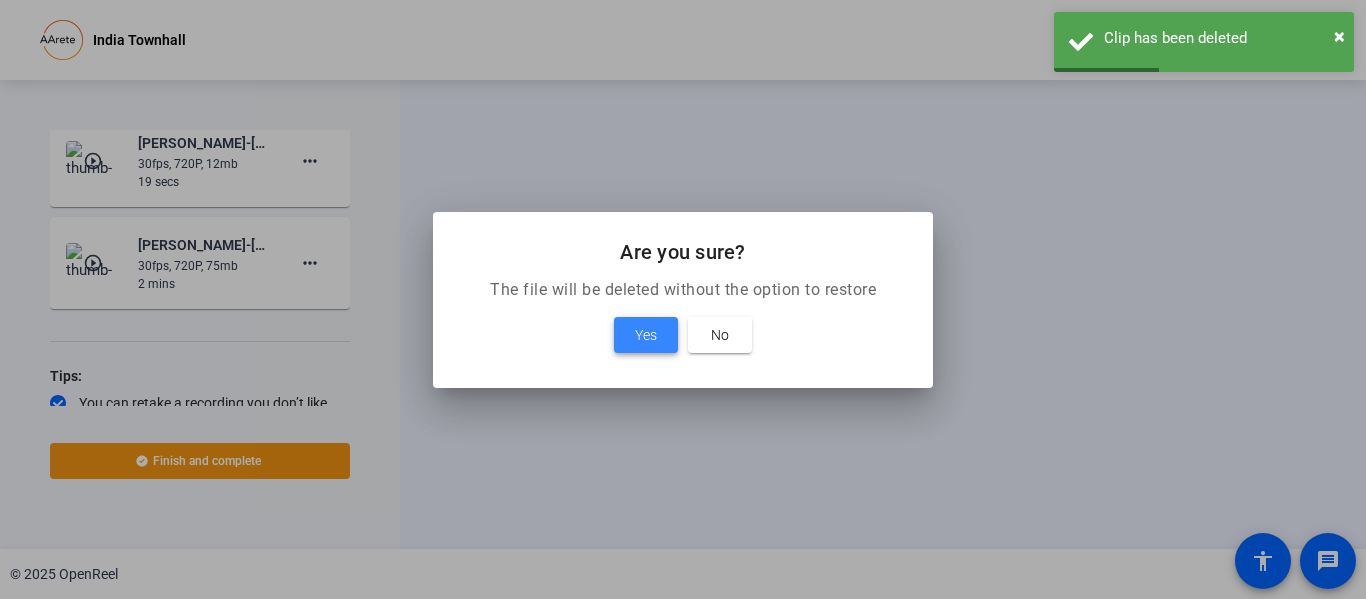 click at bounding box center [646, 335] 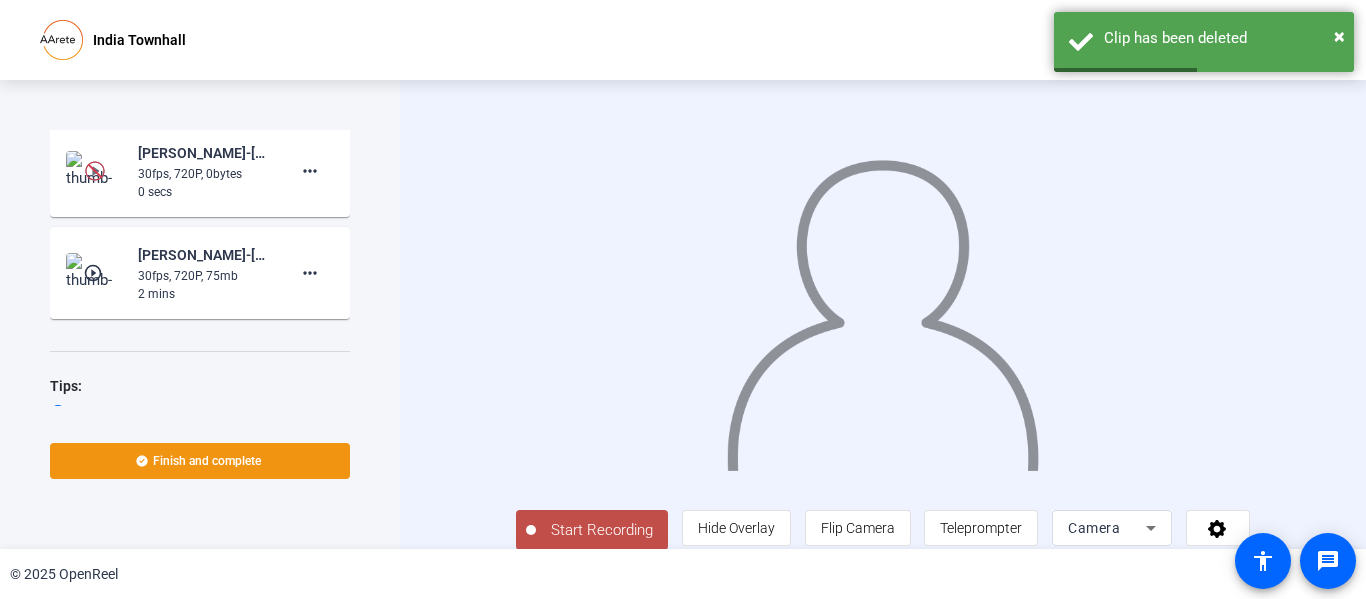 scroll, scrollTop: 1731, scrollLeft: 0, axis: vertical 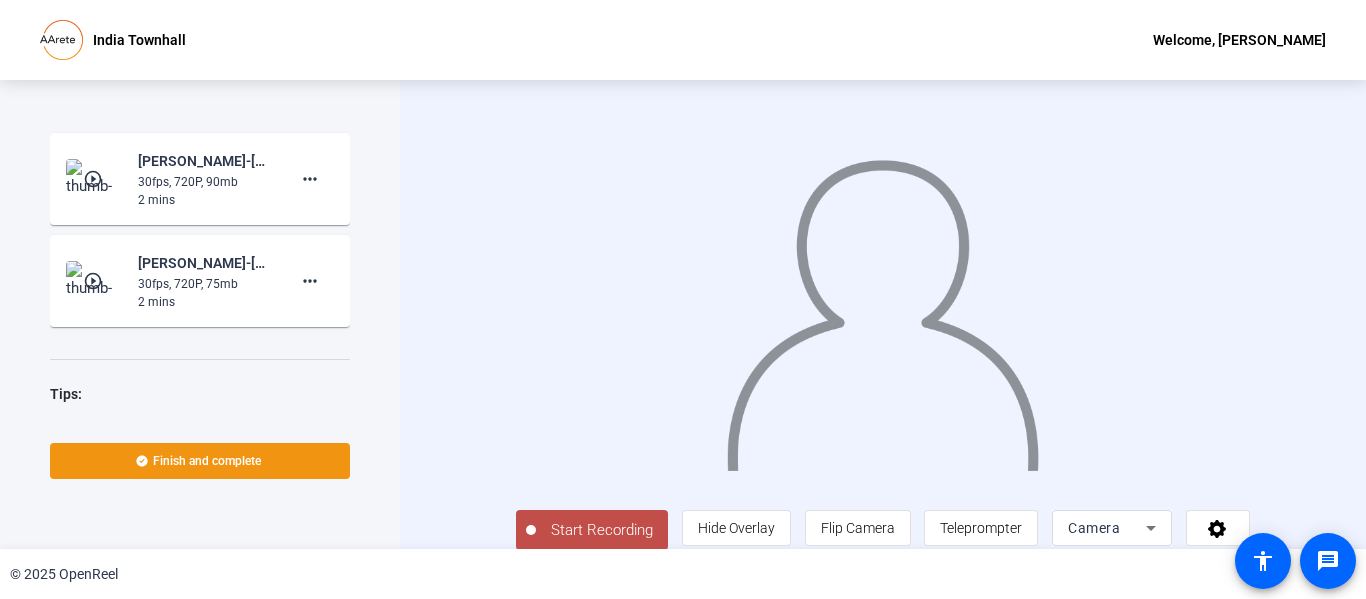click on "Start Recording" 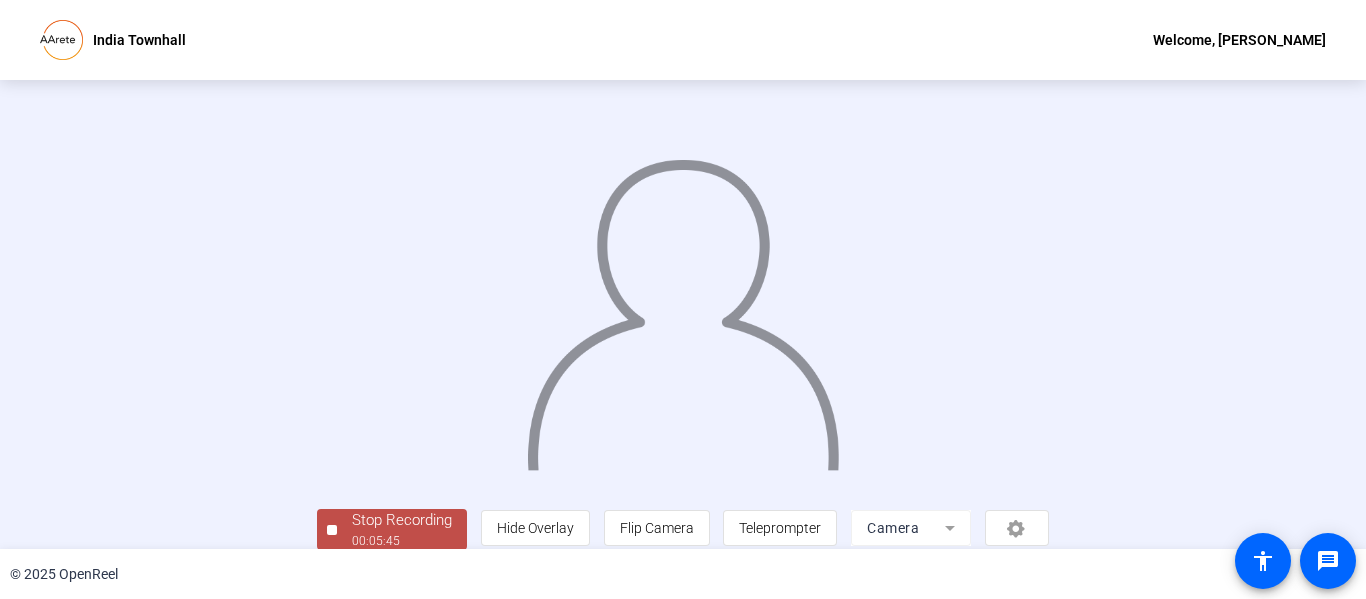 click on "Stop Recording" 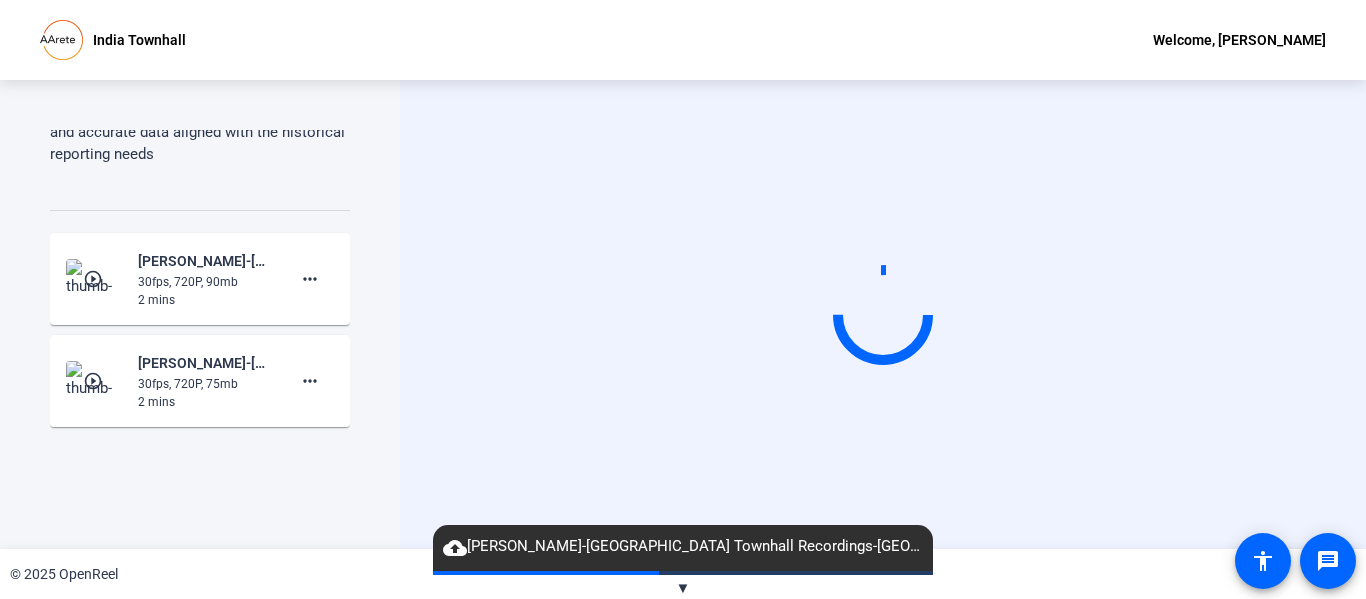 scroll, scrollTop: 1688, scrollLeft: 0, axis: vertical 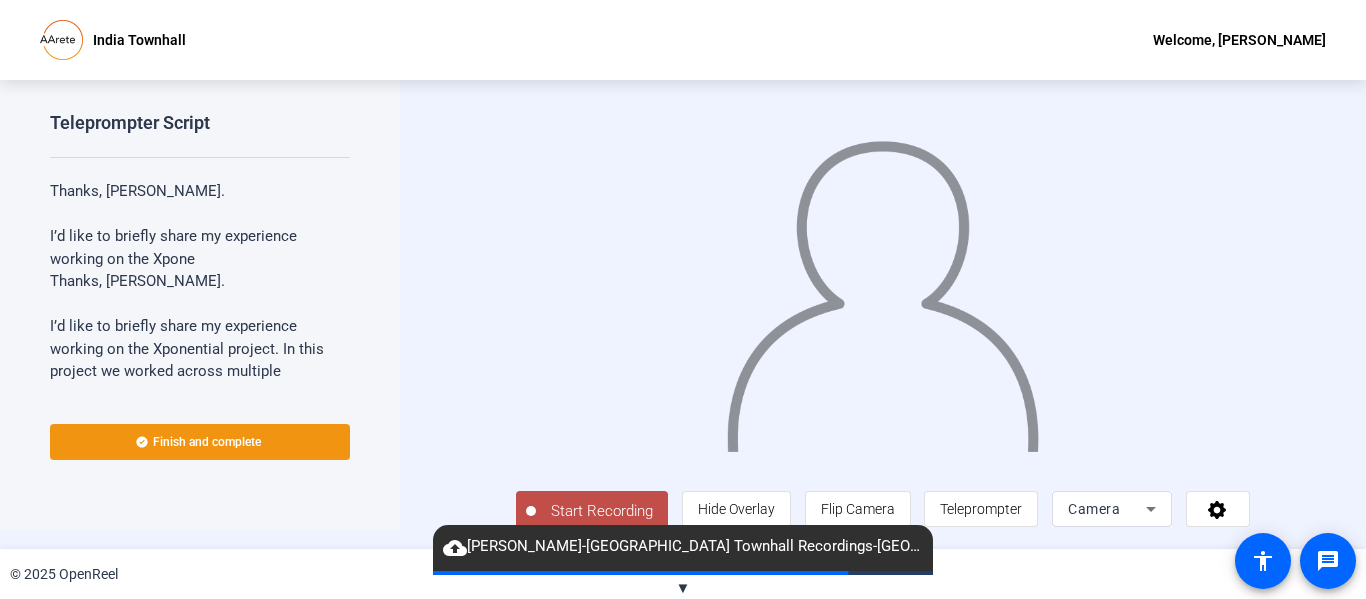 click on "Start Recording" 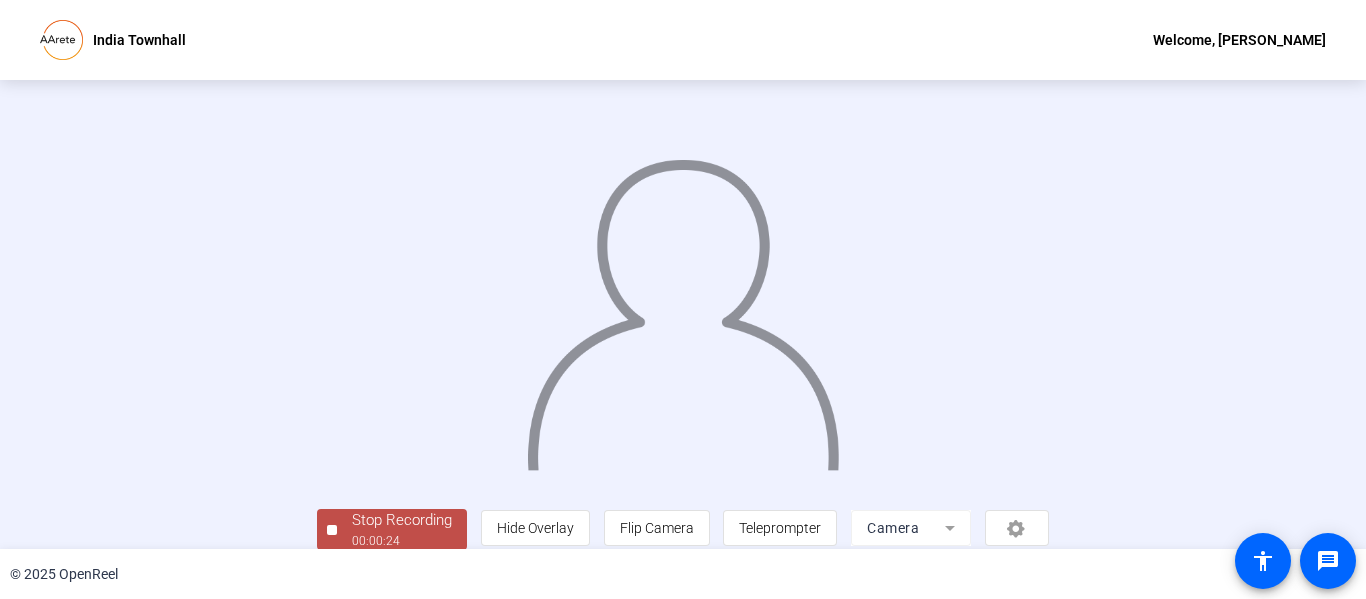scroll, scrollTop: 126, scrollLeft: 0, axis: vertical 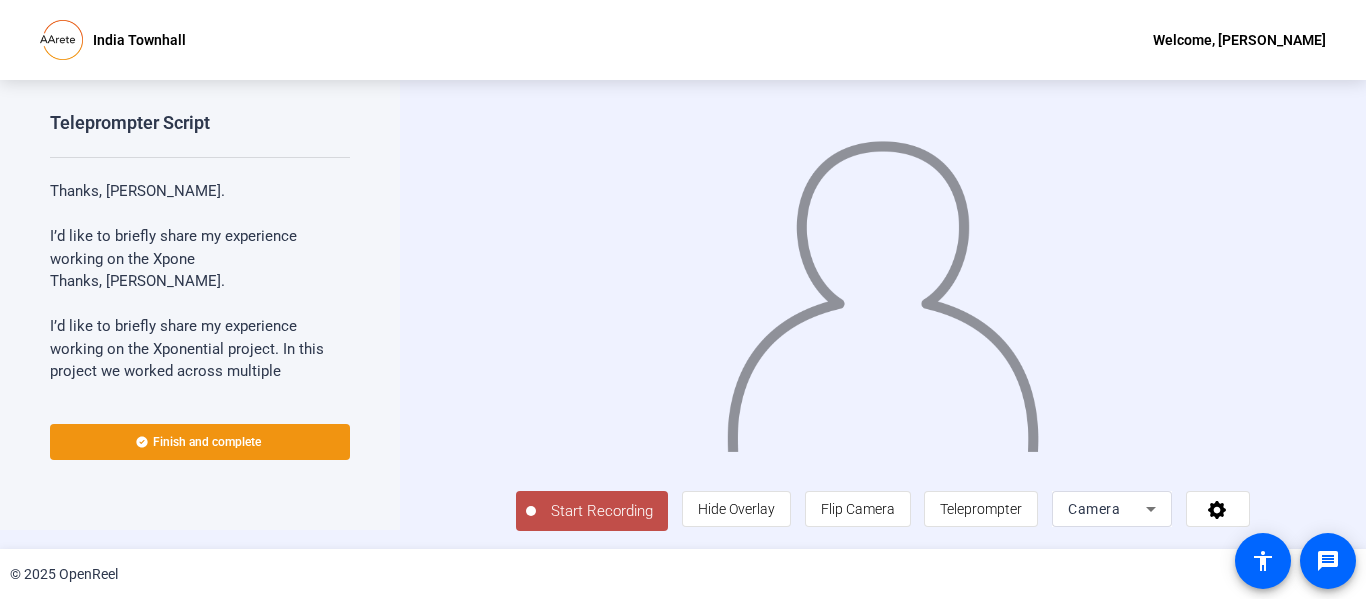 click on "Start Recording" 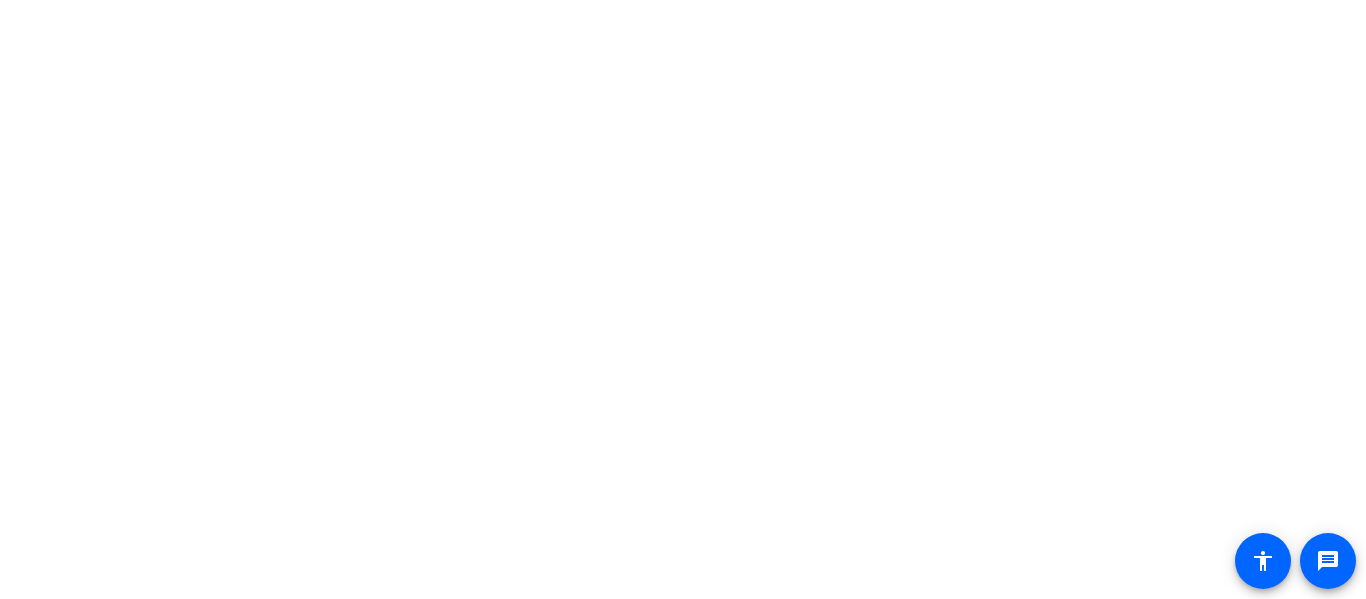 scroll, scrollTop: 0, scrollLeft: 0, axis: both 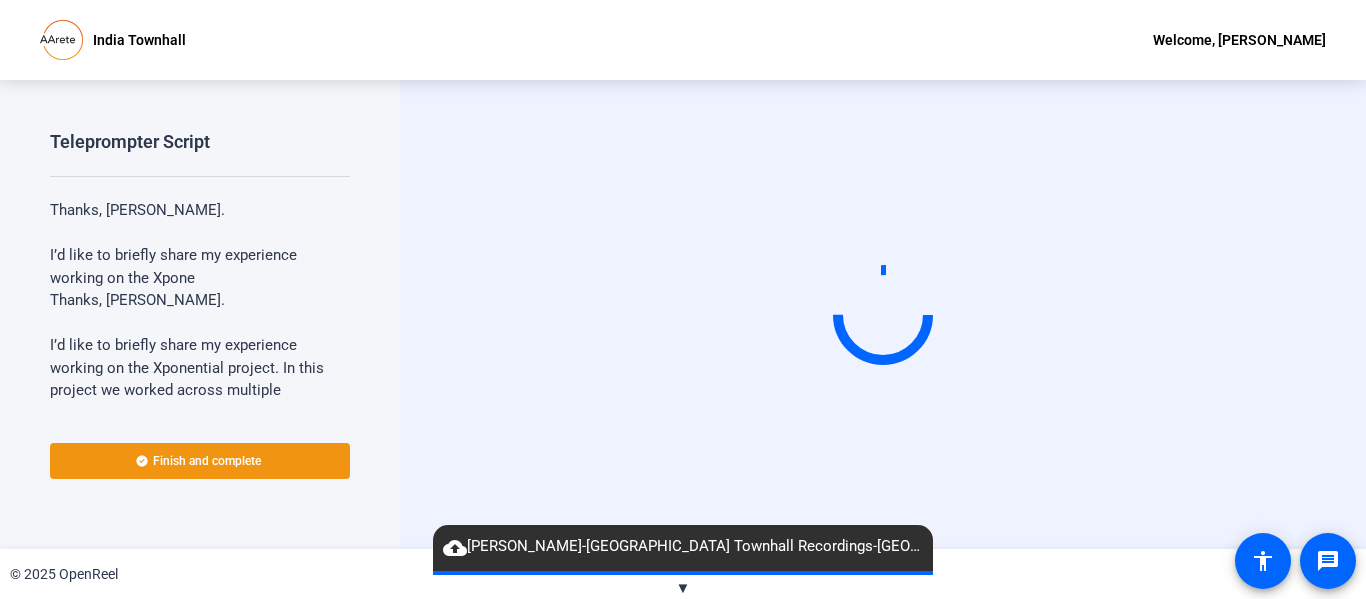 drag, startPoint x: 1365, startPoint y: 272, endPoint x: 1365, endPoint y: 349, distance: 77 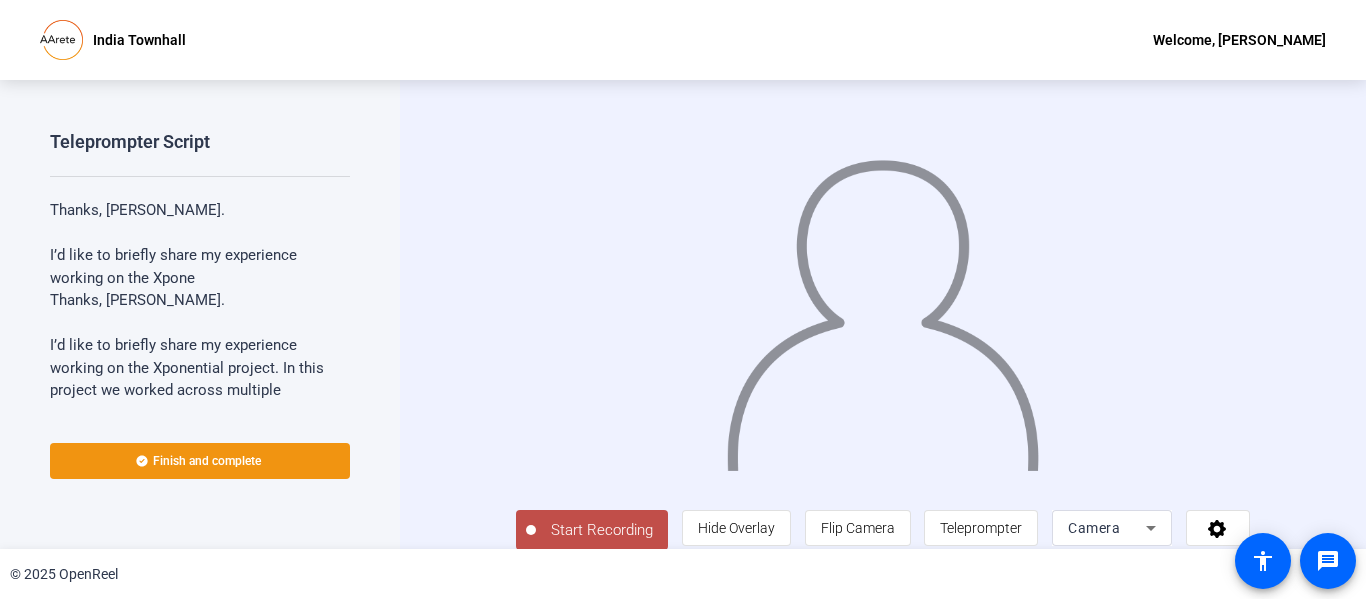 scroll, scrollTop: 42, scrollLeft: 0, axis: vertical 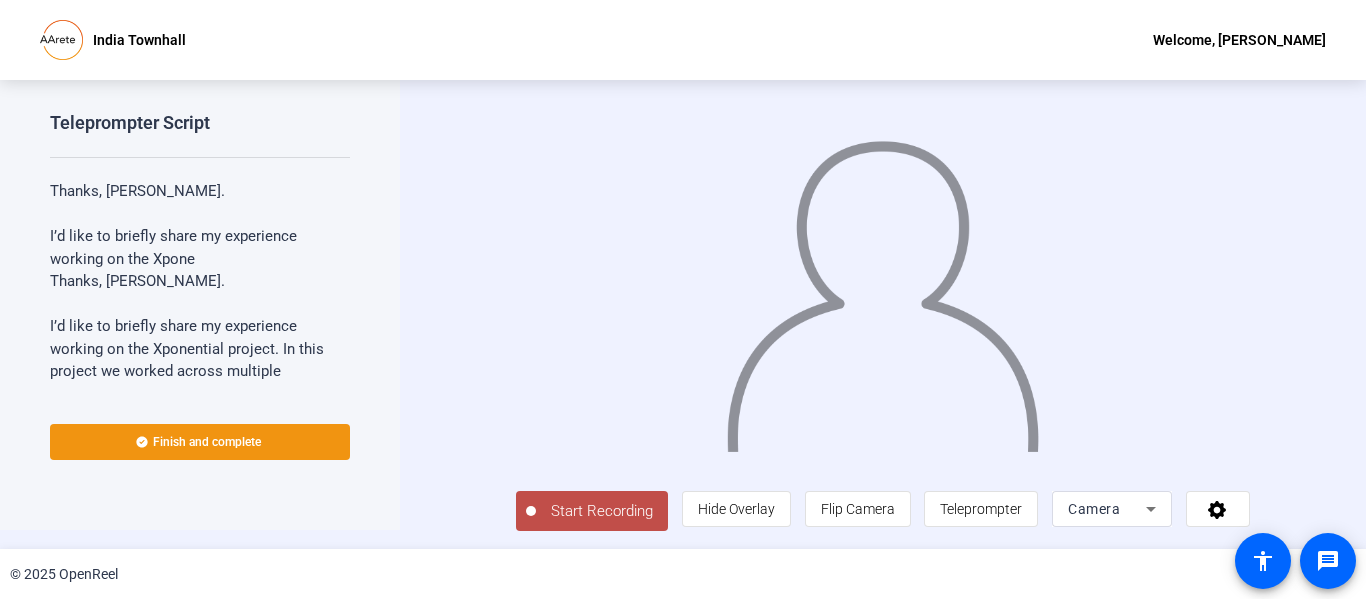 click on "Start Recording" 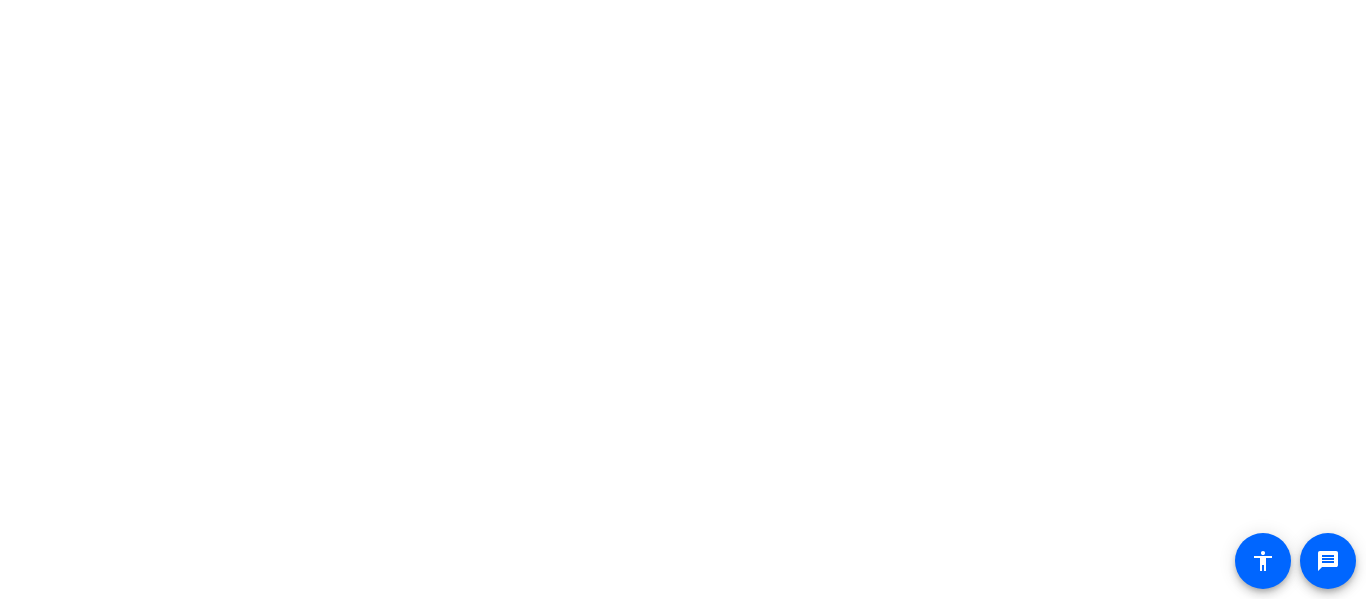 scroll, scrollTop: 0, scrollLeft: 0, axis: both 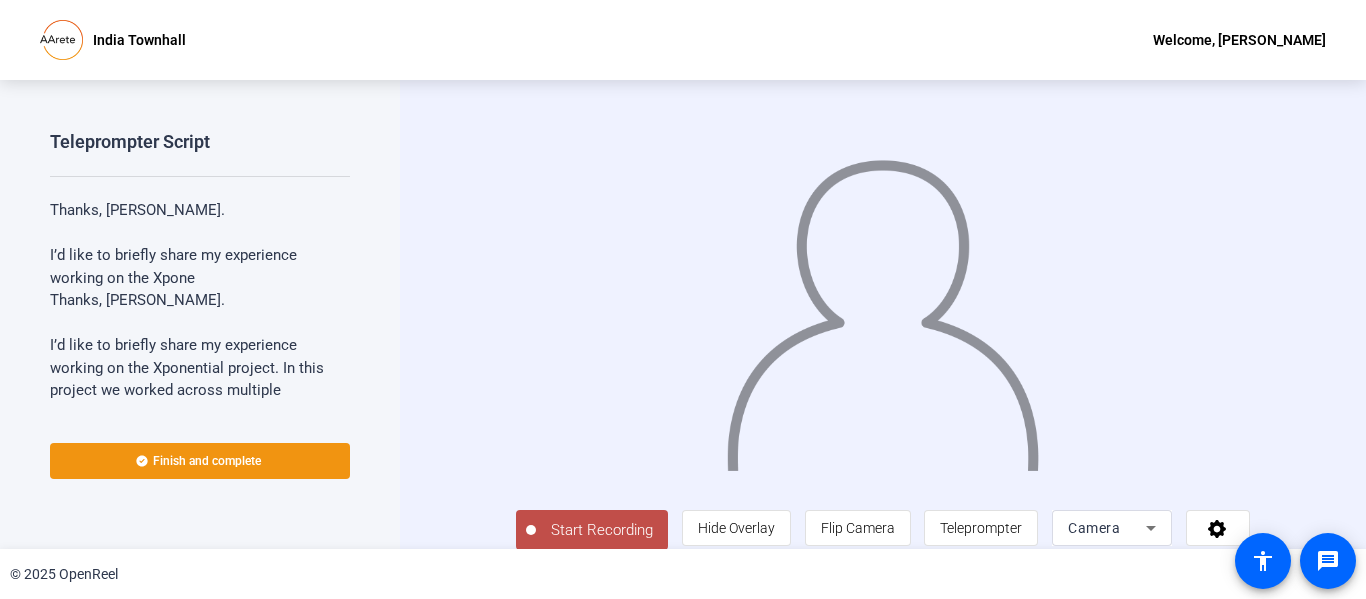 click on "Start Recording" 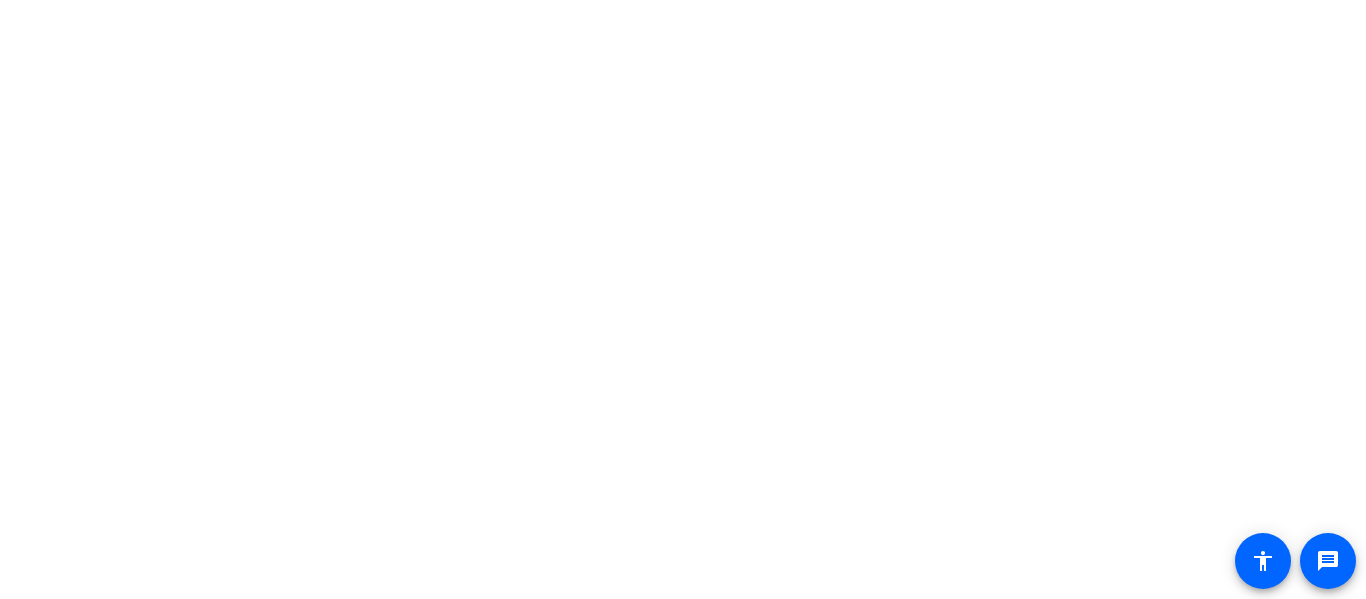 scroll, scrollTop: 0, scrollLeft: 0, axis: both 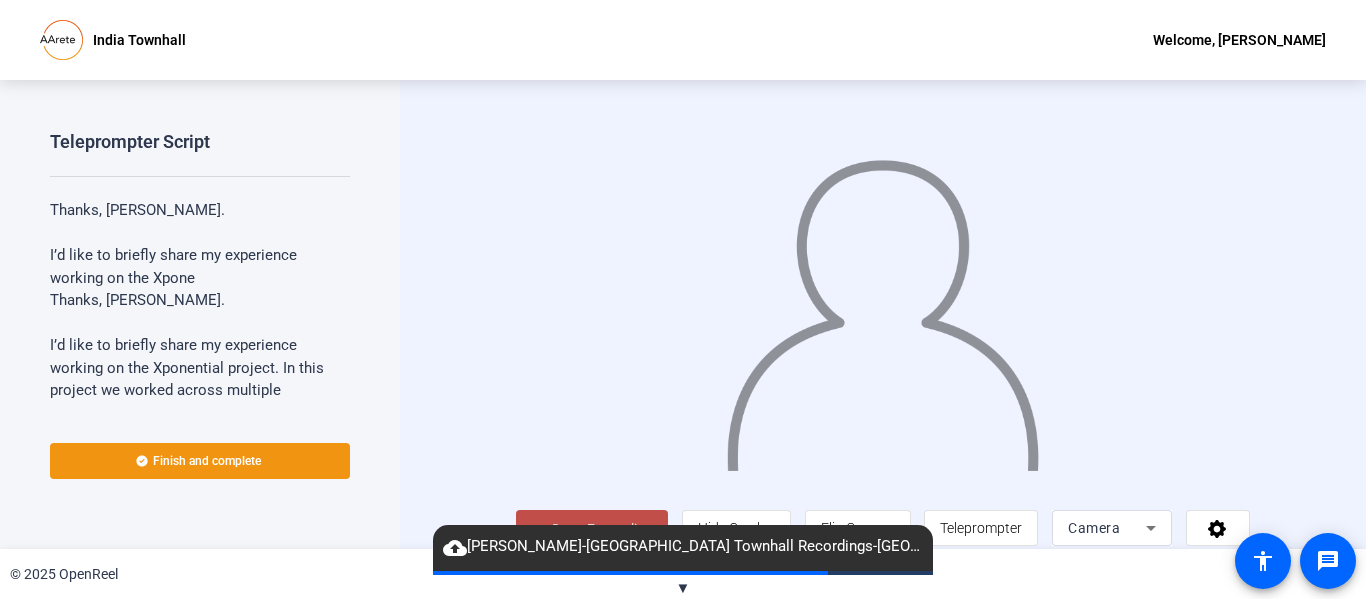 drag, startPoint x: 1365, startPoint y: 403, endPoint x: 407, endPoint y: 512, distance: 964.18097 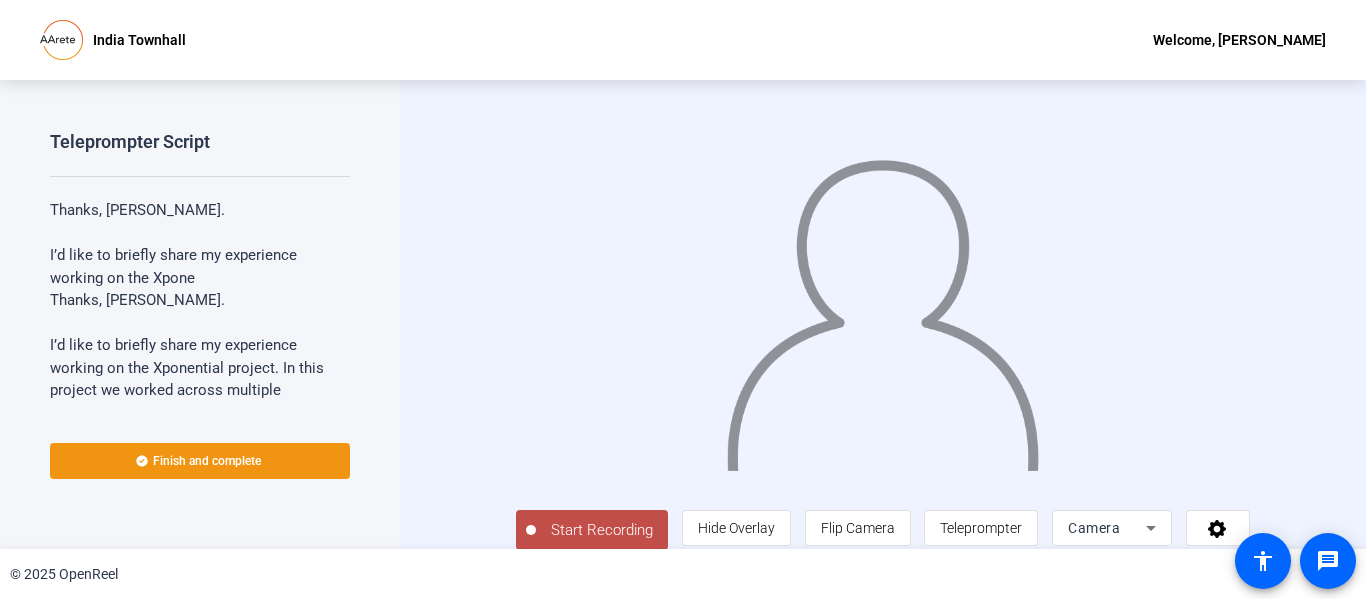 click on "Teleprompter Script Thanks, Swapnali.  I’d like to briefly share my experience working on the Xpone Thanks, Swapnali.  I’d like to briefly share my experience working on the Xponential project. In this project we worked across multiple technologies and implement a complete end-to-end data solution. As part of the project, we processed over 700 files and ingested 4 to 5 million records.     Our primary data platform was Snowflake, and we handled complete implementation from the ground up. This included setting up multiple environments through different databases, and defining roles and access controls tailored for different users to have more control over access of data.   One of the key challenges was enabling ‘As Of’ reporting, where users can view historical data exactly as it was reported during a selected month or quarter. Additionally, to meet business requirements, once data is available for that quarter end, the dashboard should automatically hide the non-quarter (intermediate) months." 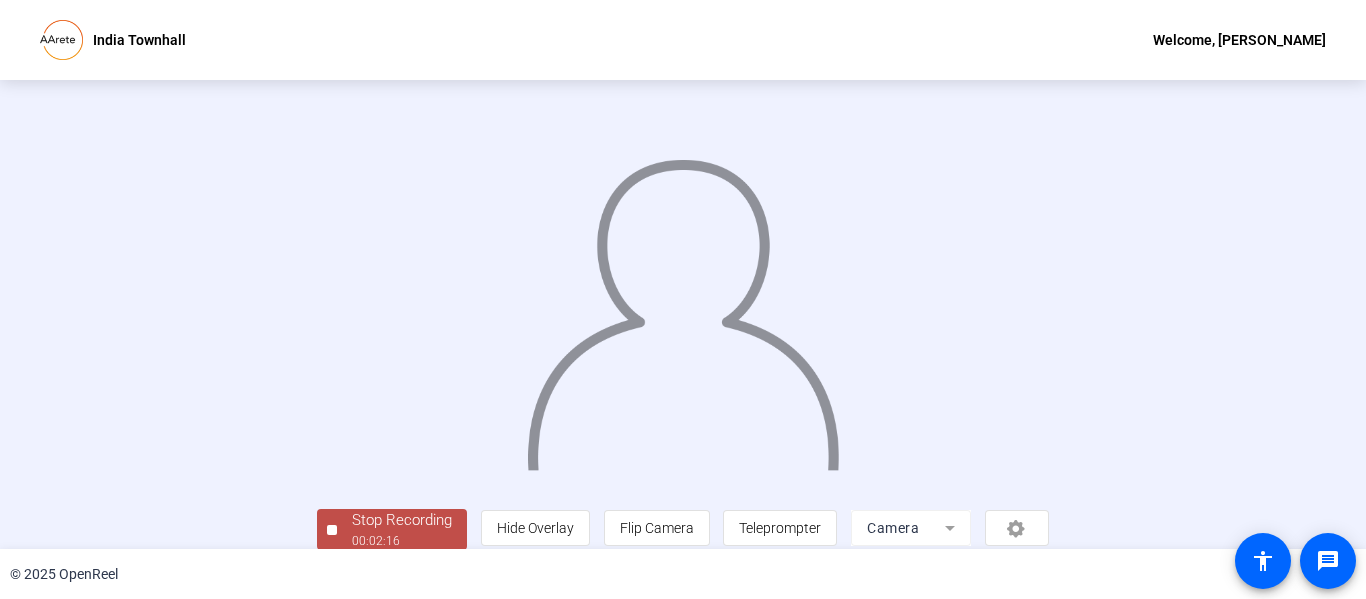 scroll, scrollTop: 126, scrollLeft: 0, axis: vertical 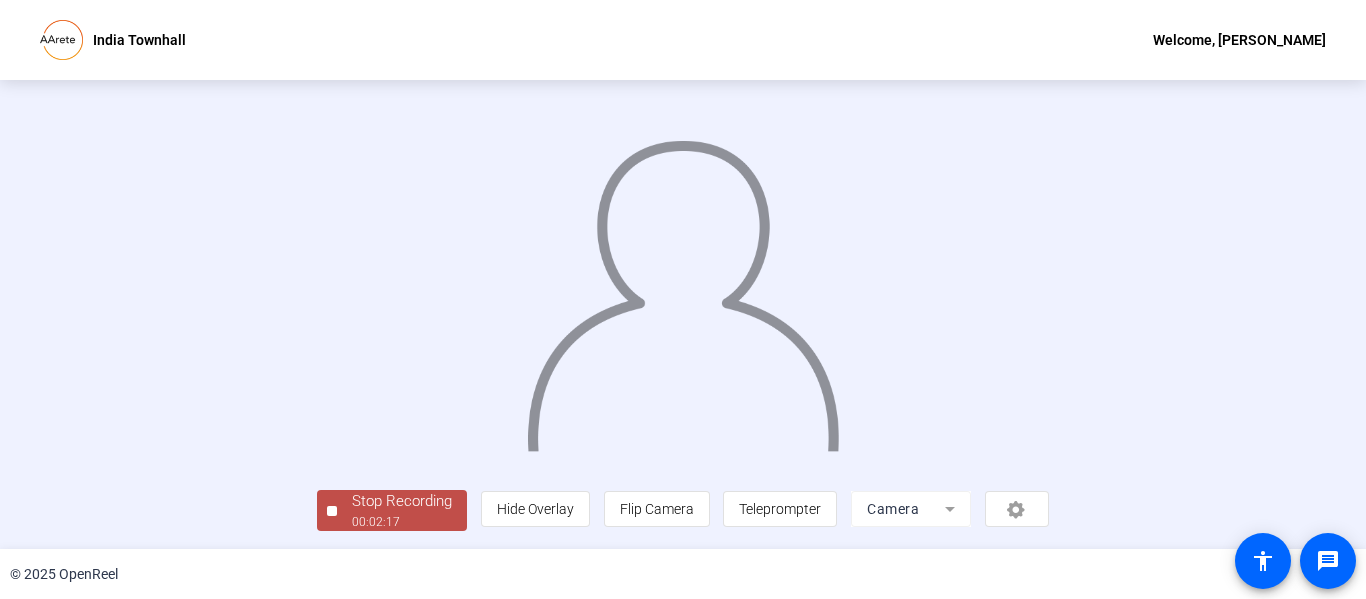 click on "00:02:17" 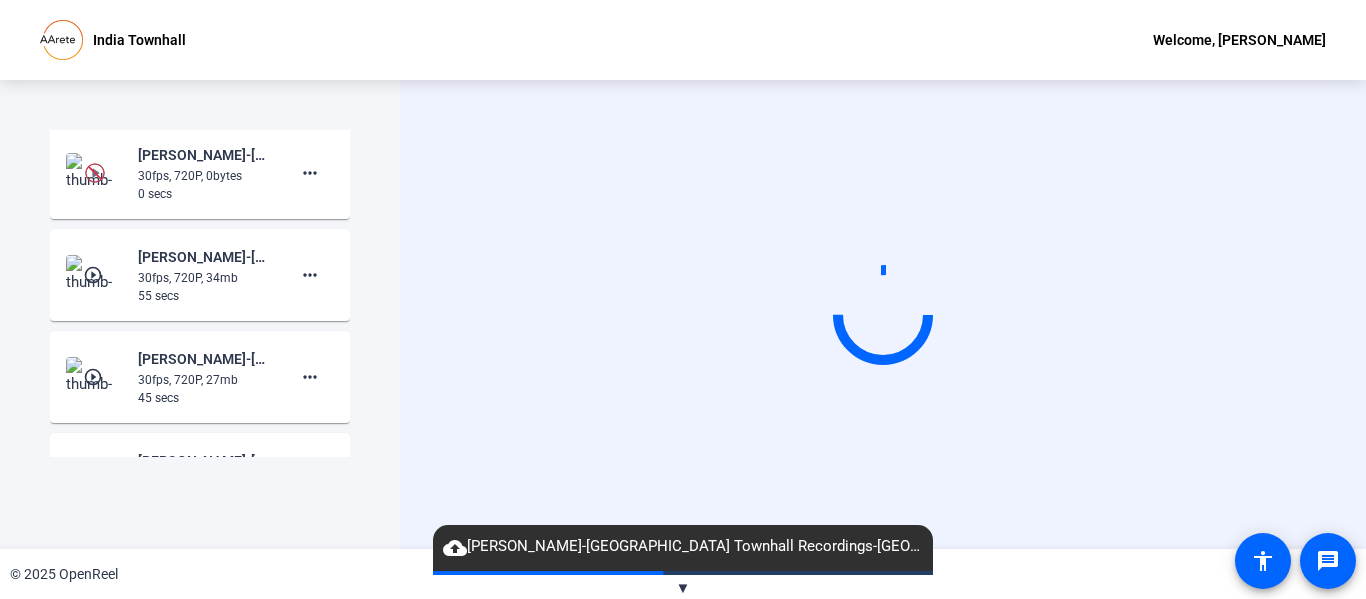 scroll, scrollTop: 1719, scrollLeft: 0, axis: vertical 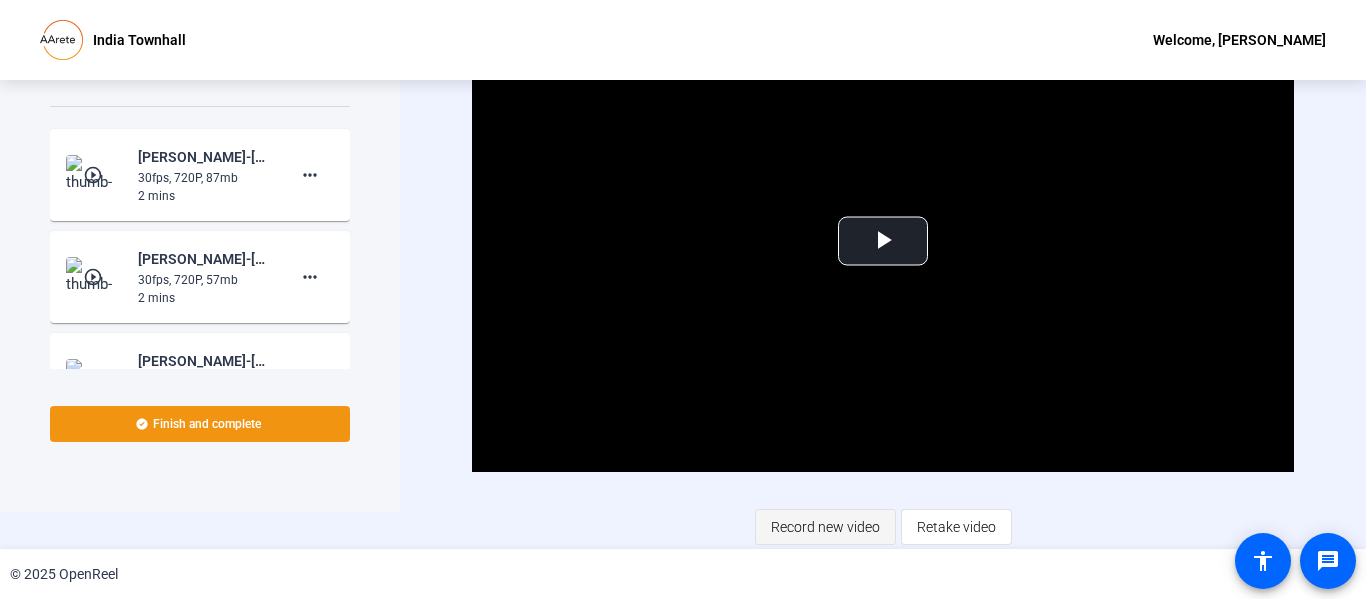 click on "Record new video" 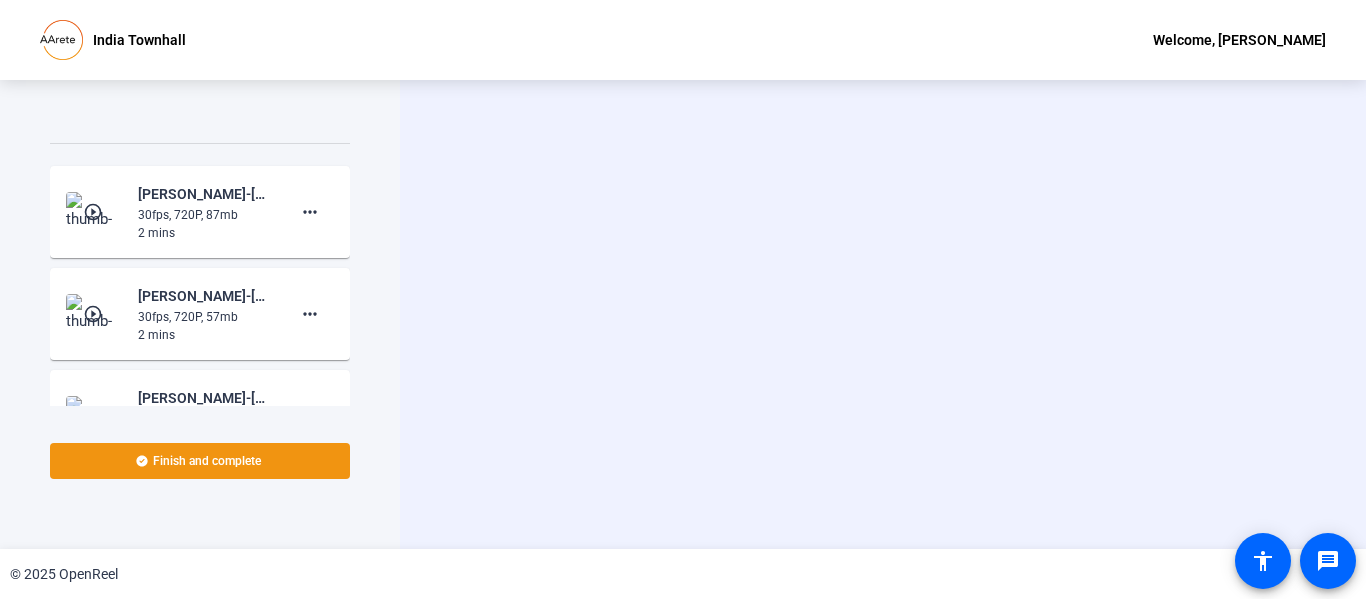 scroll, scrollTop: 0, scrollLeft: 0, axis: both 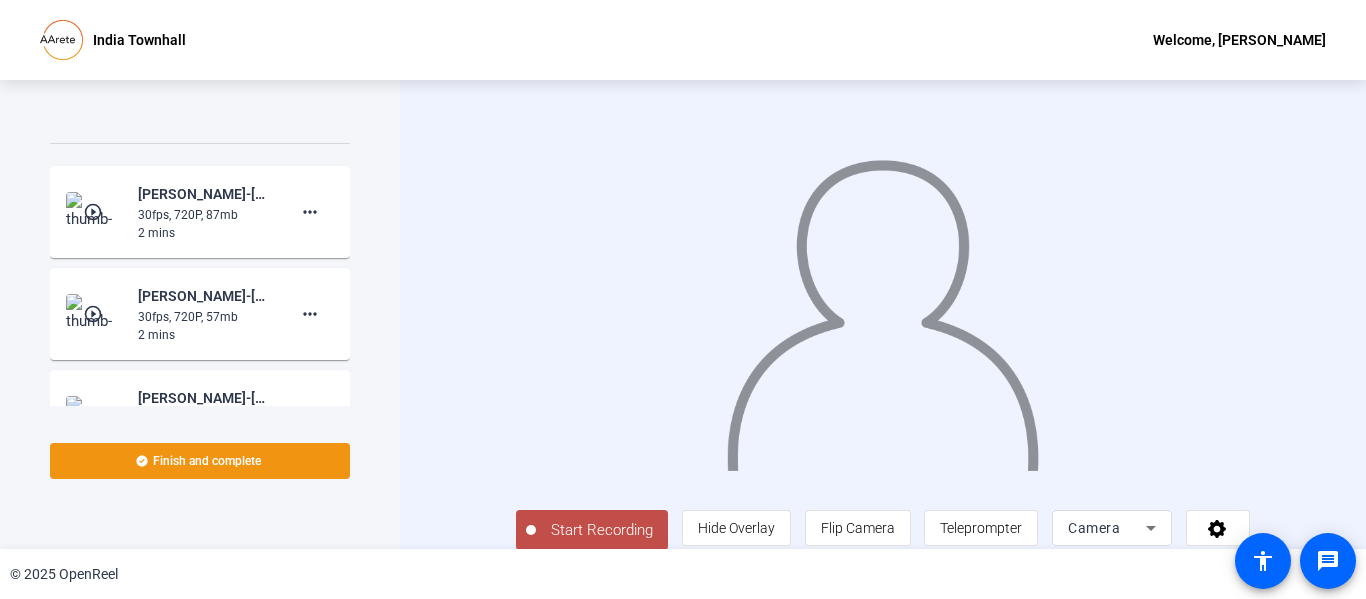 drag, startPoint x: 1365, startPoint y: 284, endPoint x: 583, endPoint y: 533, distance: 820.68567 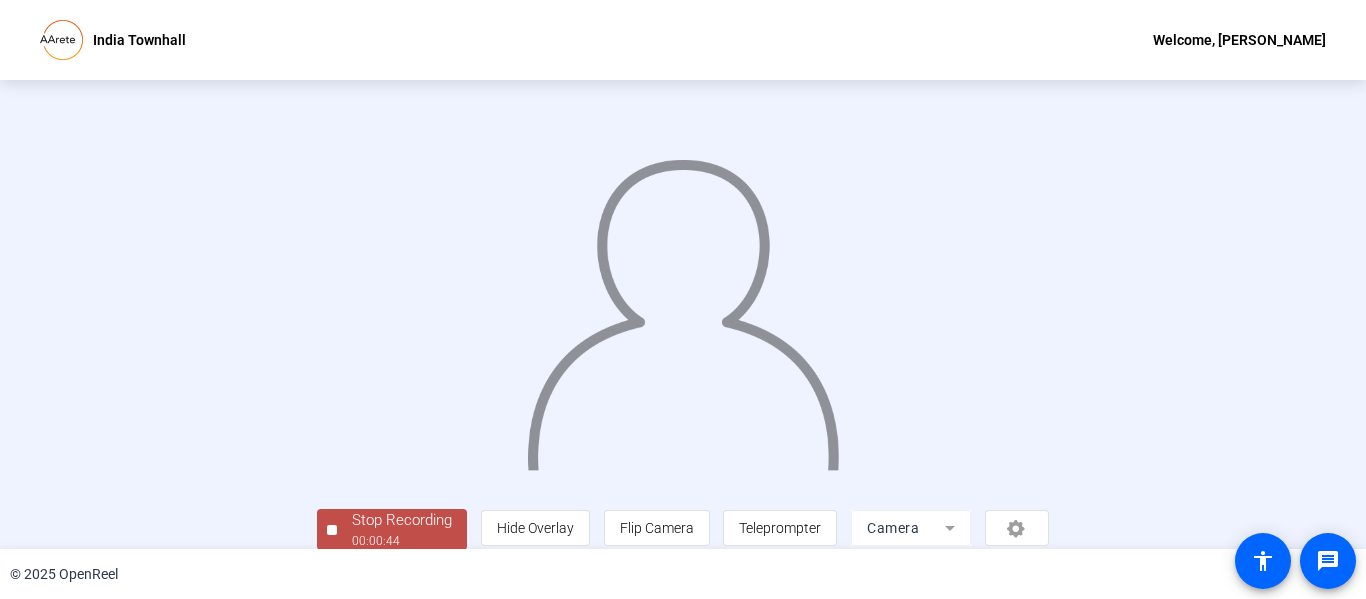 scroll, scrollTop: 126, scrollLeft: 0, axis: vertical 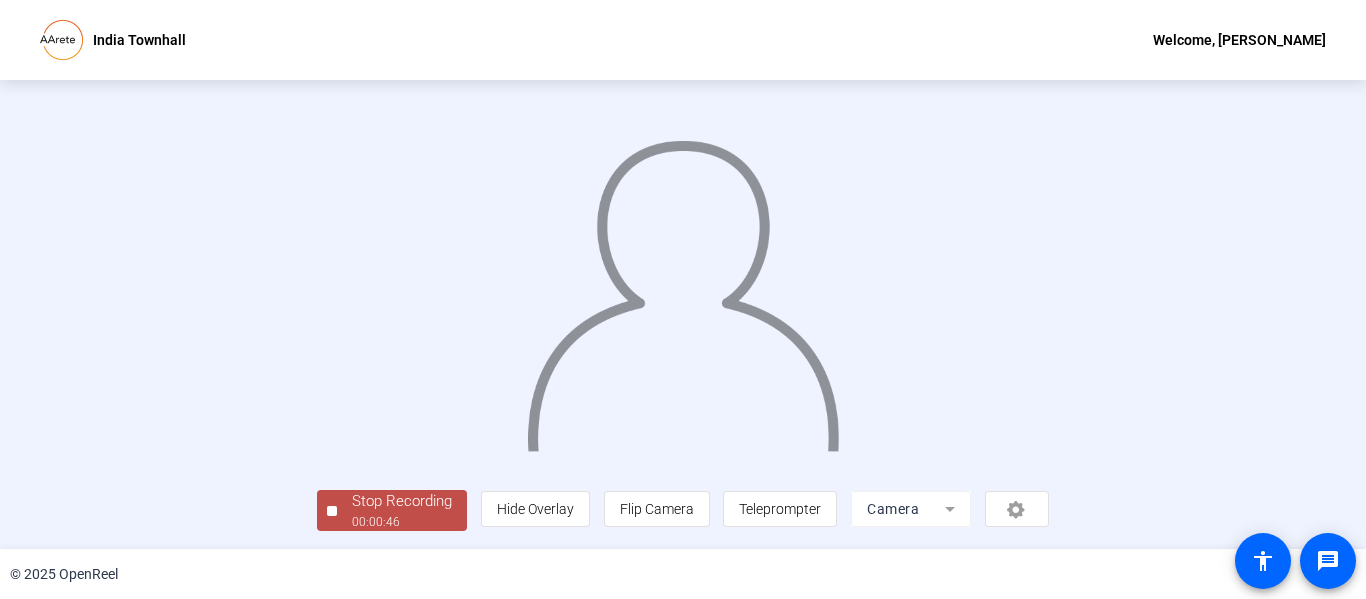 click on "Stop Recording" 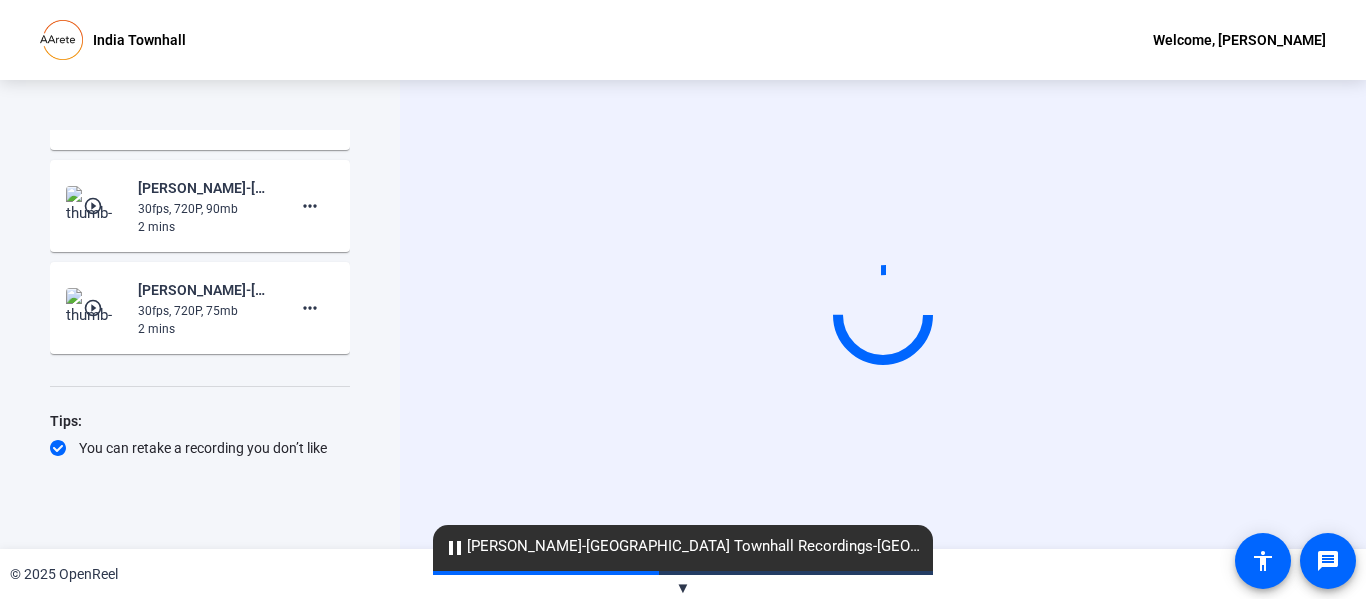scroll, scrollTop: 2435, scrollLeft: 0, axis: vertical 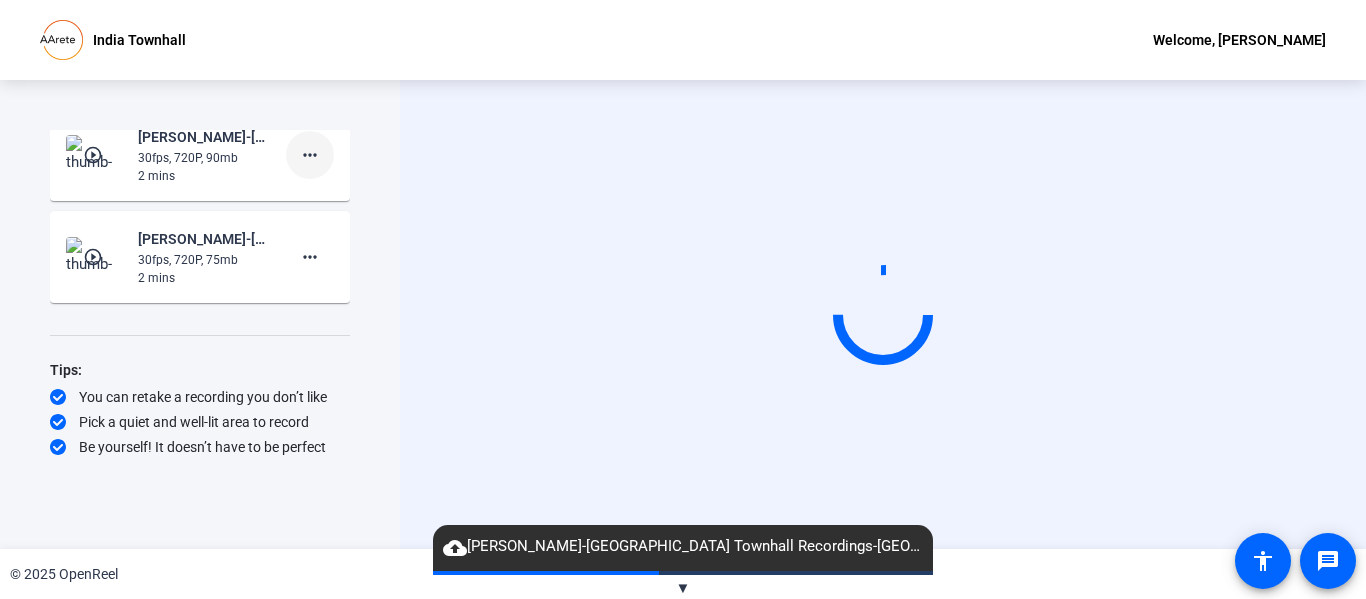 click on "more_horiz" 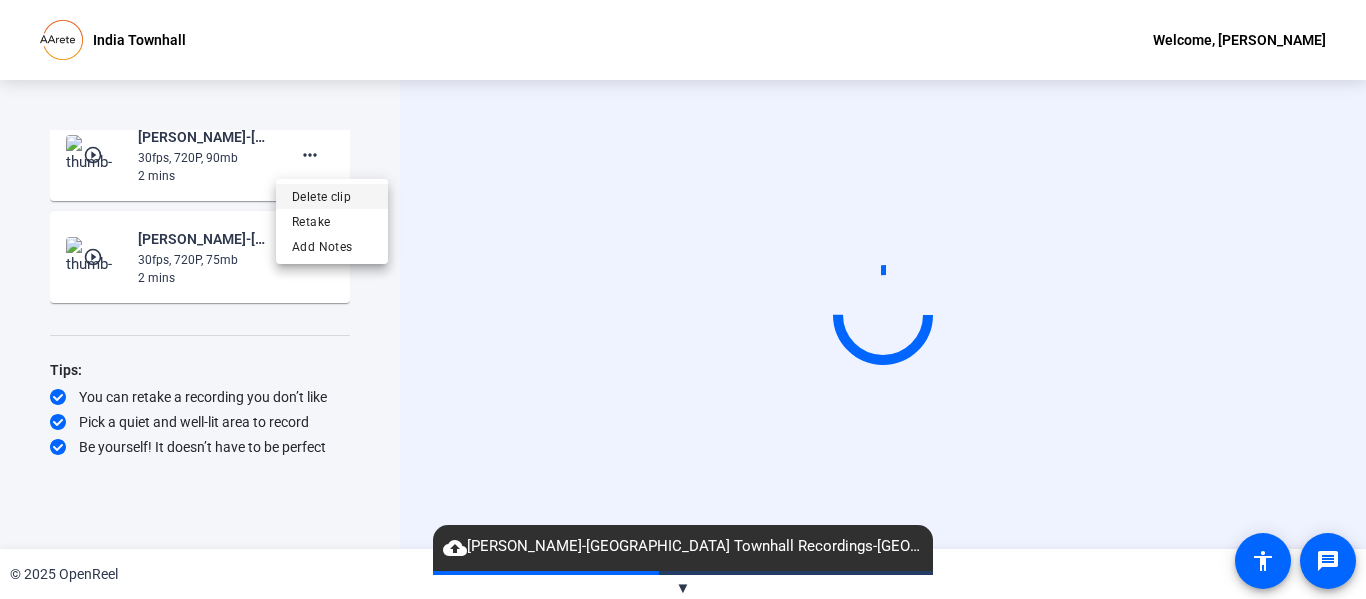 click on "Delete clip" at bounding box center [332, 196] 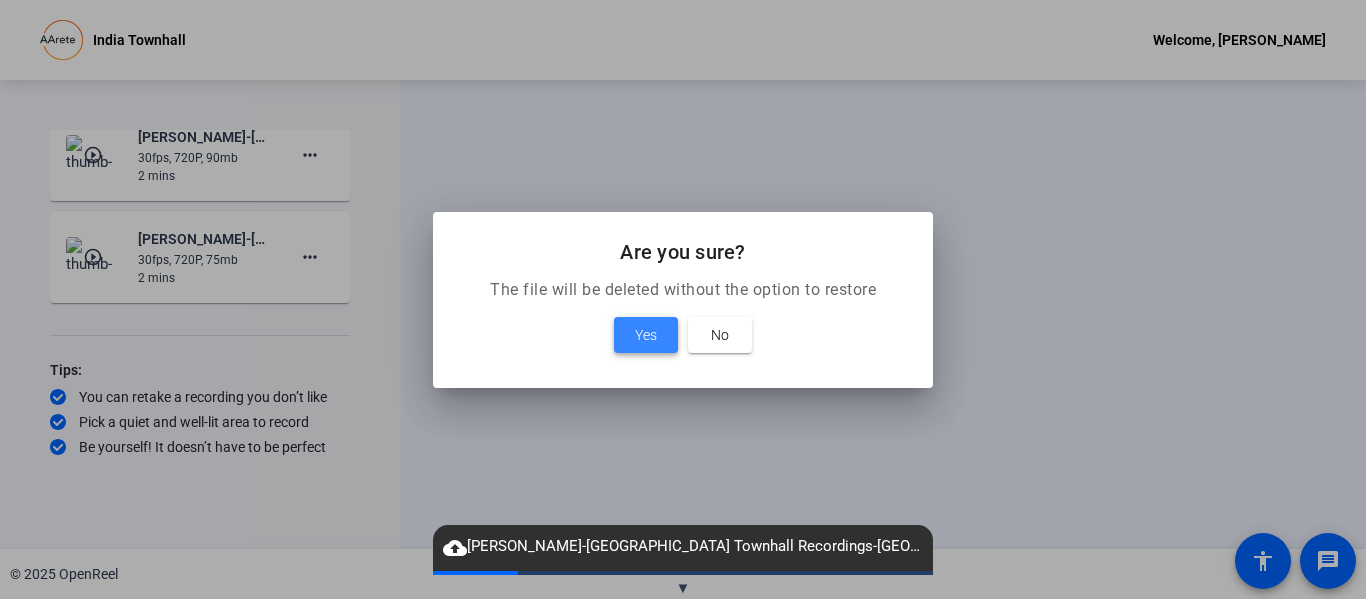 click at bounding box center (646, 335) 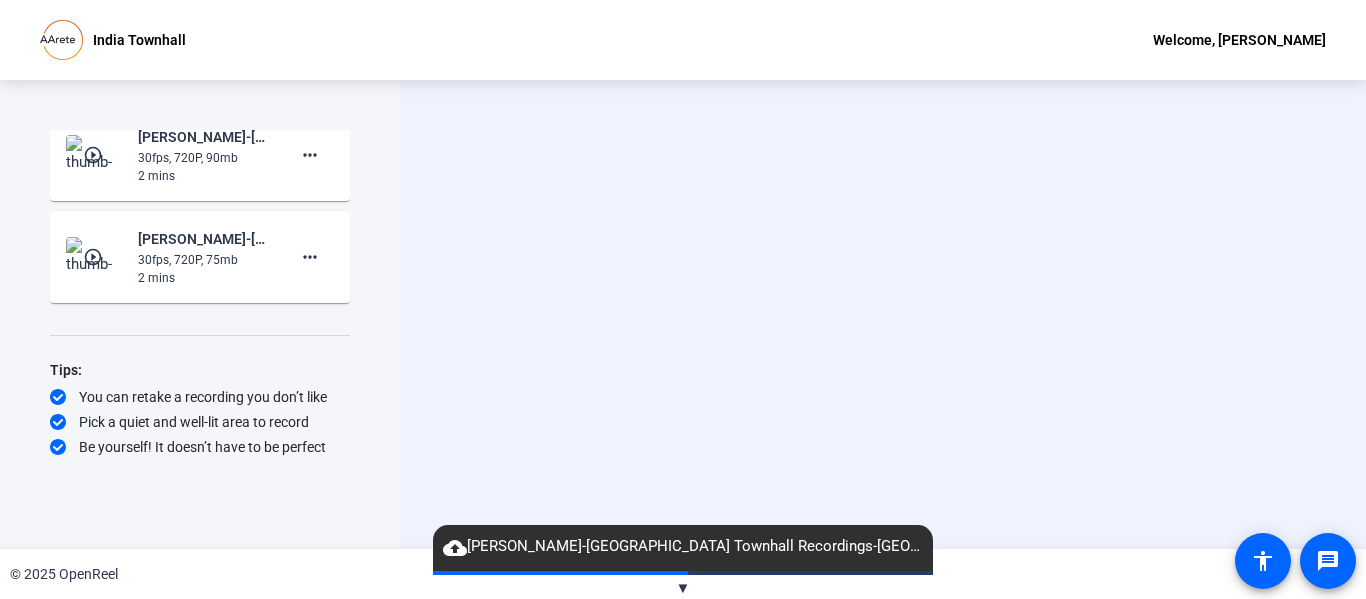 scroll, scrollTop: 2333, scrollLeft: 0, axis: vertical 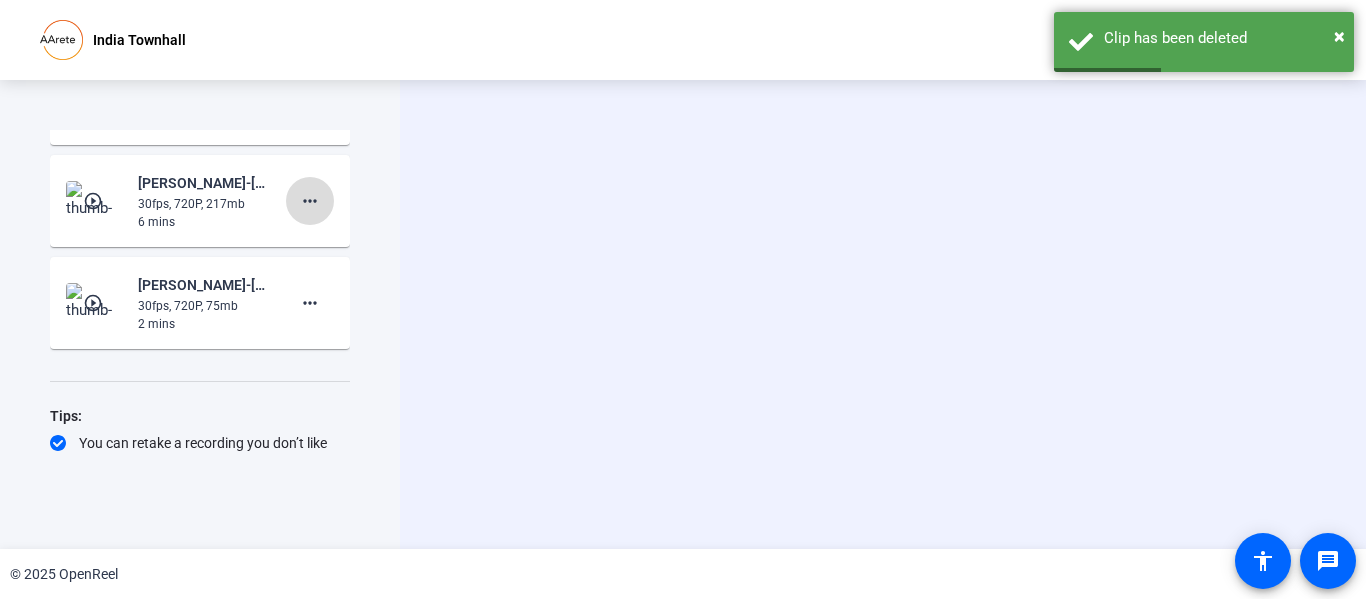 click on "more_horiz" 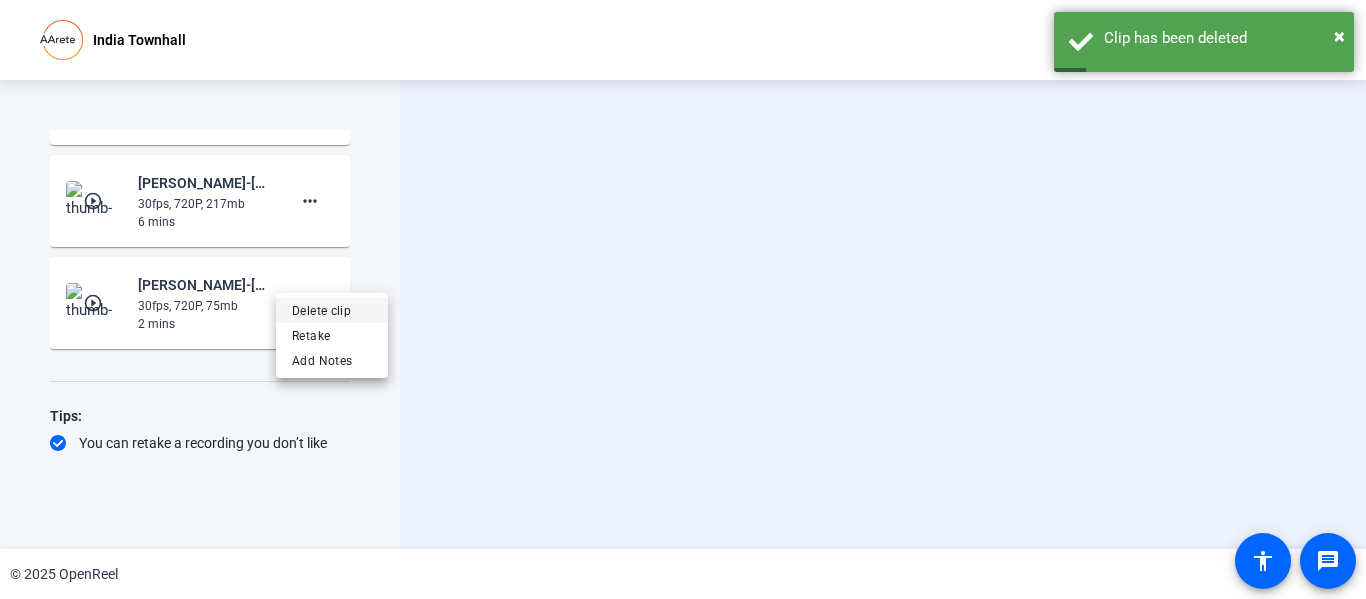 click on "Delete clip" at bounding box center [332, 310] 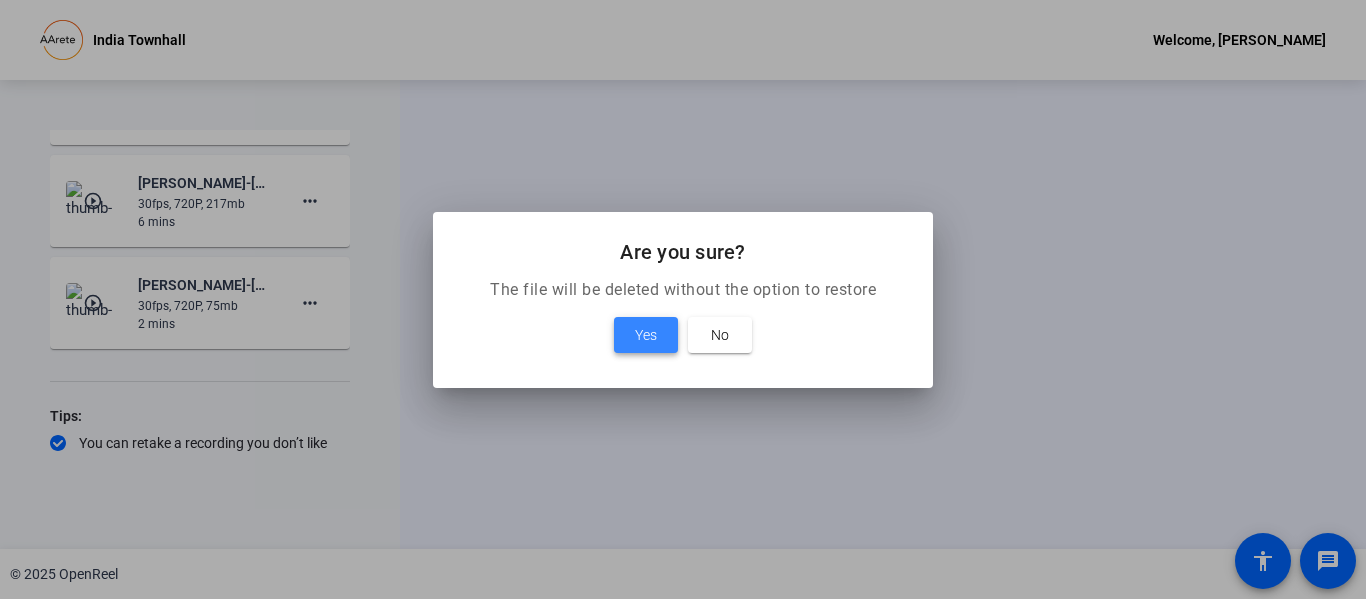 click on "Yes" at bounding box center [646, 335] 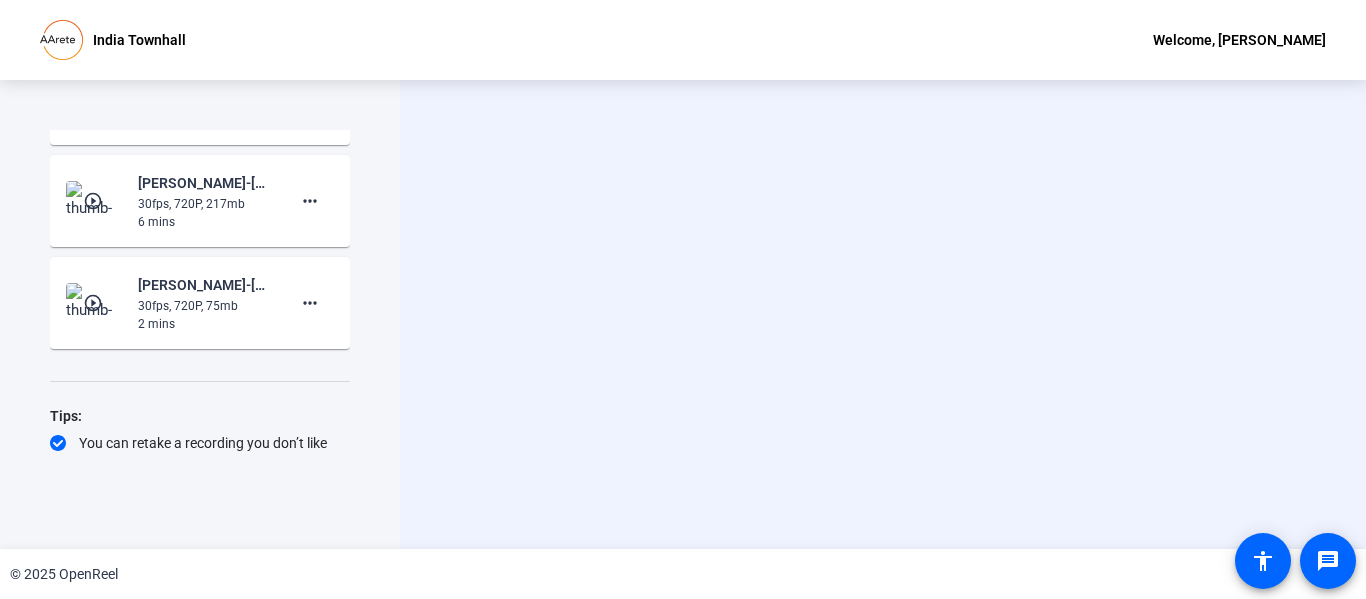 click on "more_horiz" 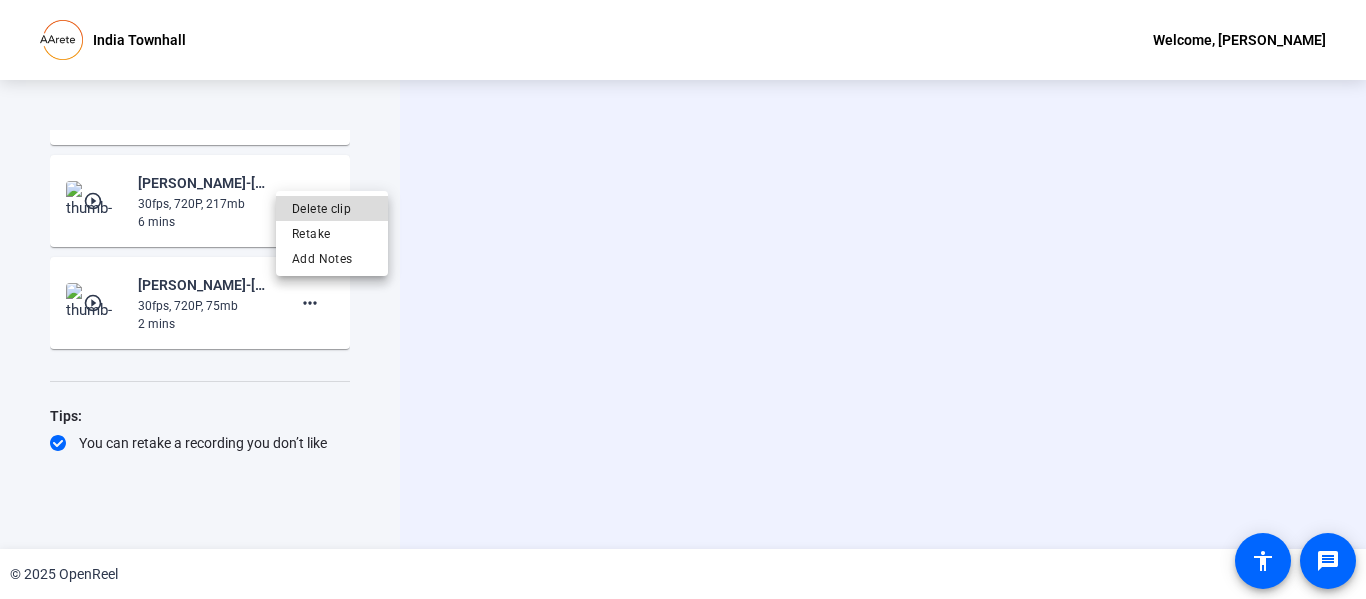 click on "Delete clip" at bounding box center (332, 208) 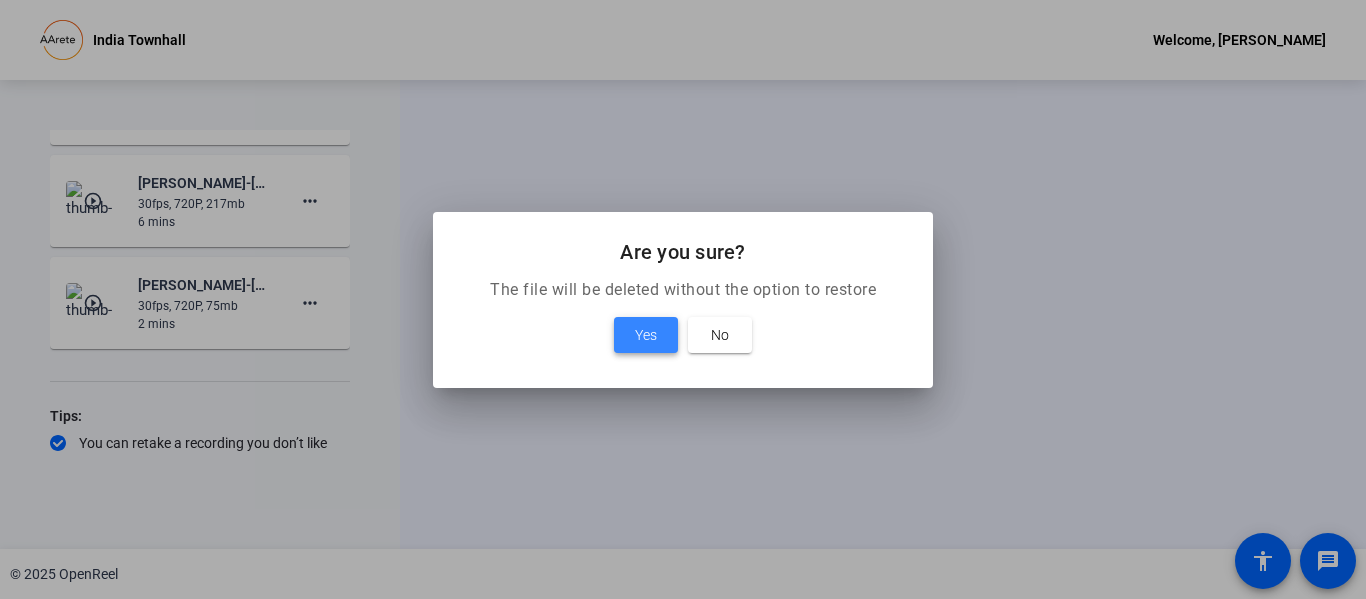 click on "Yes" at bounding box center [646, 335] 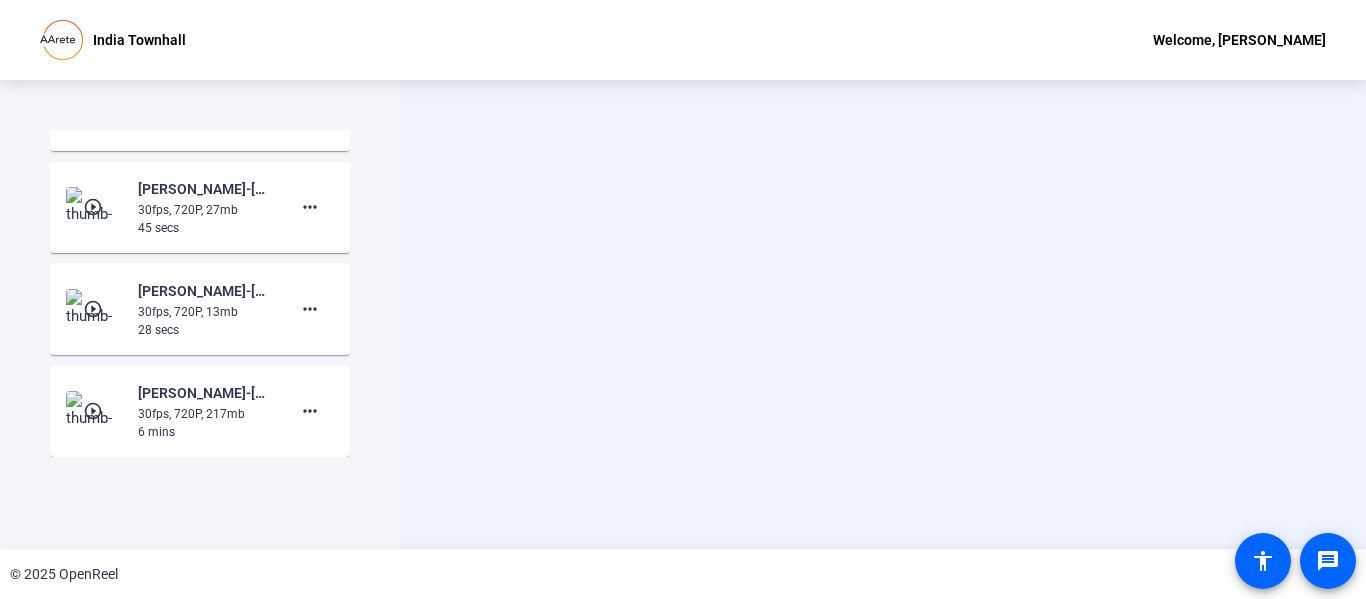 scroll, scrollTop: 1999, scrollLeft: 0, axis: vertical 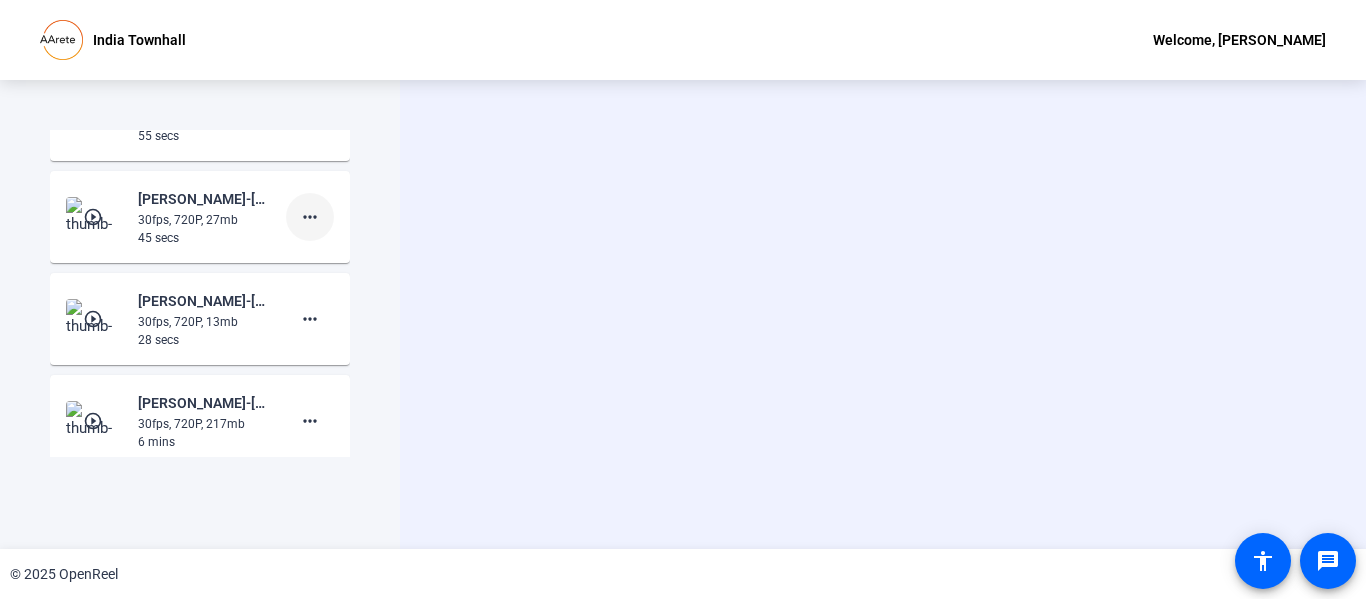 click on "more_horiz" 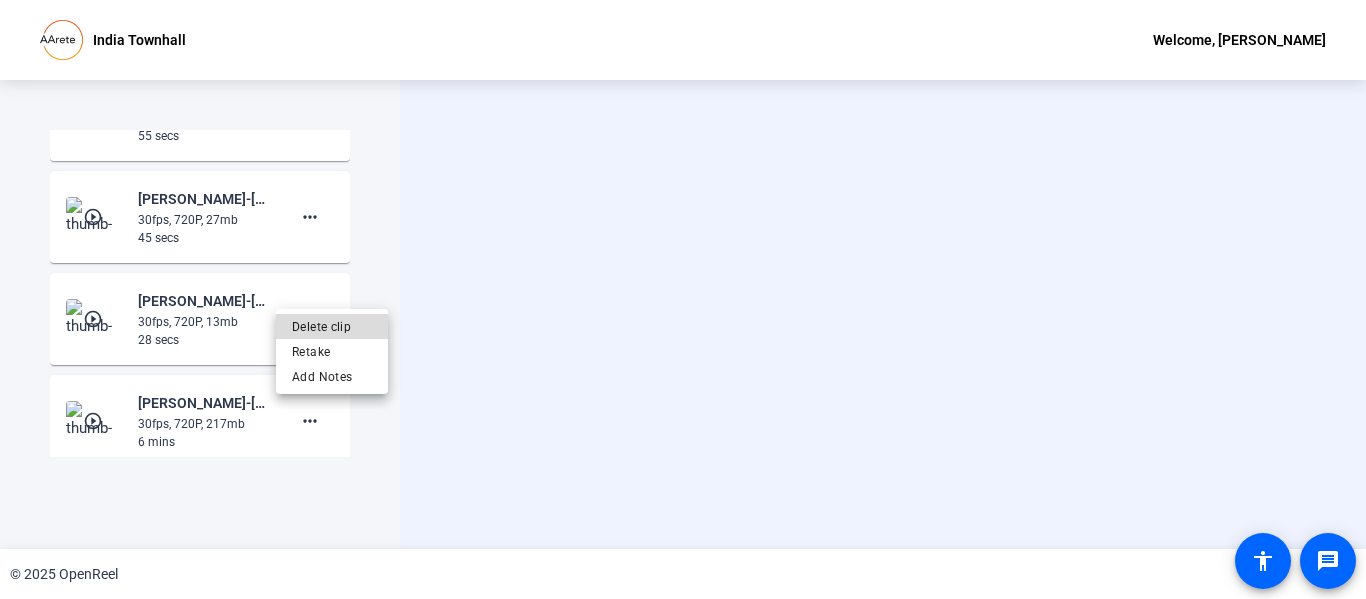 click on "Delete clip" at bounding box center [332, 326] 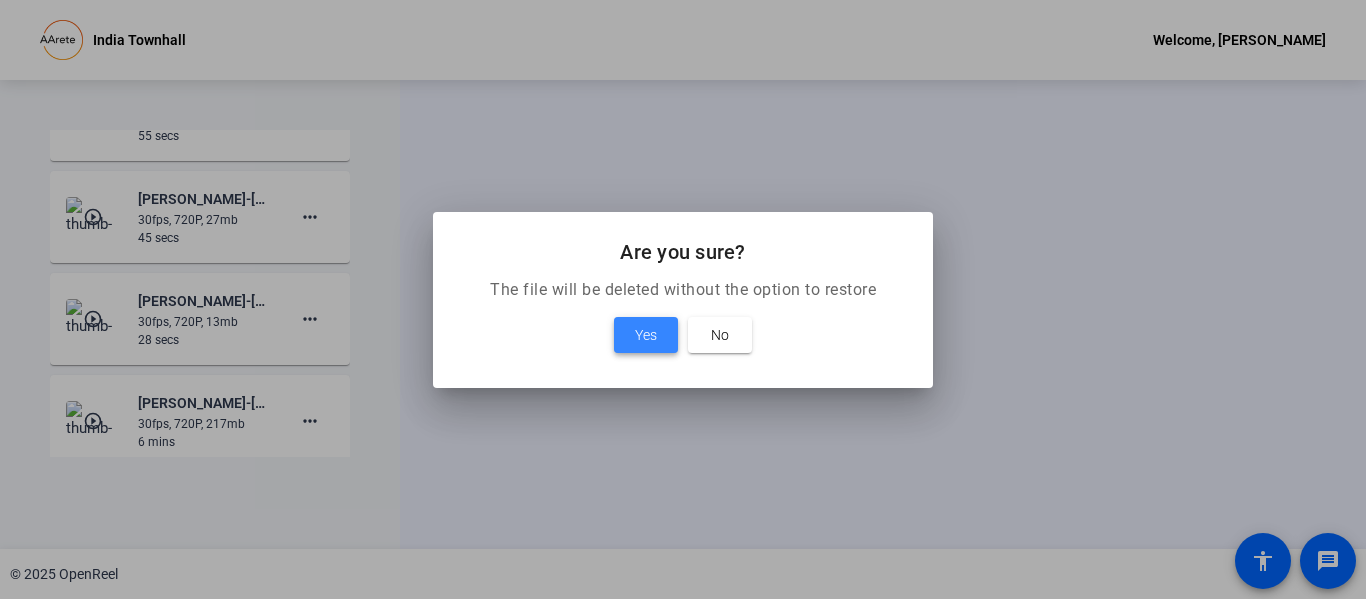 click on "Yes" at bounding box center (646, 335) 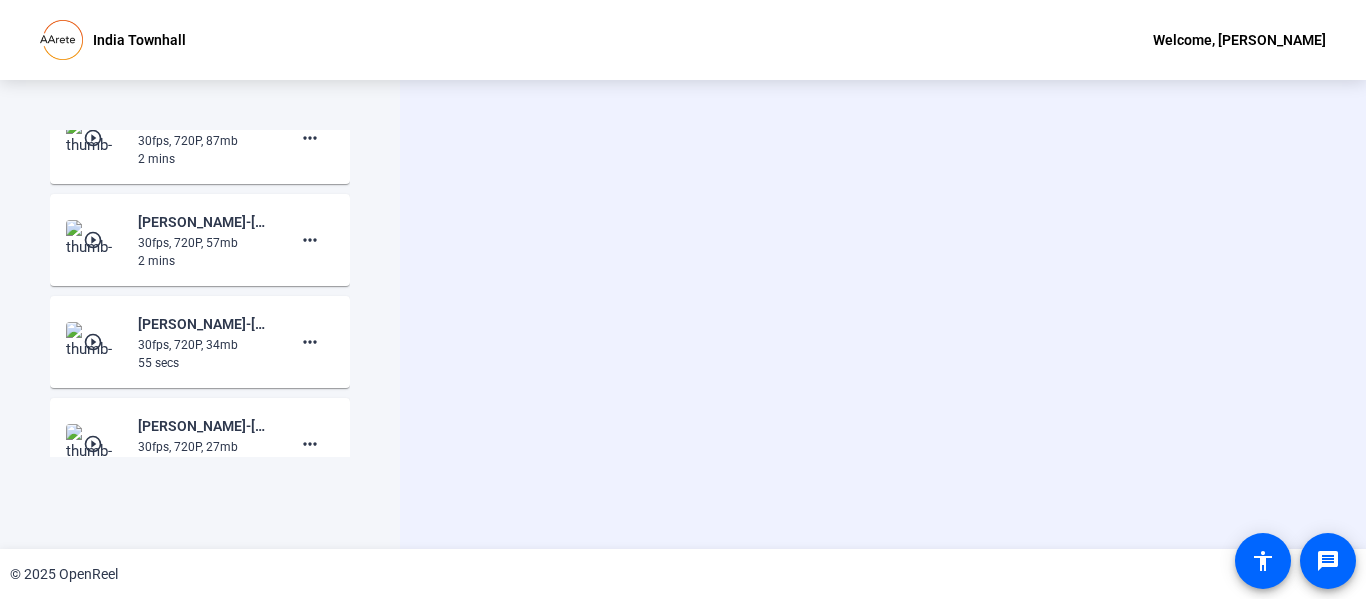 scroll, scrollTop: 1780, scrollLeft: 0, axis: vertical 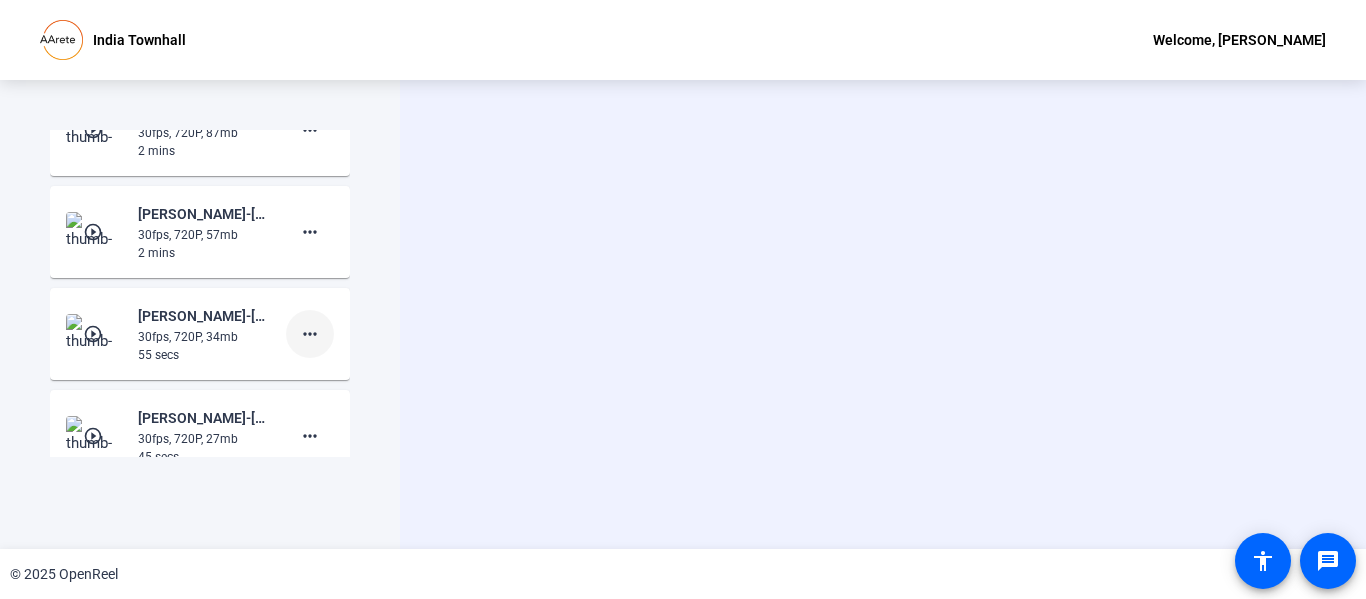 click on "more_horiz" 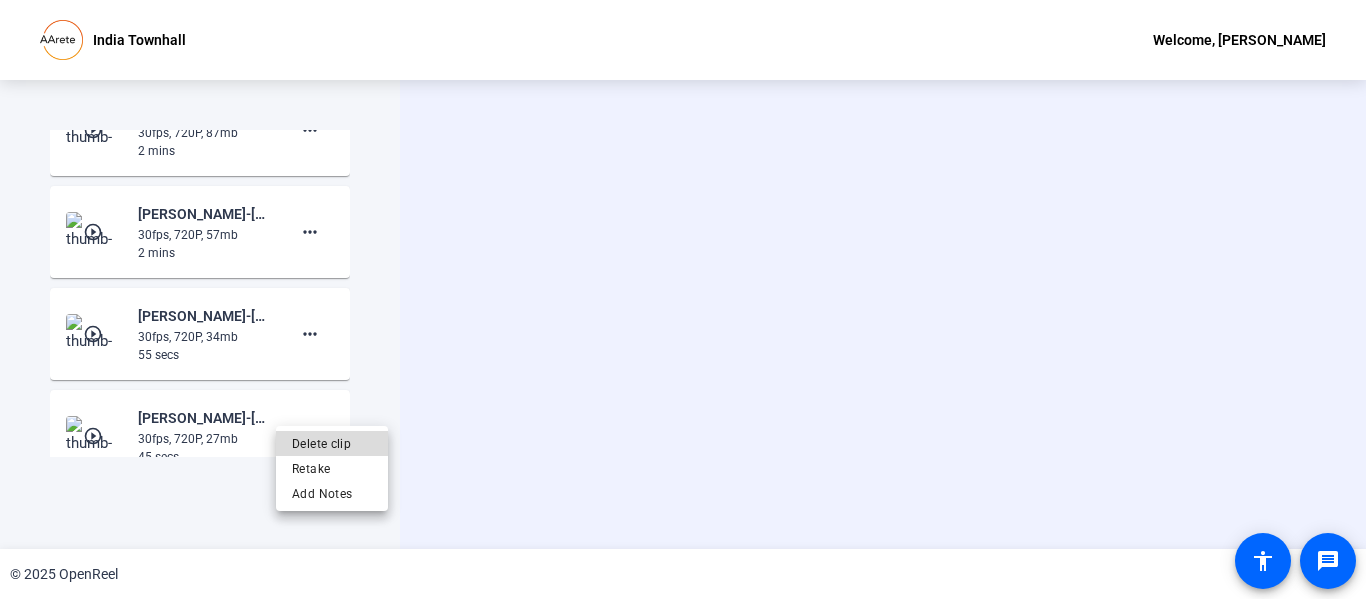 click on "Delete clip" at bounding box center (332, 443) 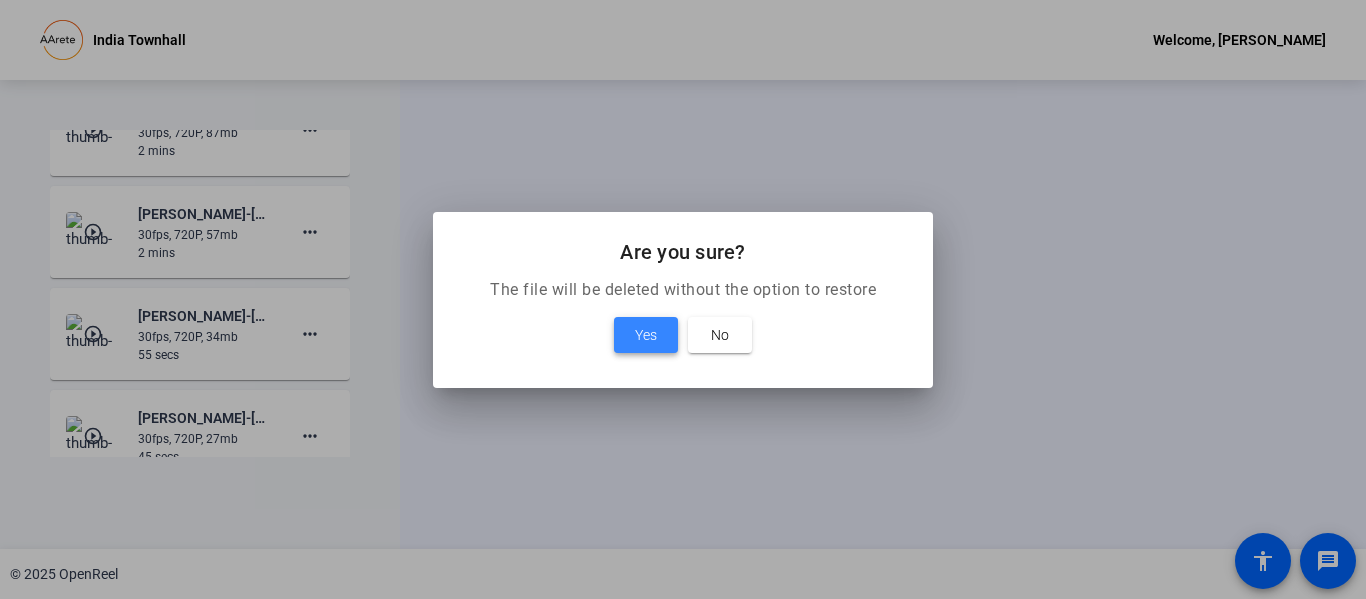 click on "Yes" at bounding box center [646, 335] 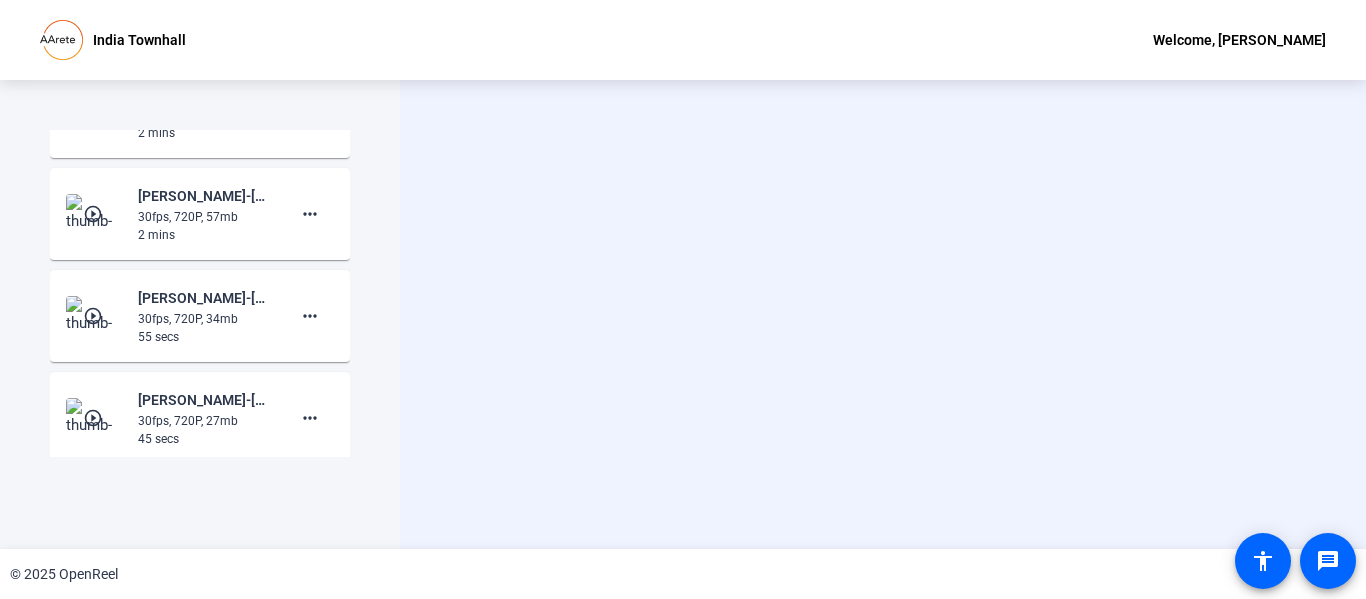 scroll, scrollTop: 1771, scrollLeft: 0, axis: vertical 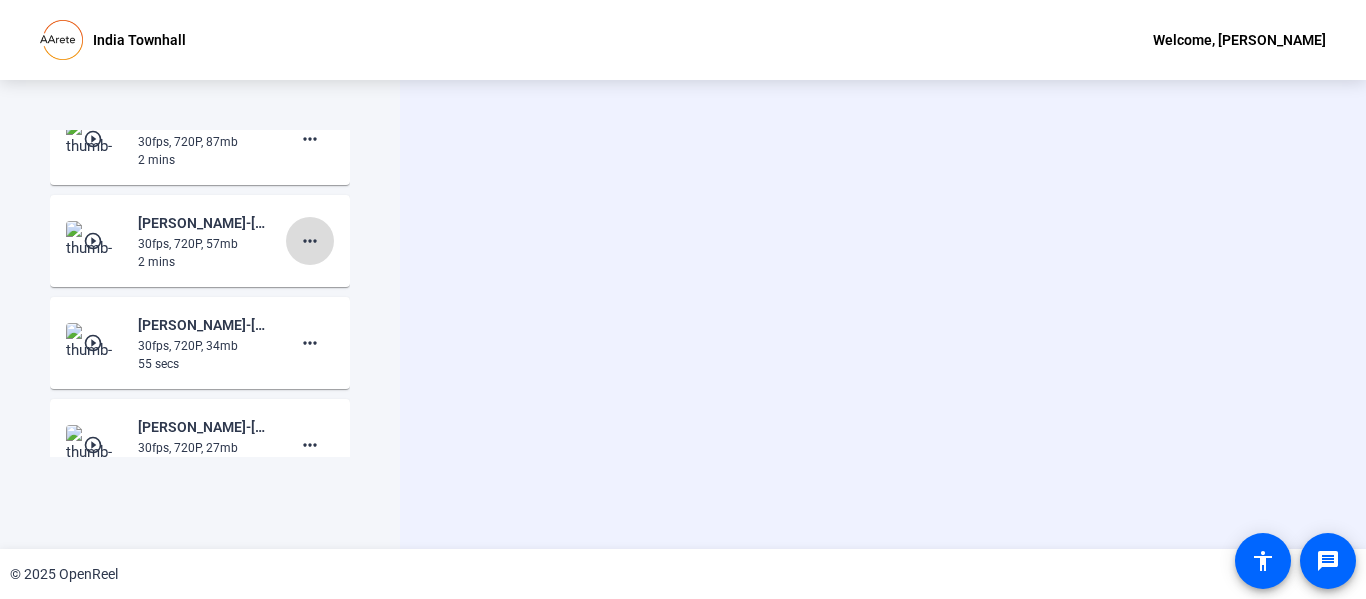 click on "more_horiz" 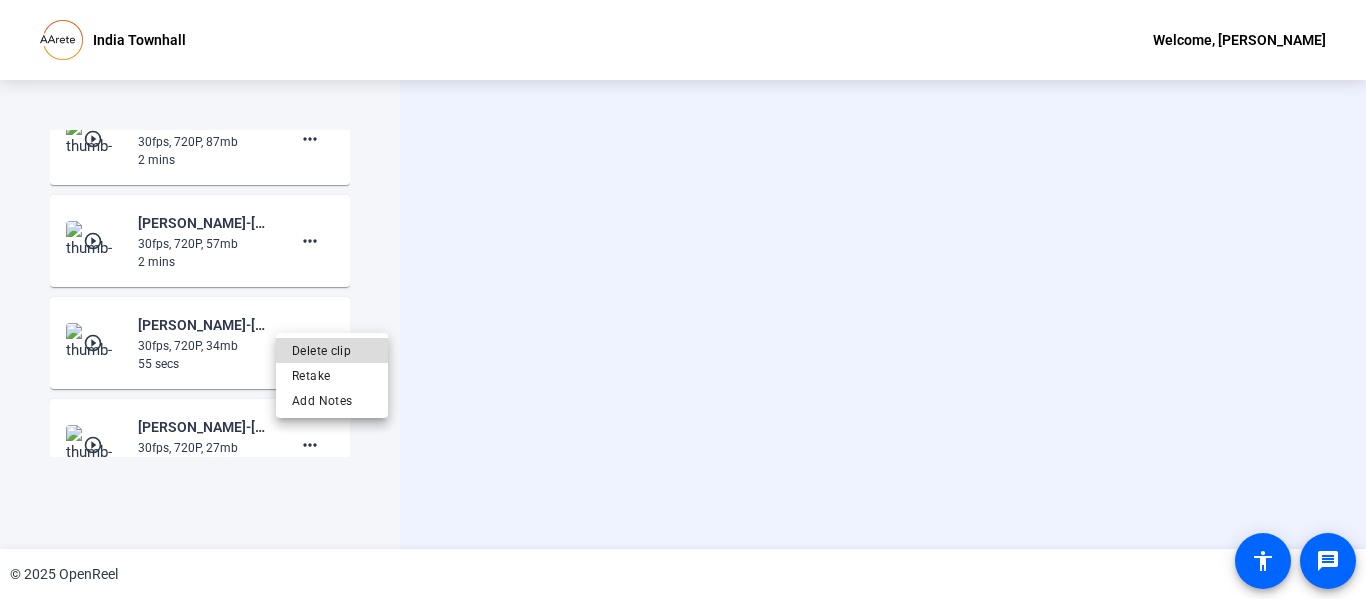 click on "Delete clip" at bounding box center (332, 350) 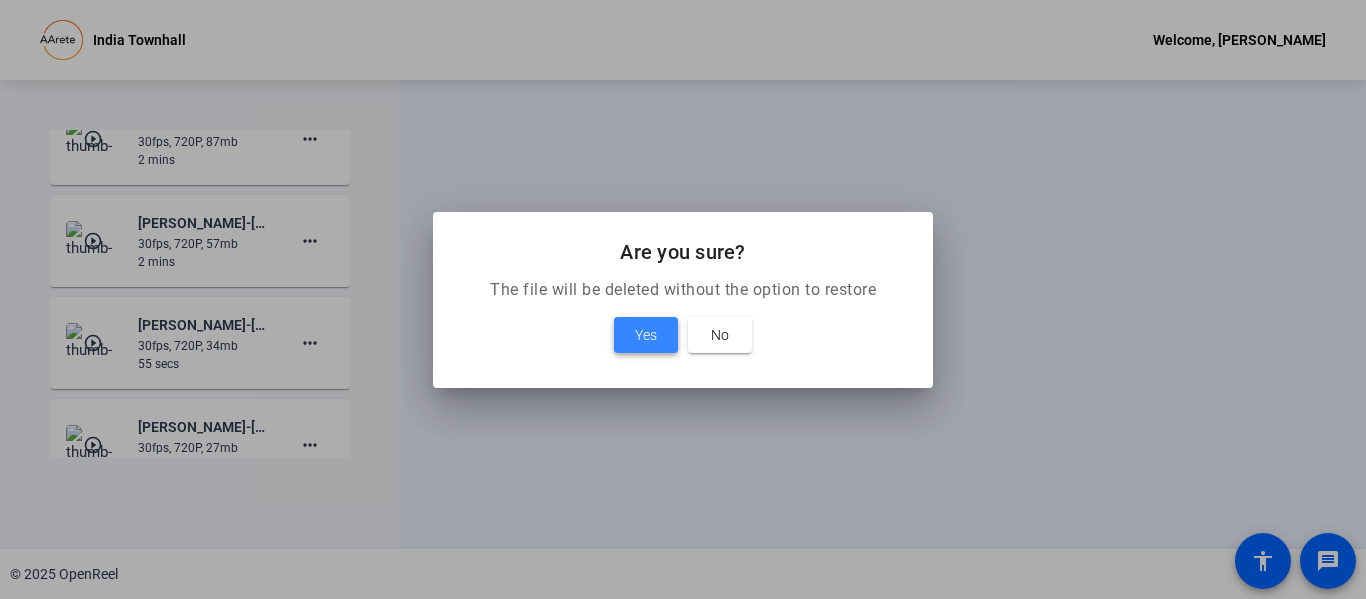click at bounding box center (646, 335) 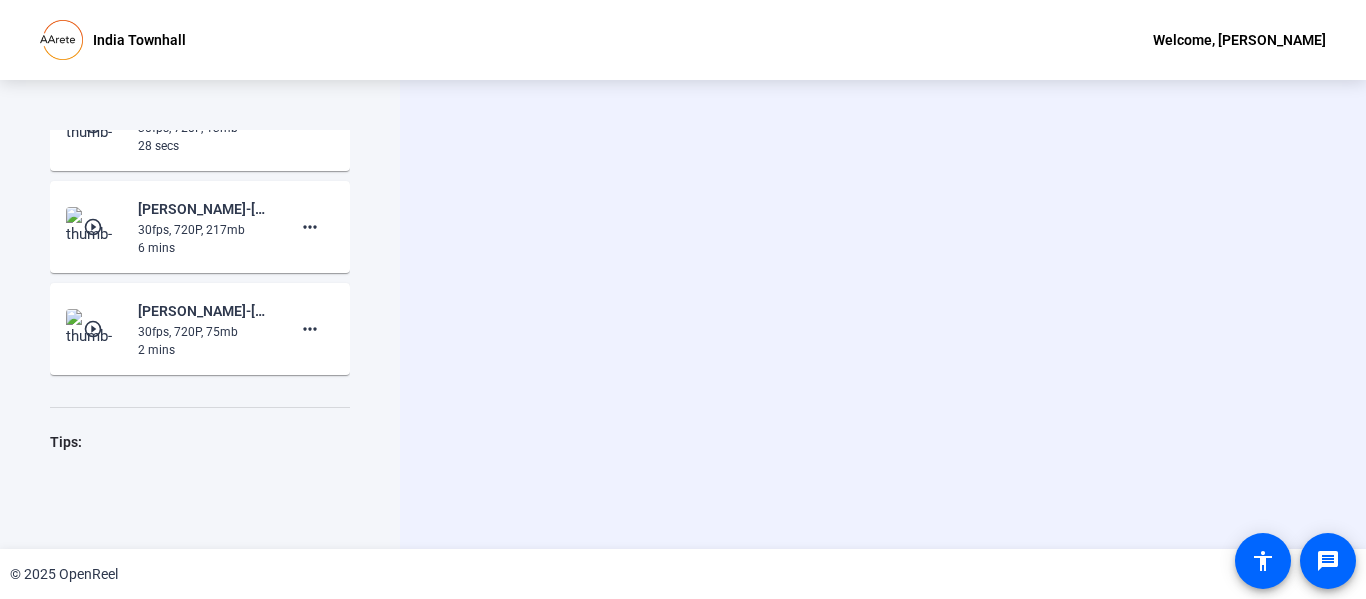 scroll, scrollTop: 2184, scrollLeft: 0, axis: vertical 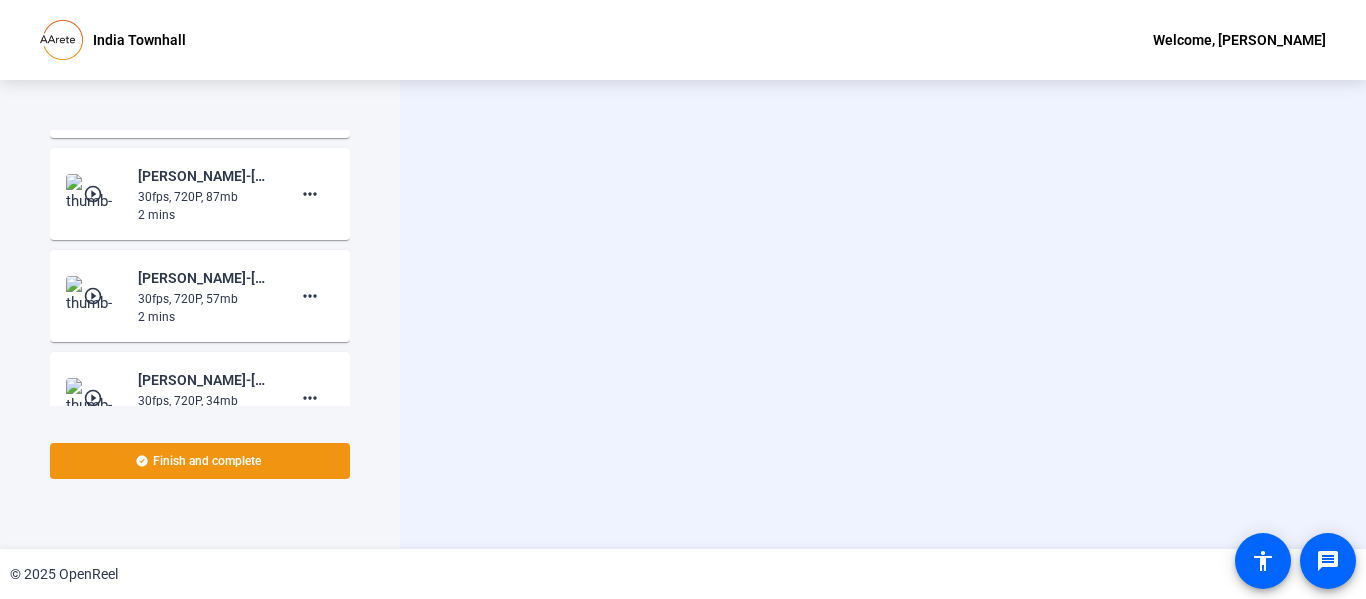 click on "more_horiz" 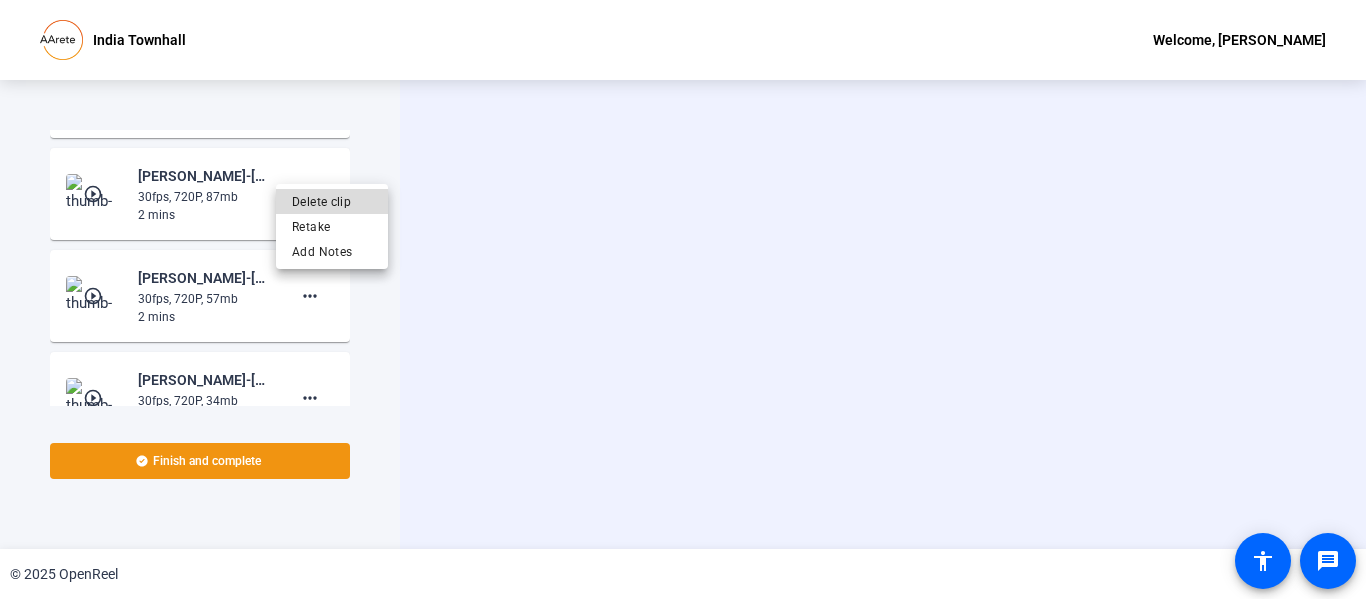 click on "Delete clip" at bounding box center [332, 201] 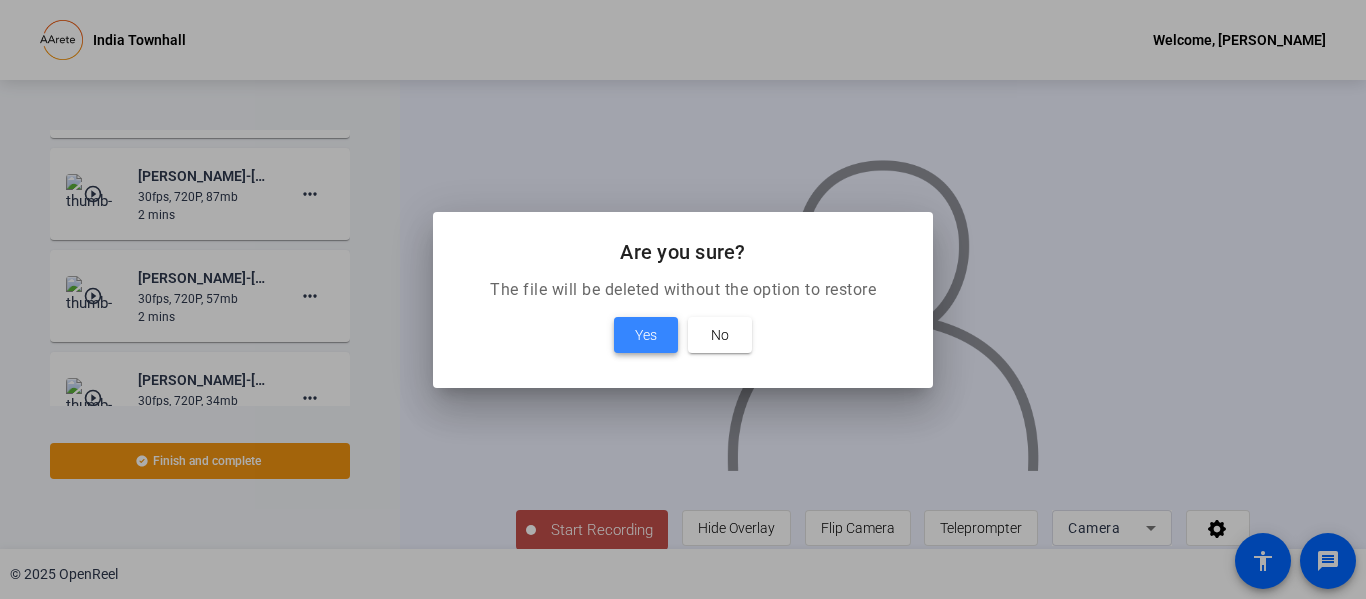 click on "Yes" at bounding box center [646, 335] 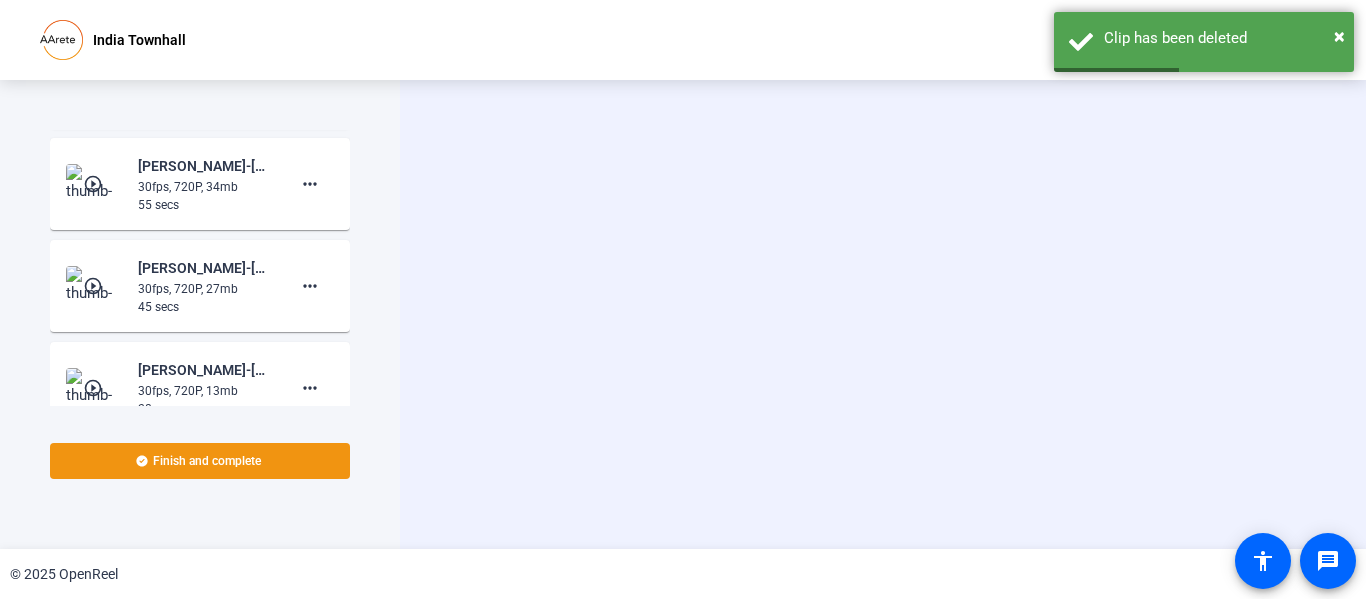 scroll, scrollTop: 1910, scrollLeft: 0, axis: vertical 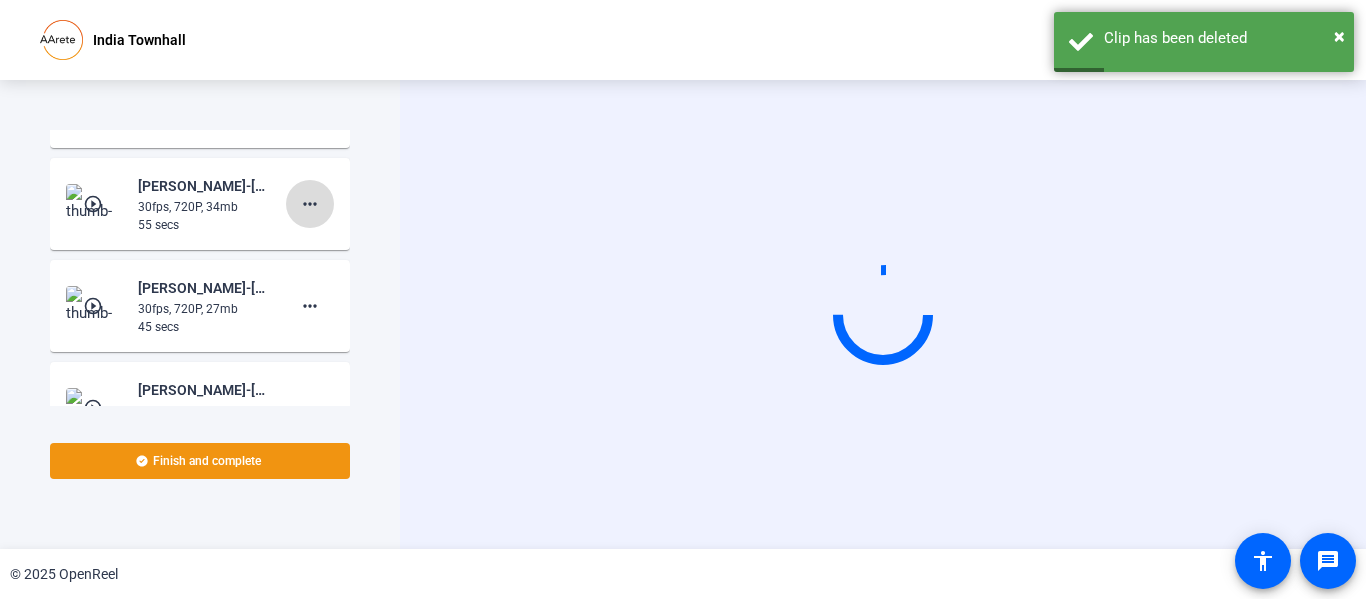 click on "more_horiz" 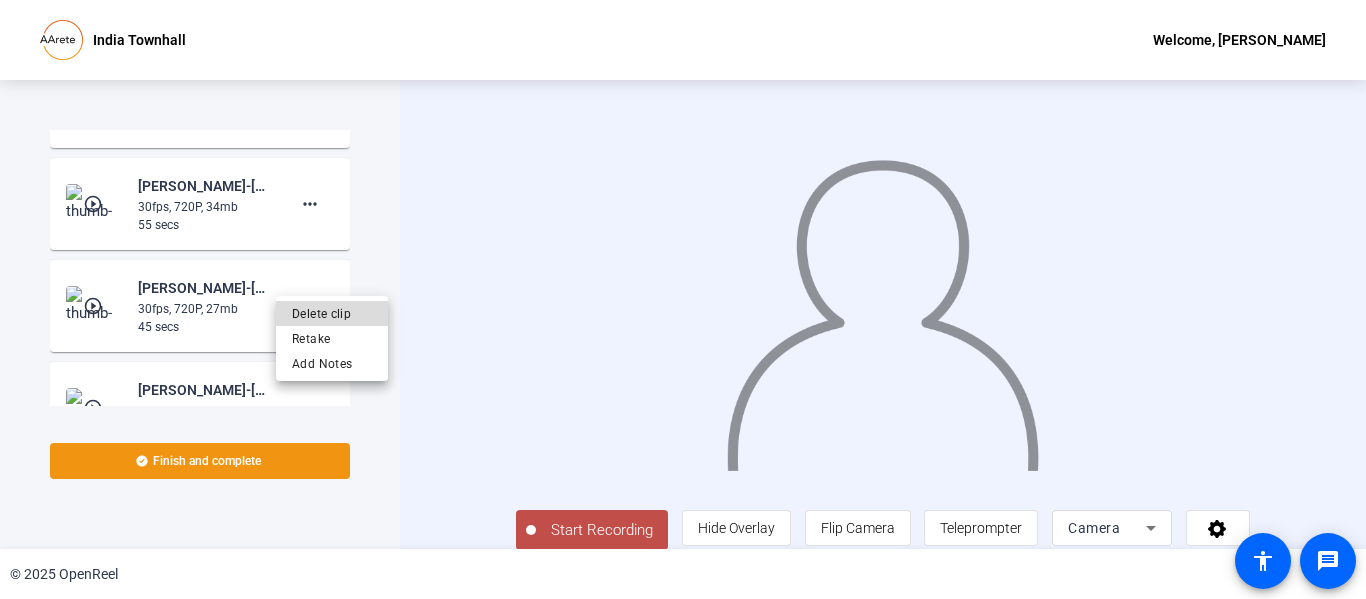 click on "Delete clip" at bounding box center [332, 313] 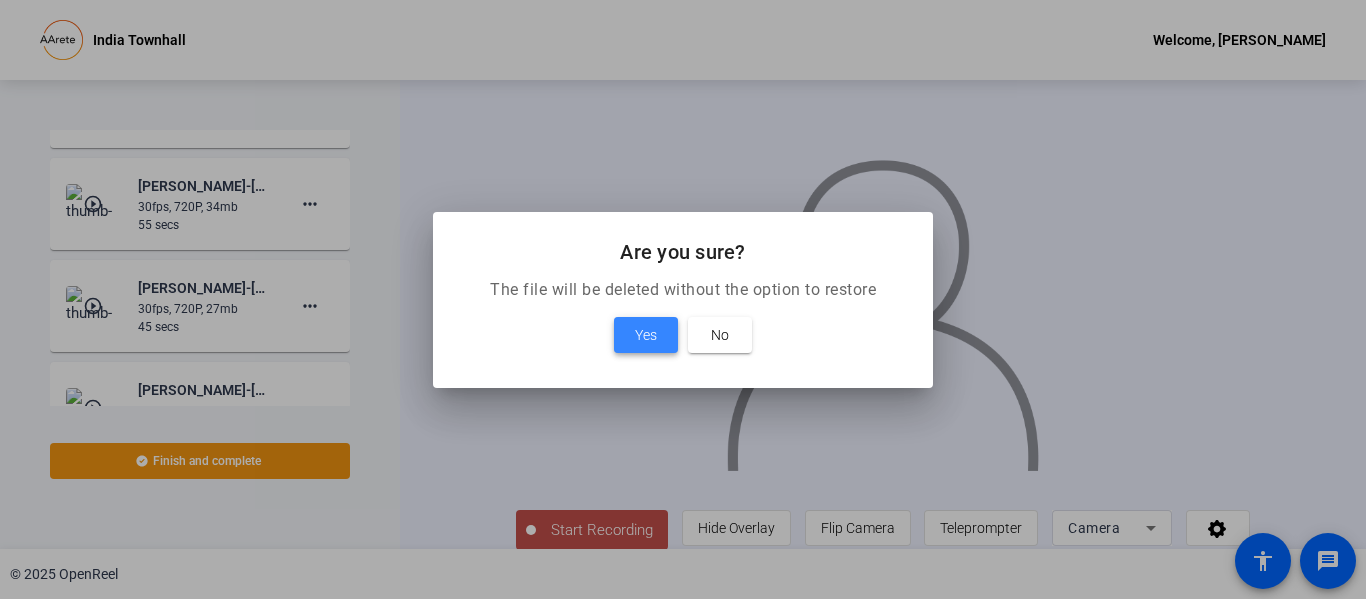 click on "Yes" at bounding box center (646, 335) 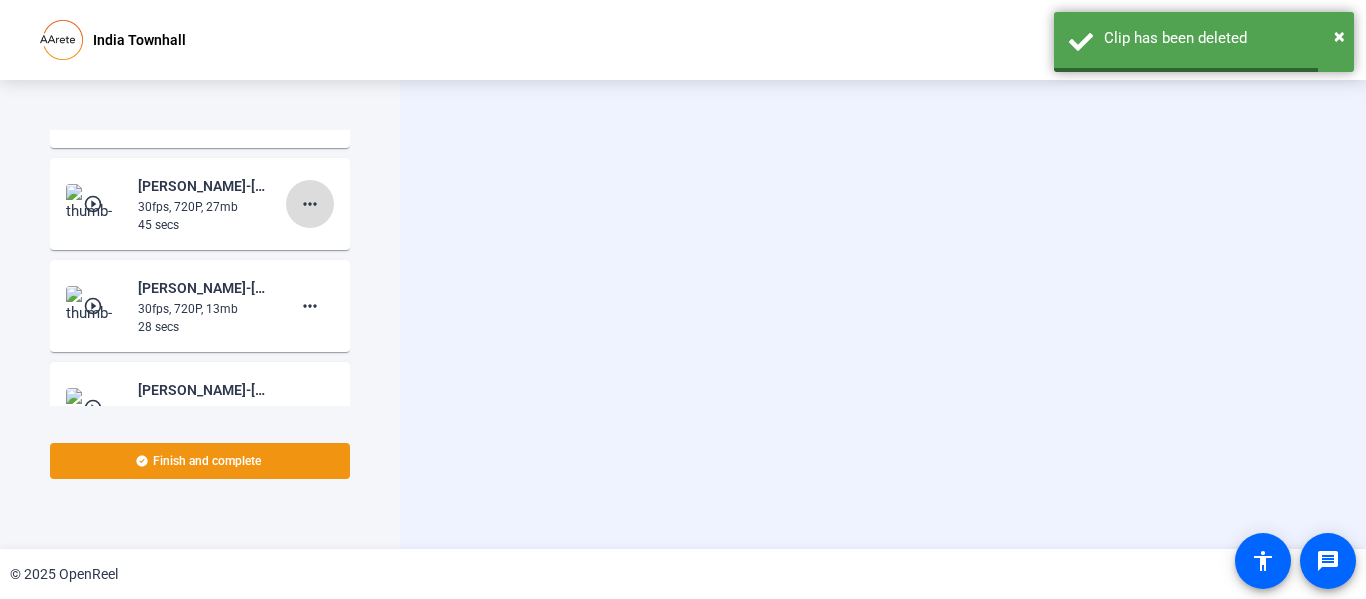 click on "more_horiz" 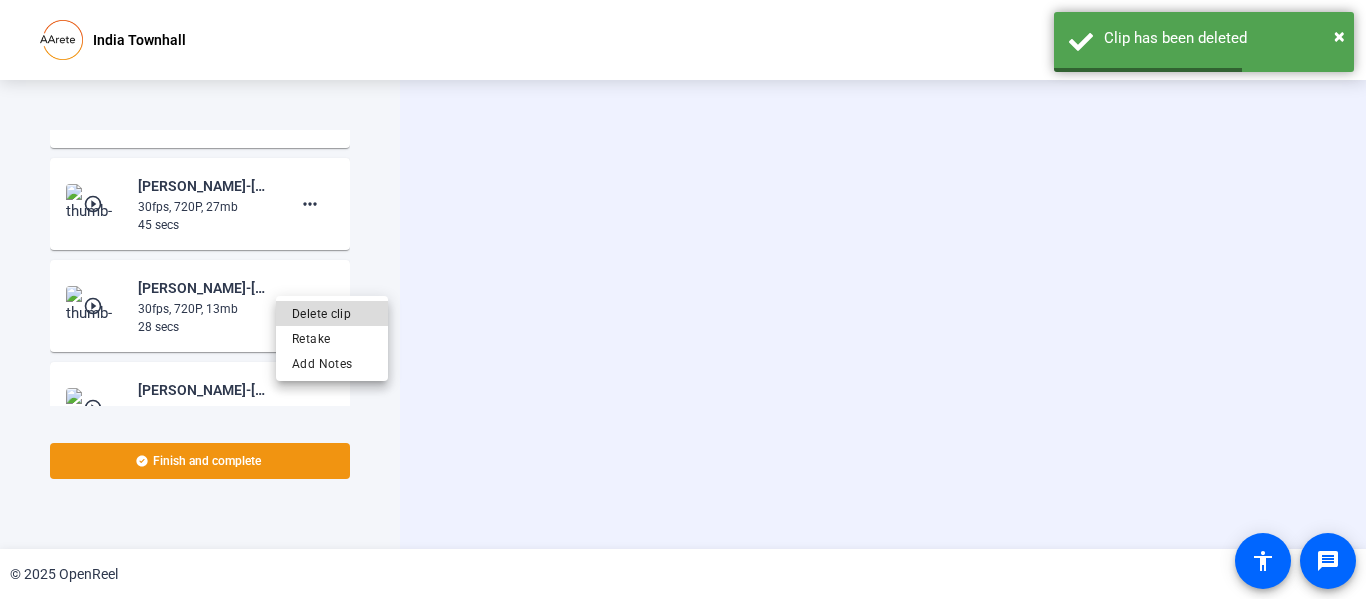click on "Delete clip" at bounding box center (332, 313) 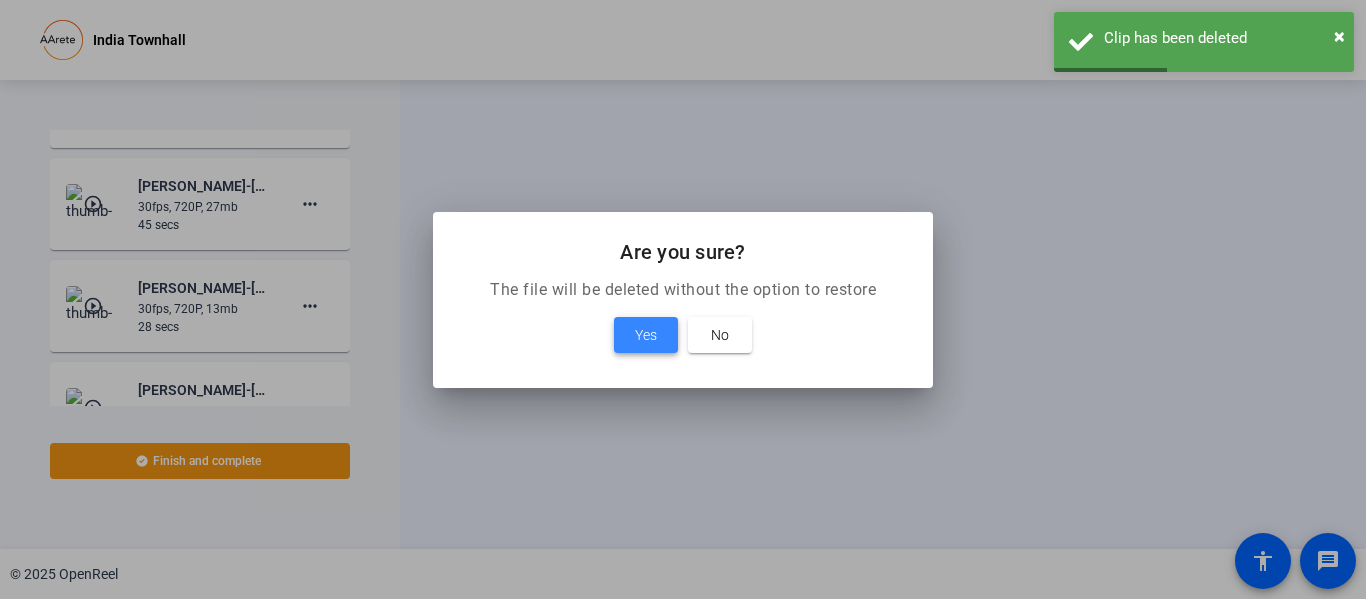 click on "Yes" at bounding box center [646, 335] 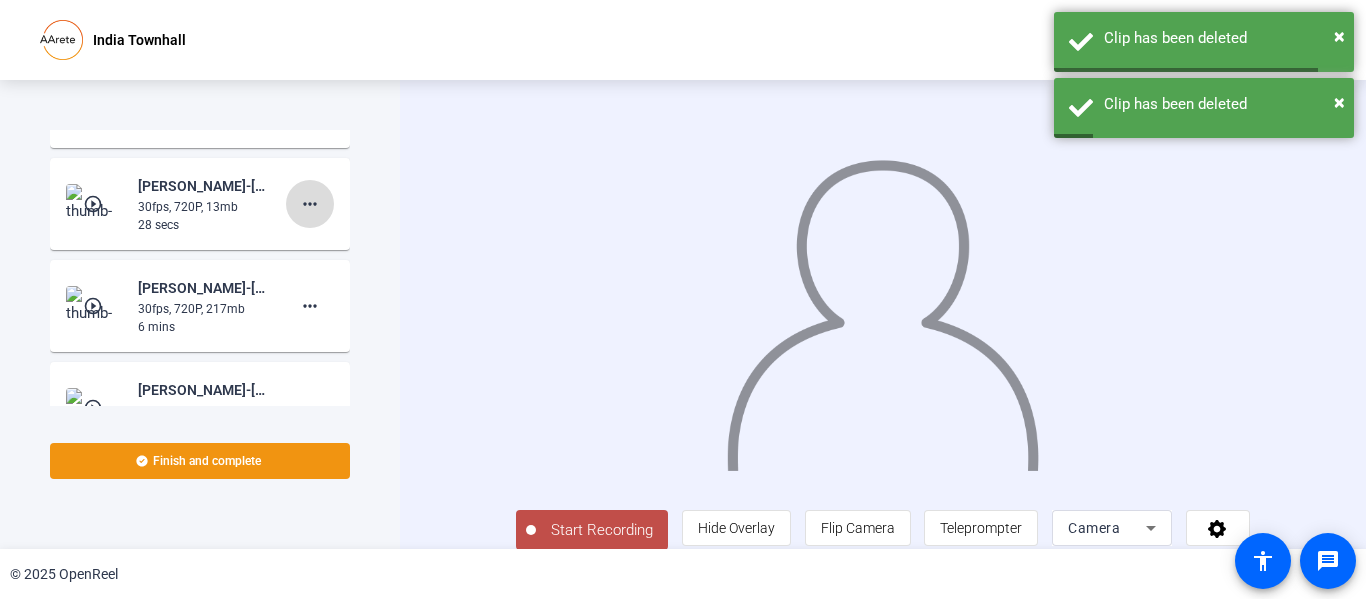 click on "more_horiz" 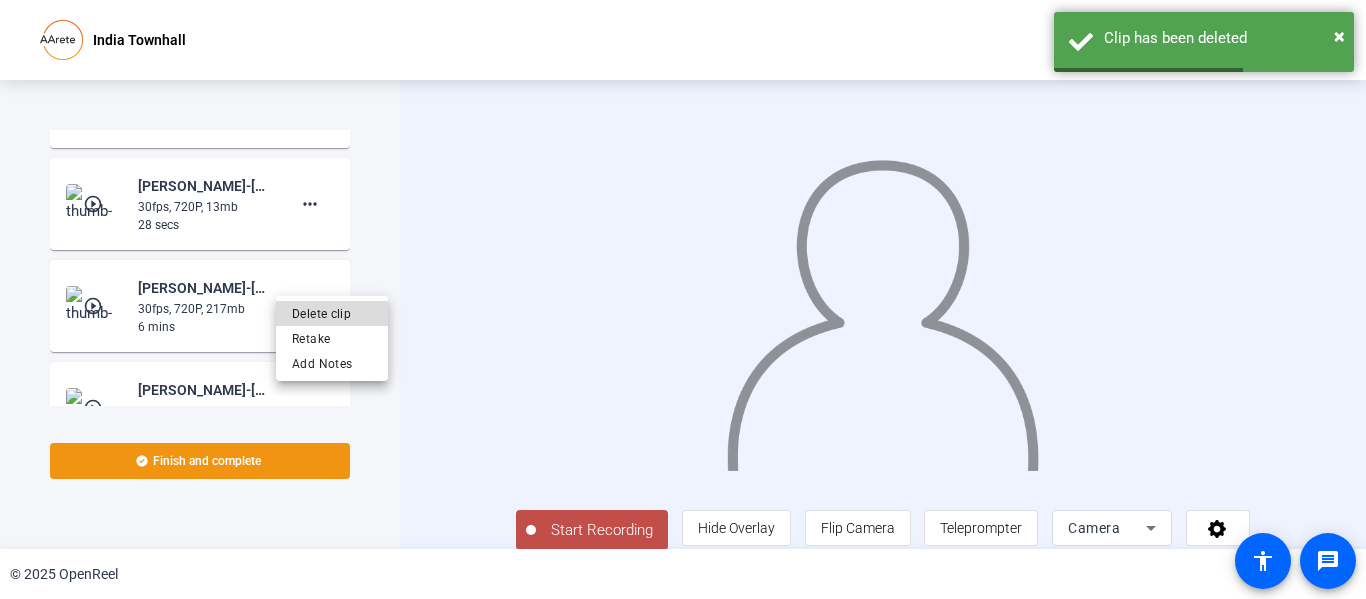click on "Delete clip" at bounding box center [332, 313] 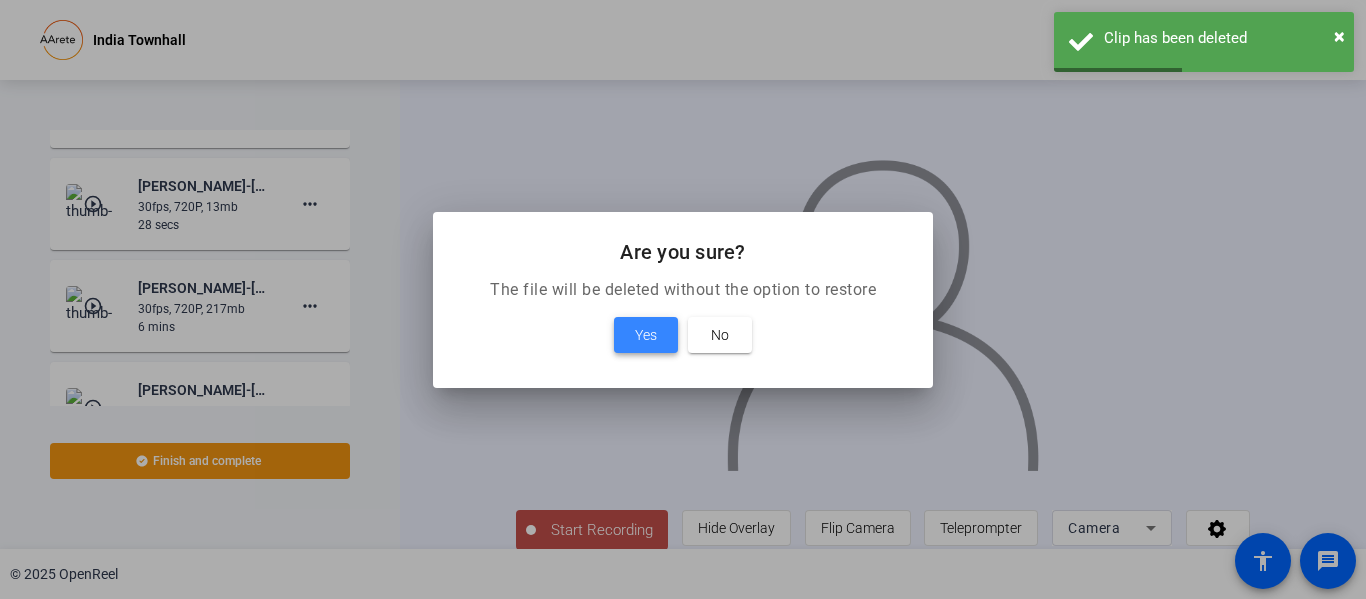 click on "Yes" at bounding box center [646, 335] 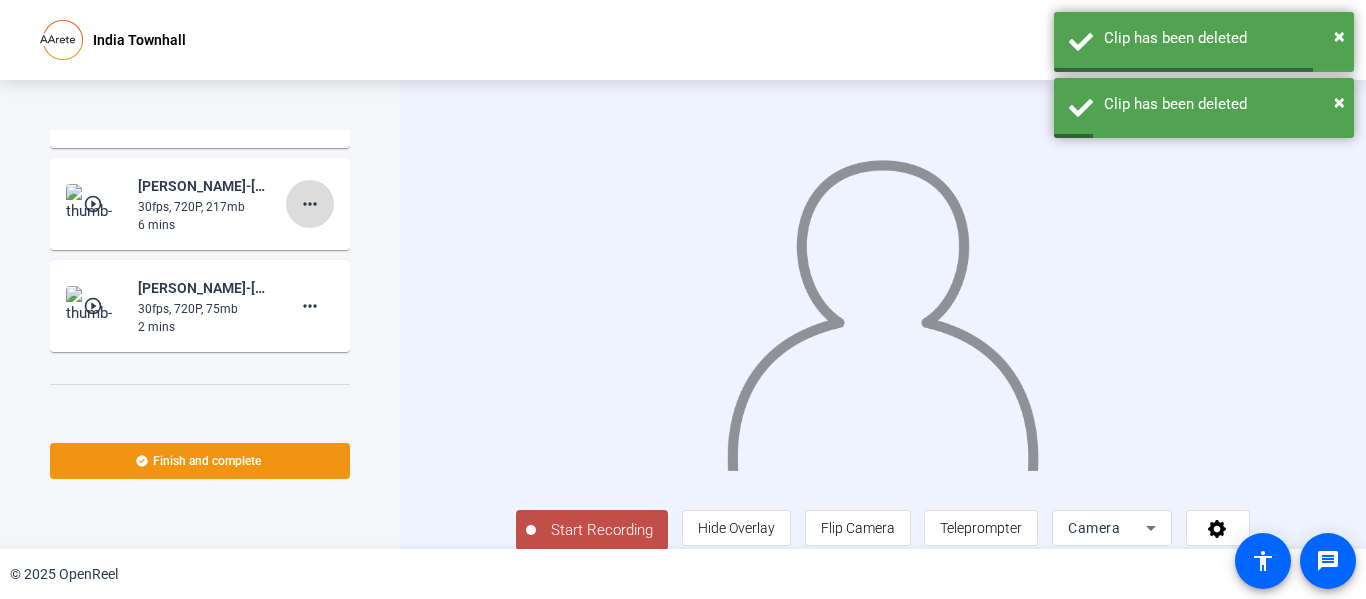 click on "more_horiz" 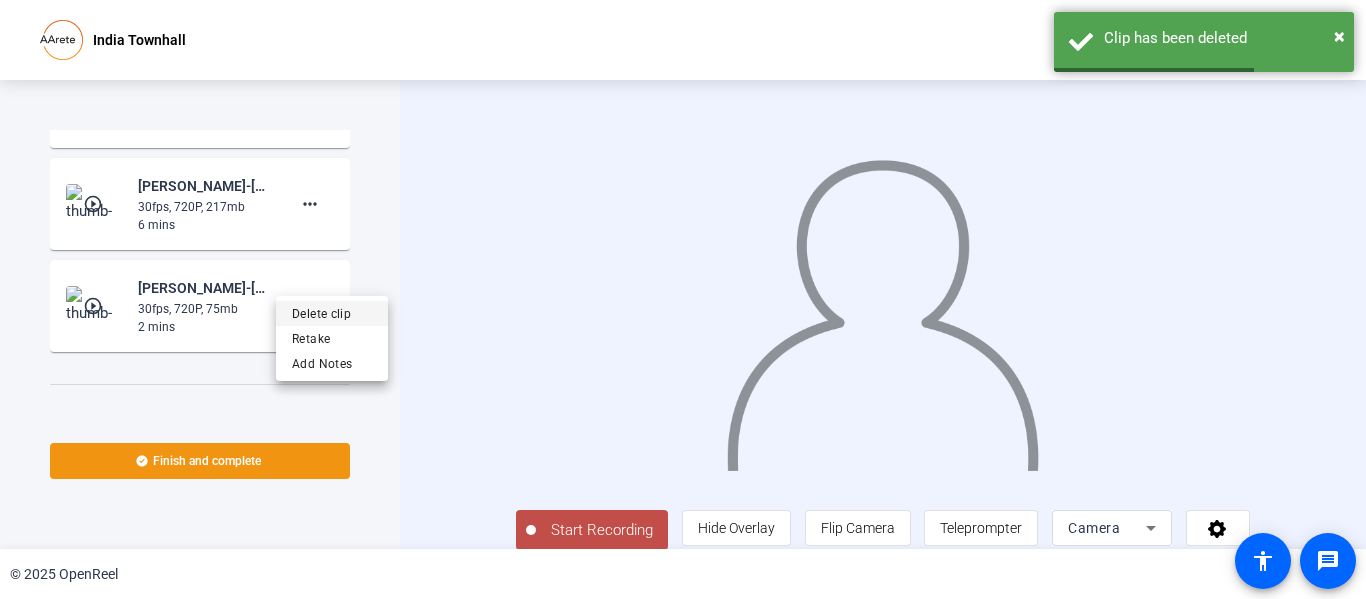 click on "Delete clip" at bounding box center (332, 313) 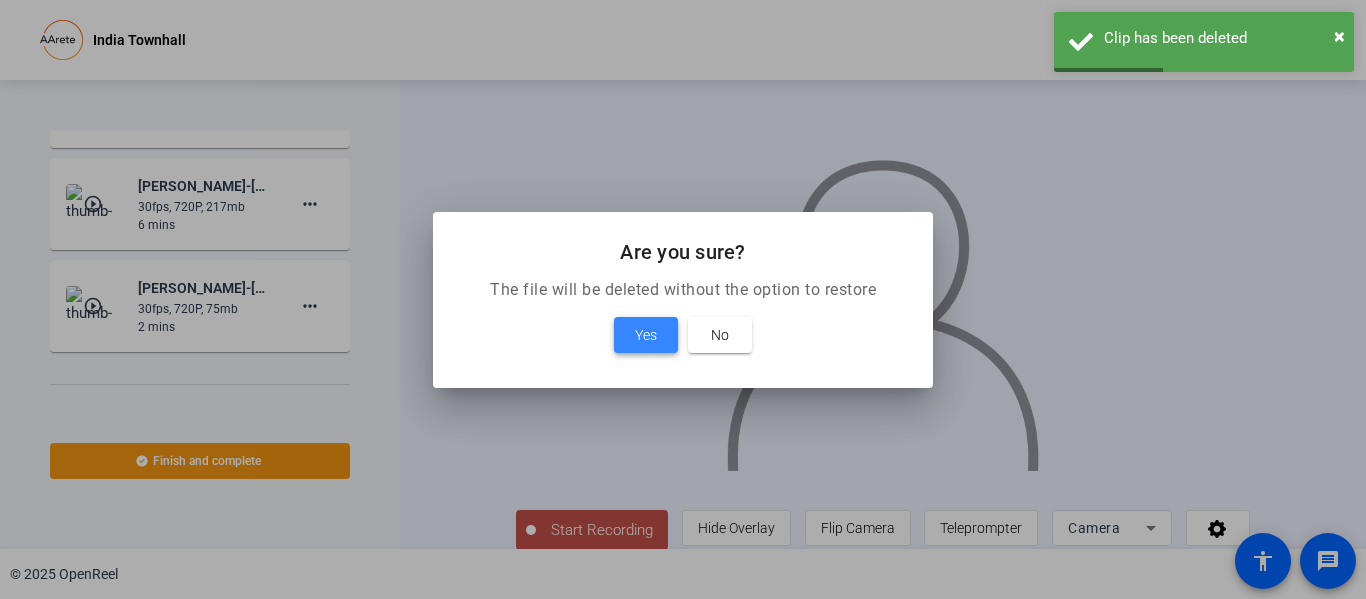 click at bounding box center (646, 335) 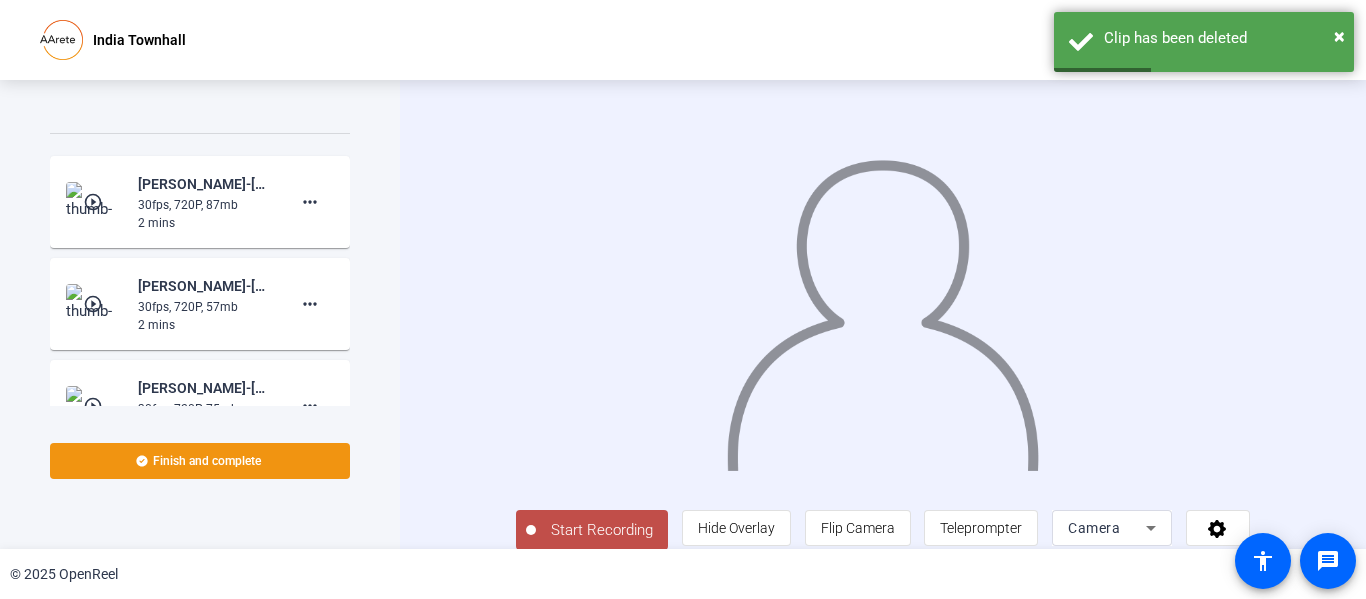 scroll, scrollTop: 1717, scrollLeft: 0, axis: vertical 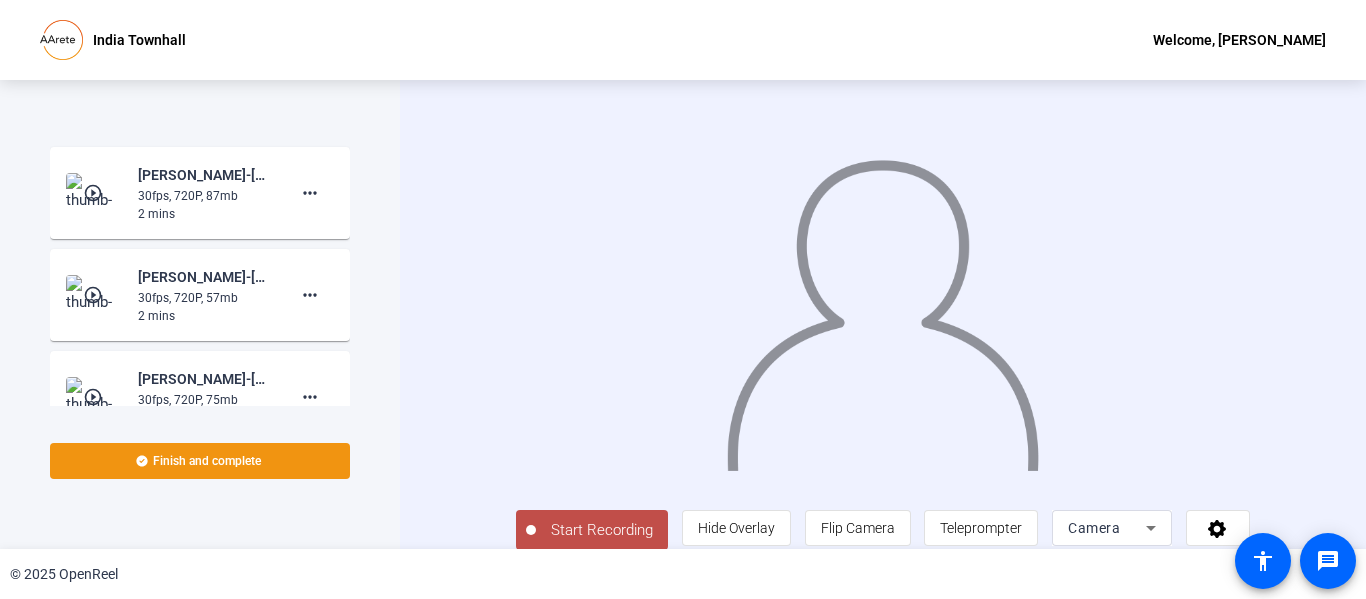 click on "Start Recording" 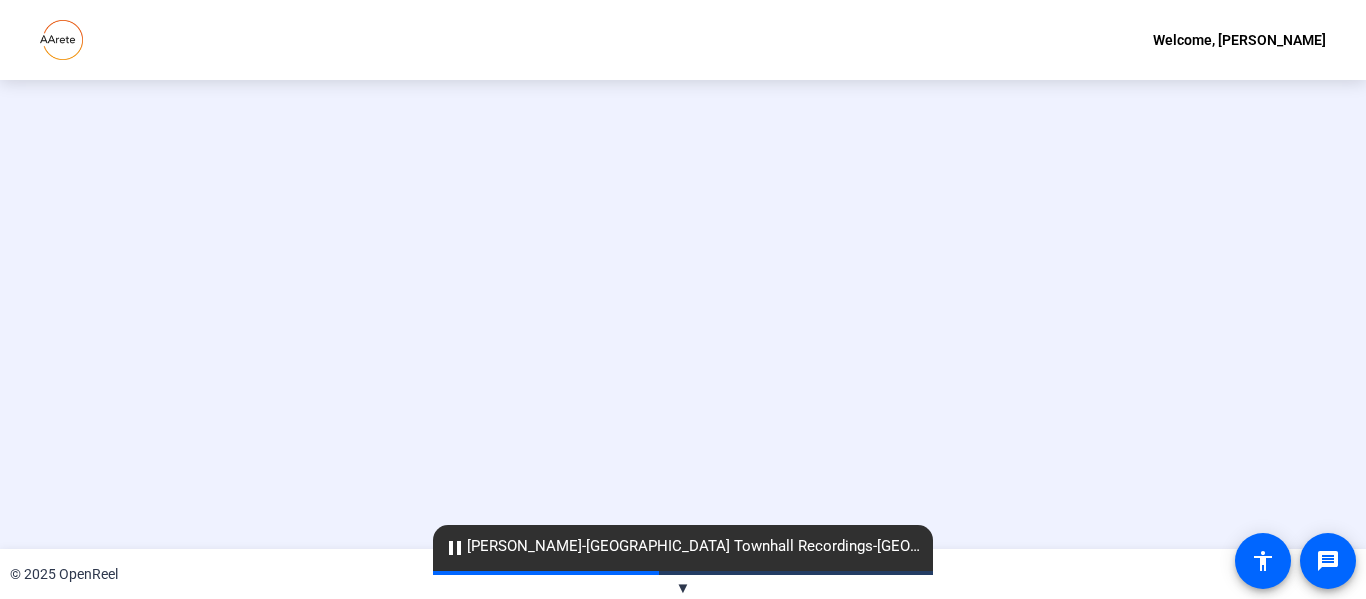 scroll, scrollTop: 0, scrollLeft: 0, axis: both 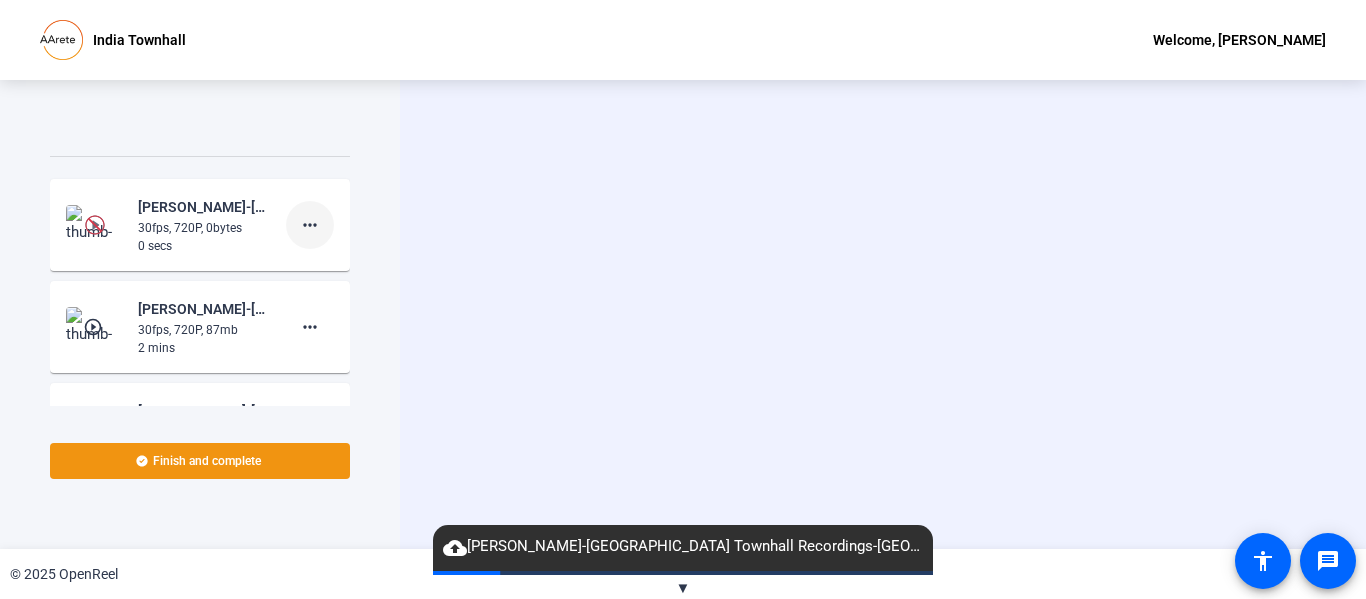 click on "more_horiz" 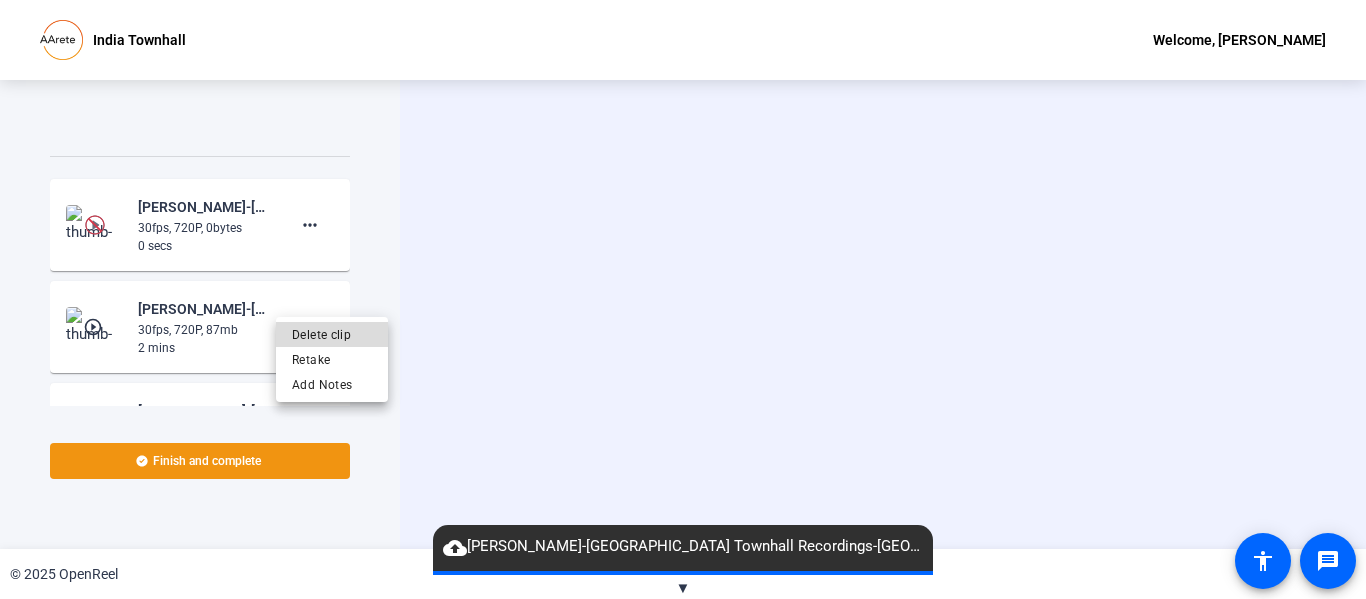 click on "Delete clip" at bounding box center (332, 334) 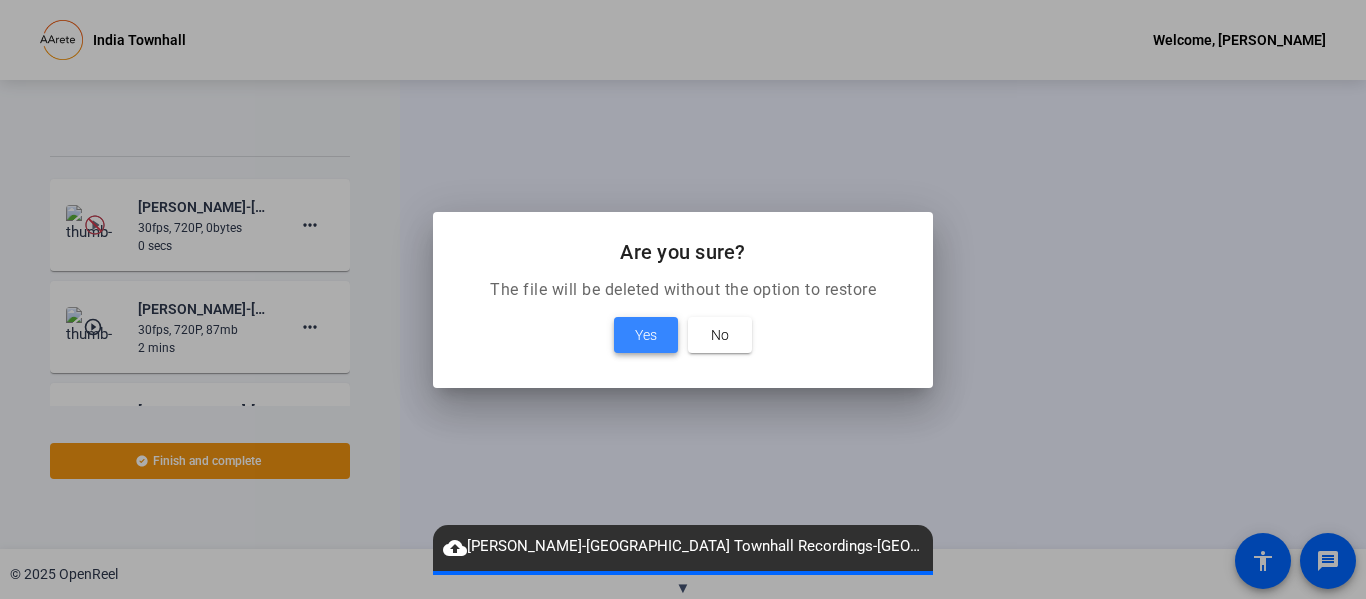 click on "Yes" at bounding box center [646, 335] 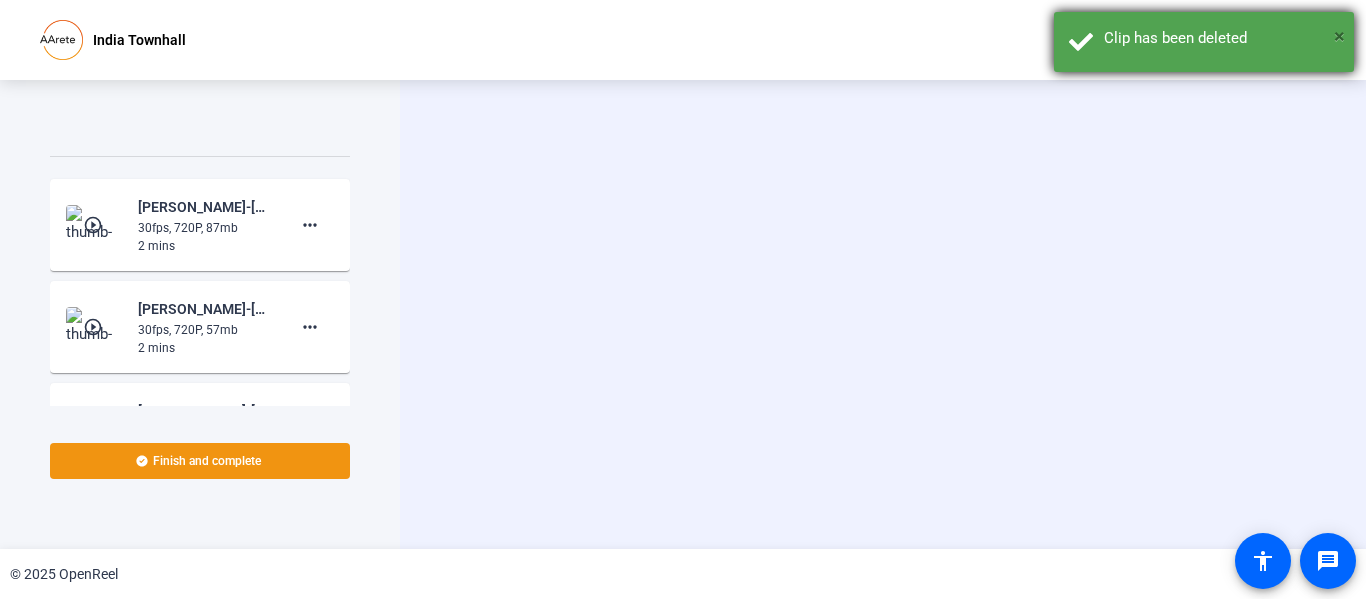 click on "×" at bounding box center [1339, 36] 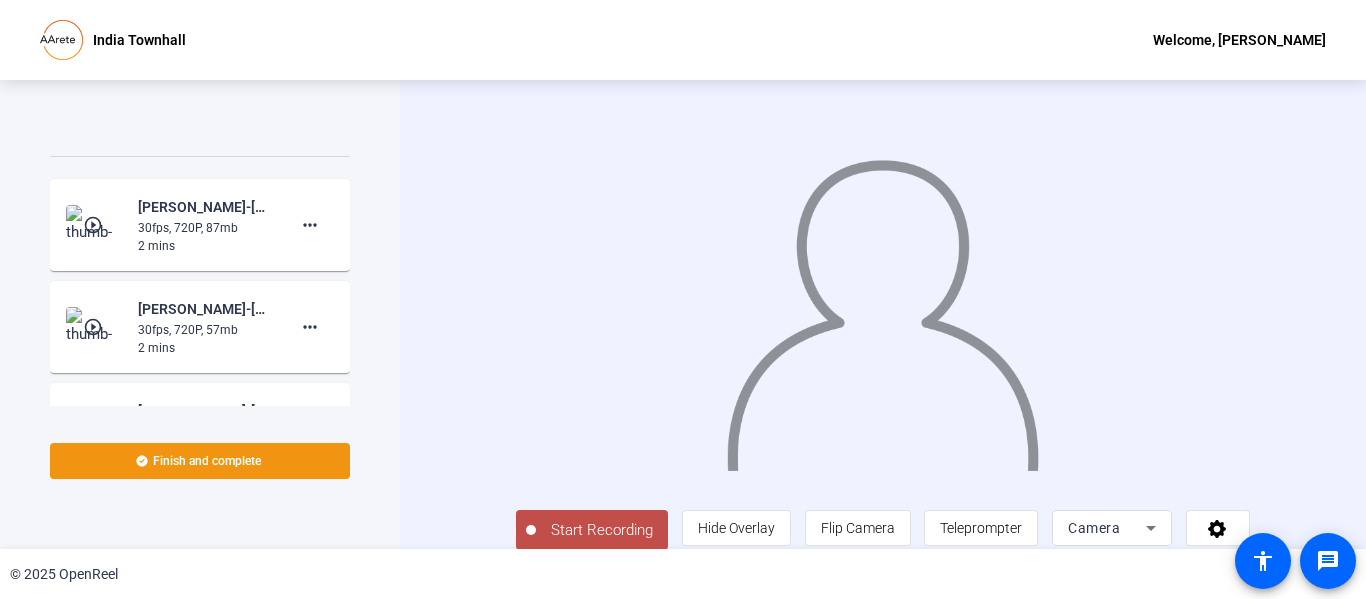 scroll, scrollTop: 42, scrollLeft: 0, axis: vertical 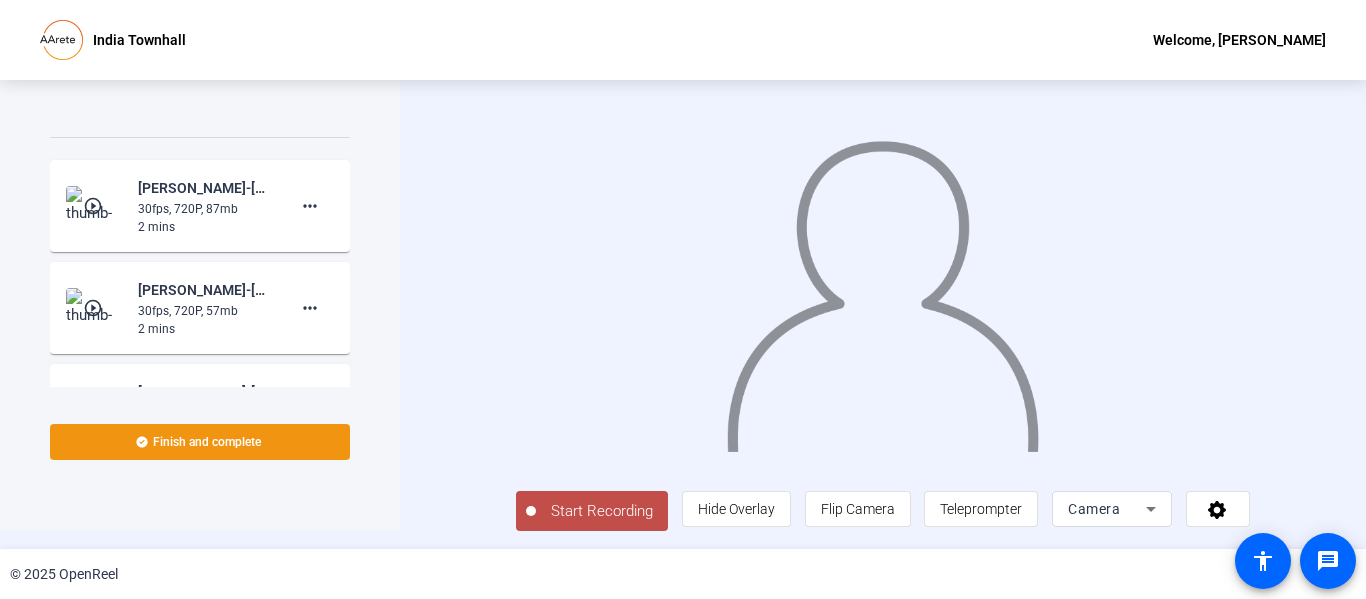 click on "Start Recording" 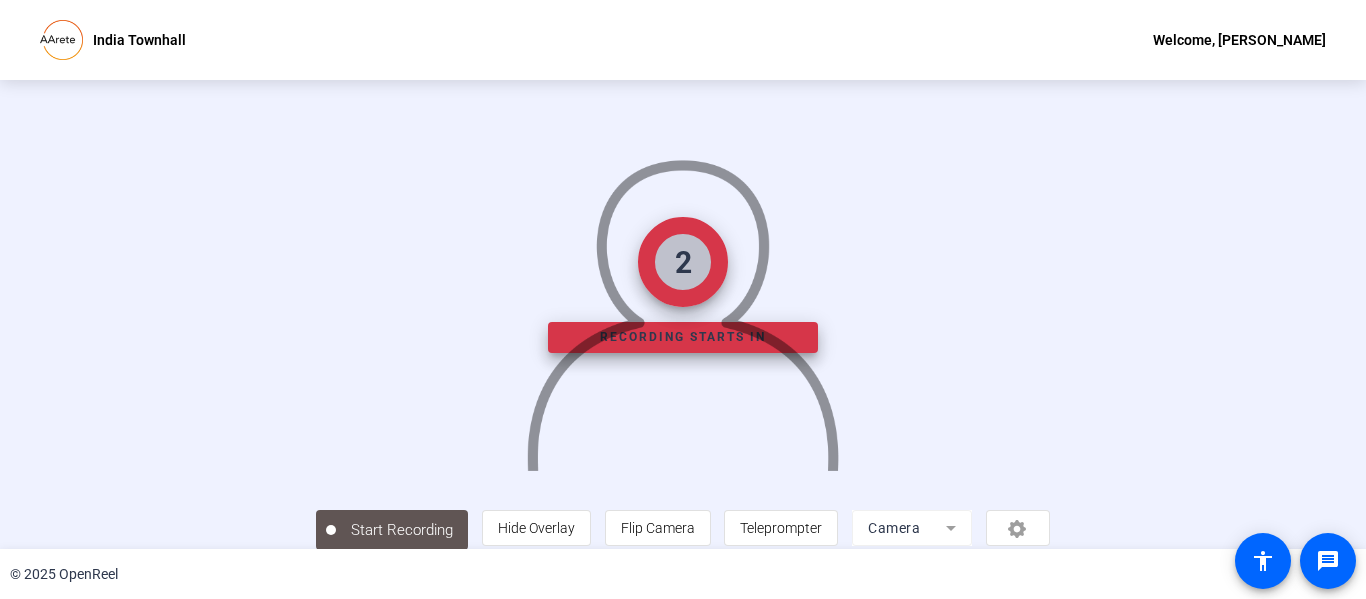 scroll, scrollTop: 126, scrollLeft: 0, axis: vertical 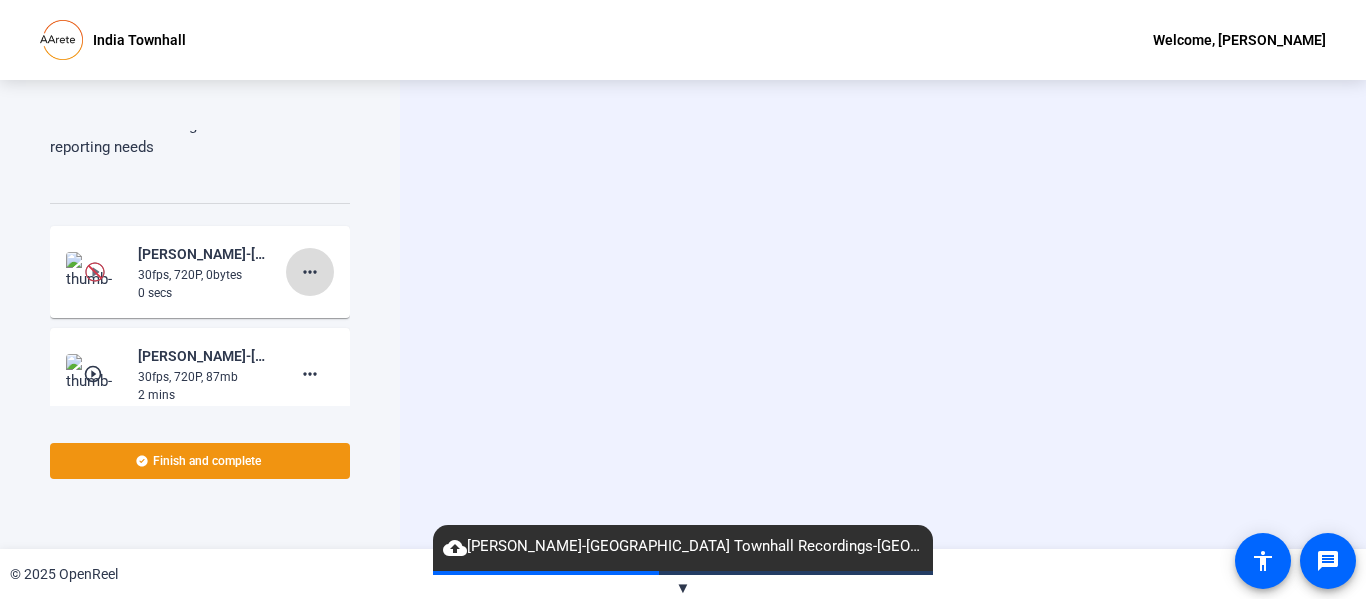 click on "more_horiz" 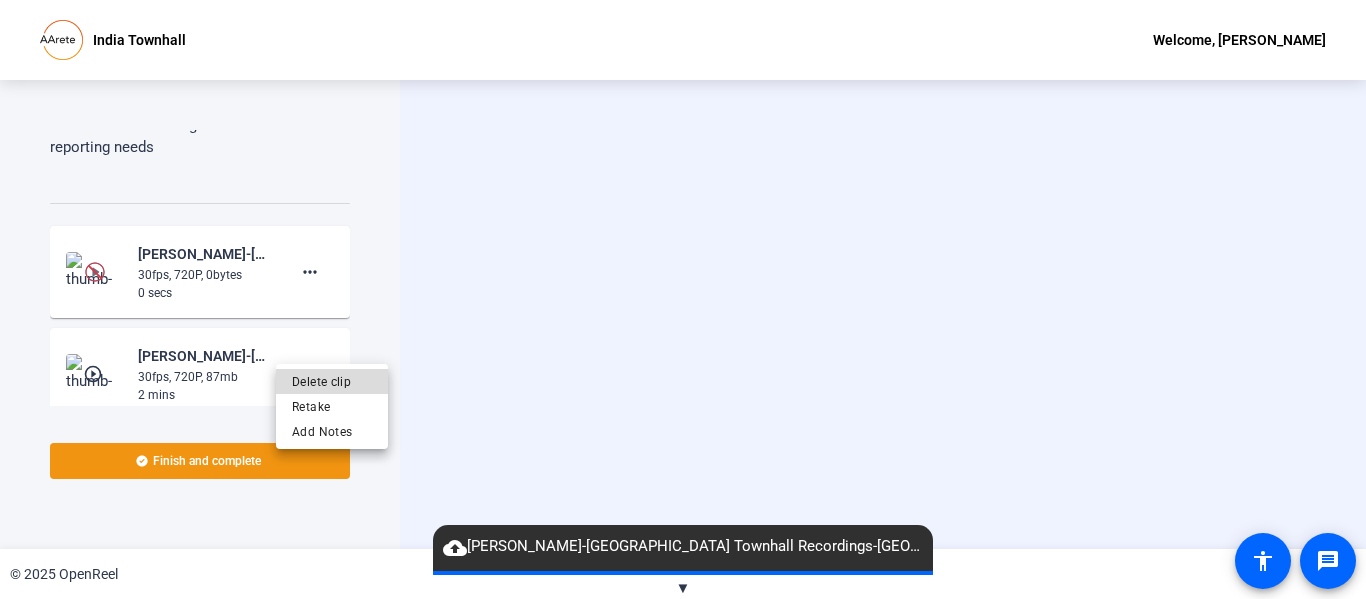 click on "Delete clip" at bounding box center [332, 381] 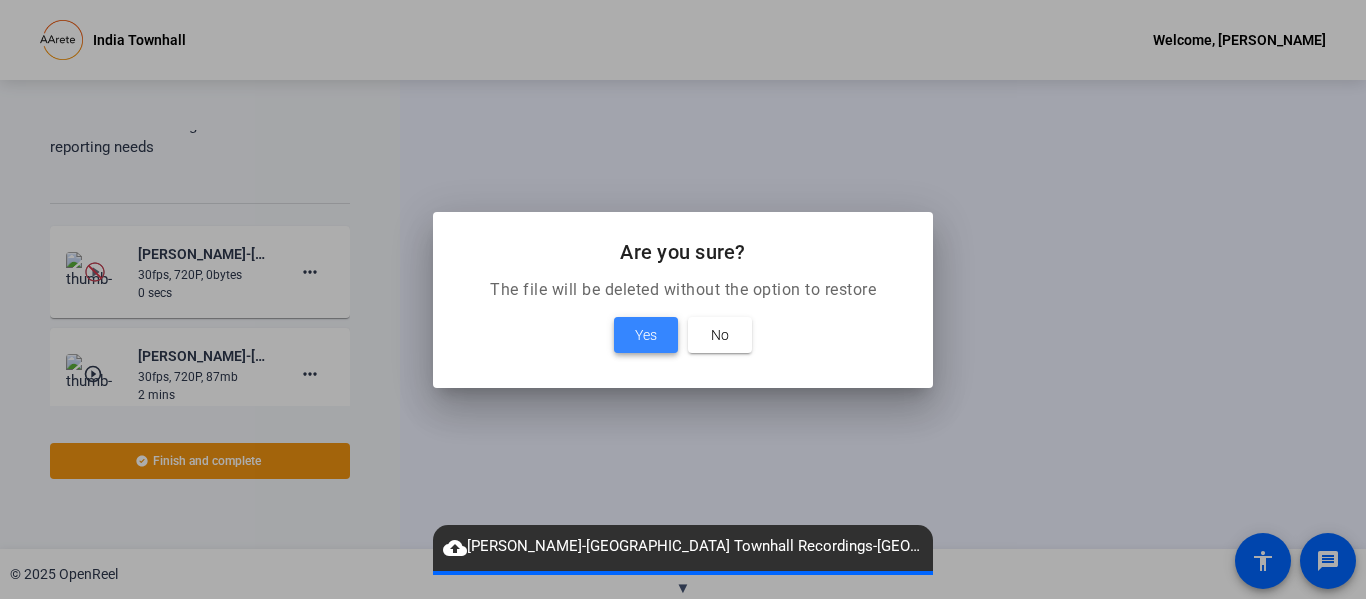 click on "Yes" at bounding box center [646, 335] 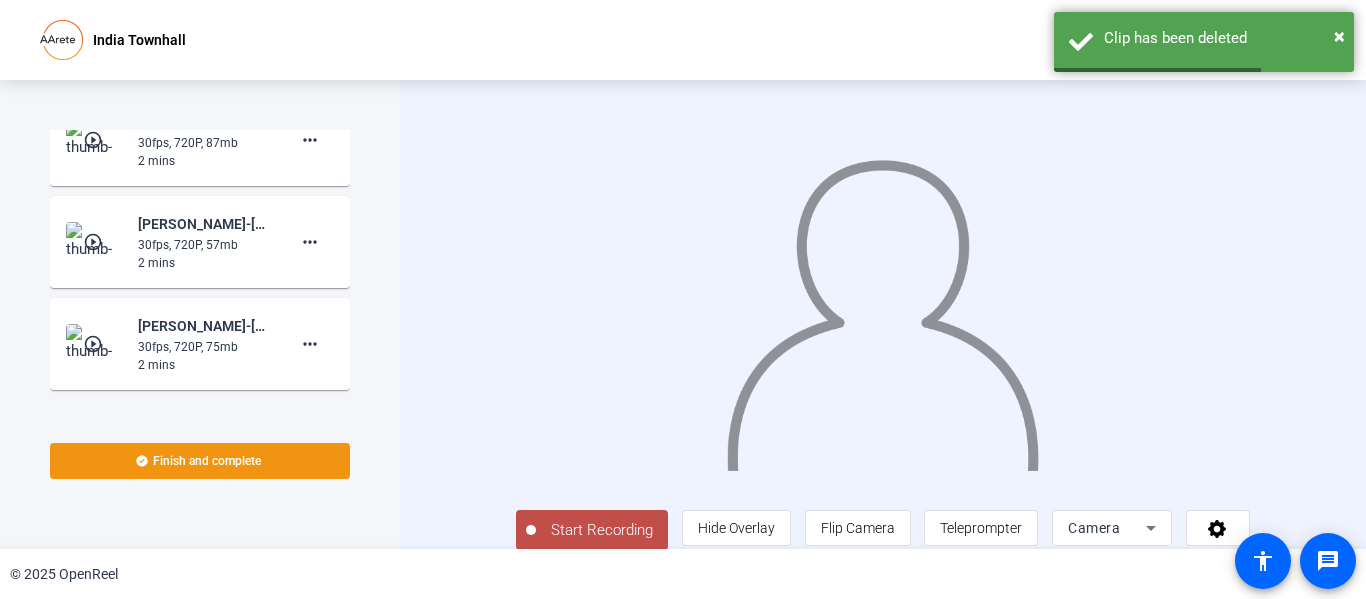 scroll, scrollTop: 1806, scrollLeft: 0, axis: vertical 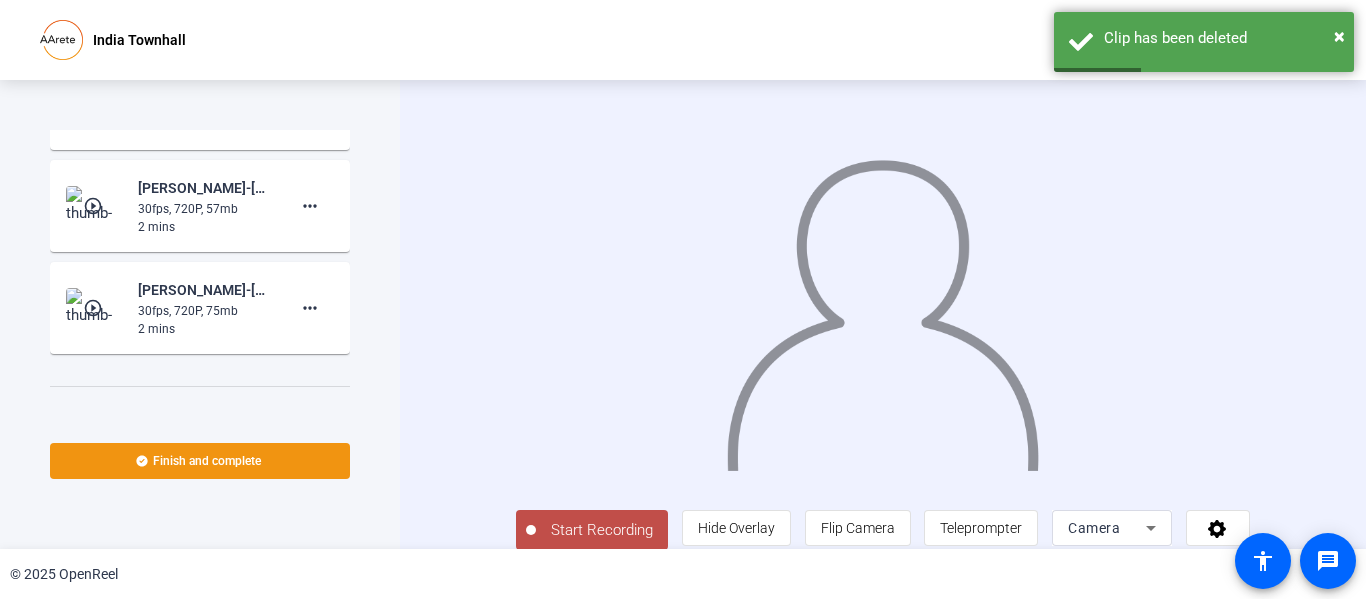 click on "Start Recording" 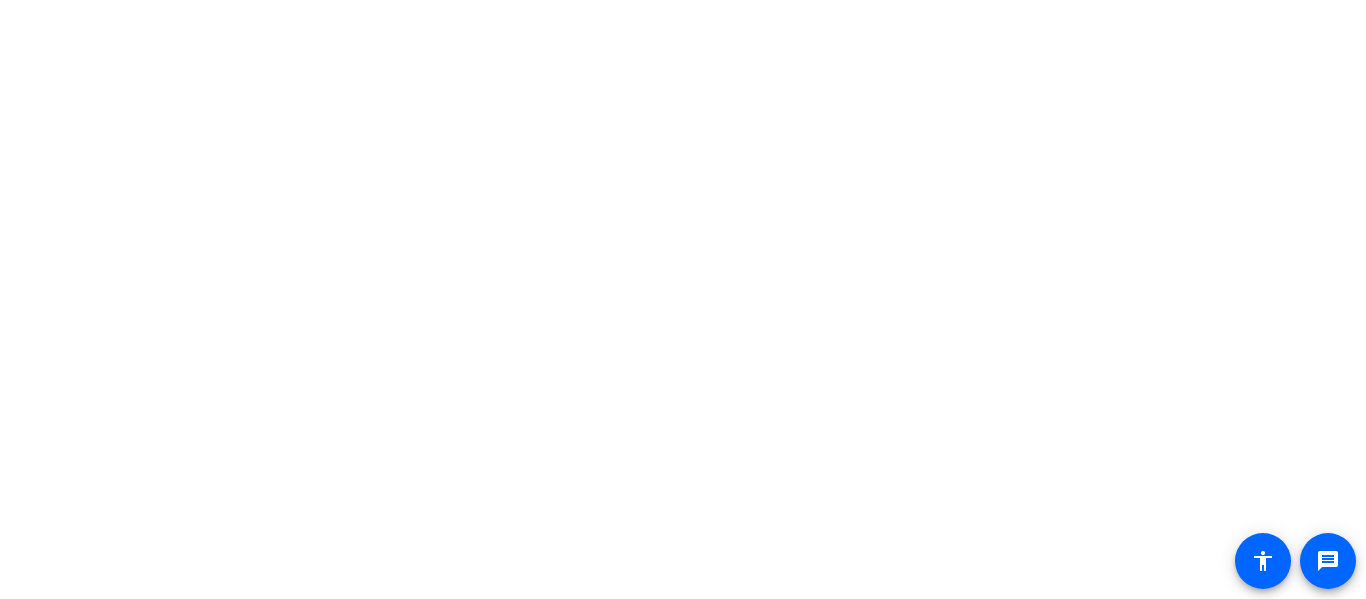 scroll, scrollTop: 0, scrollLeft: 0, axis: both 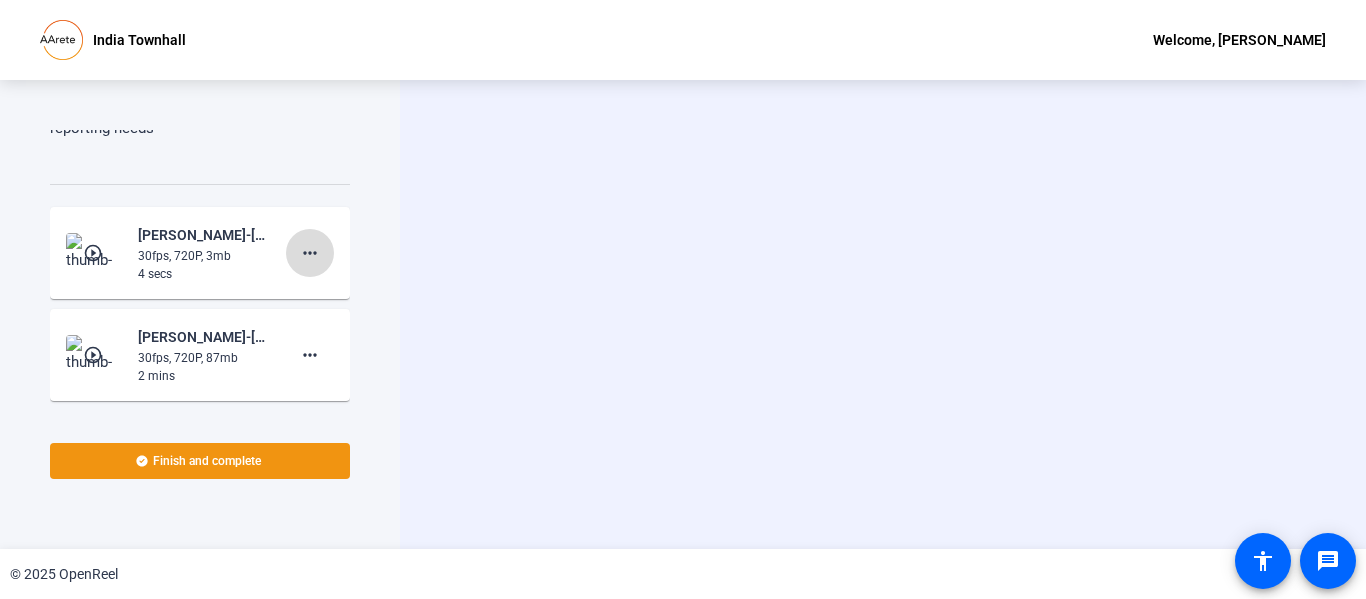 click on "more_horiz" 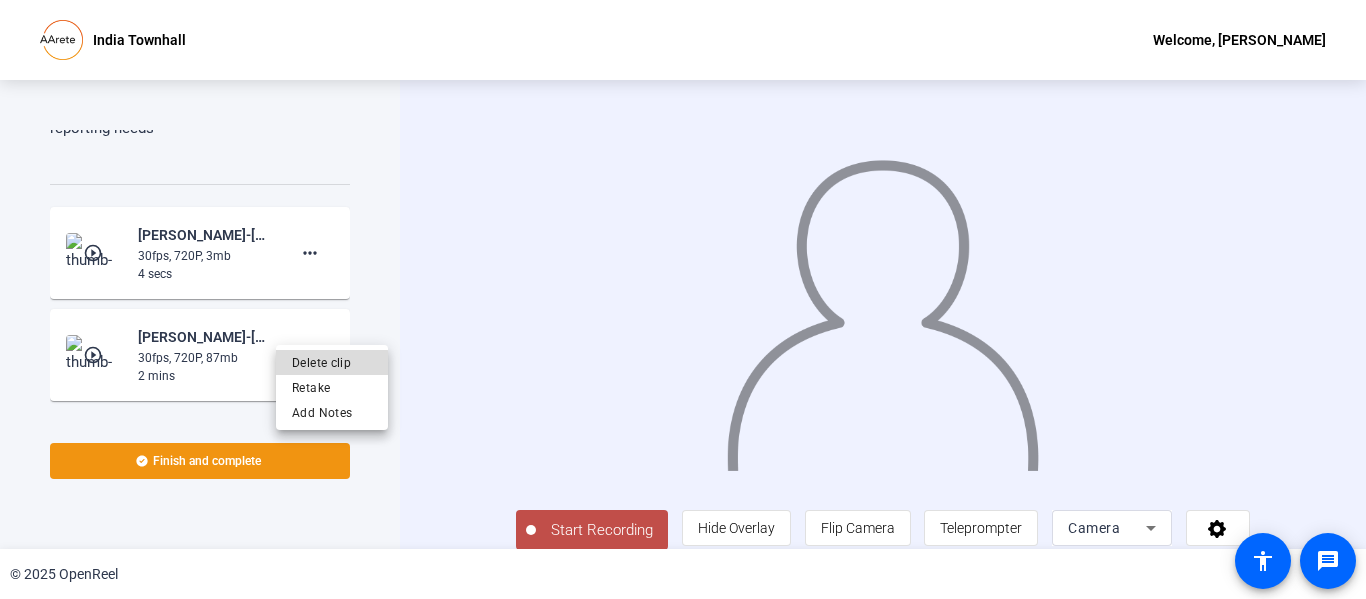 click on "Delete clip" at bounding box center (332, 362) 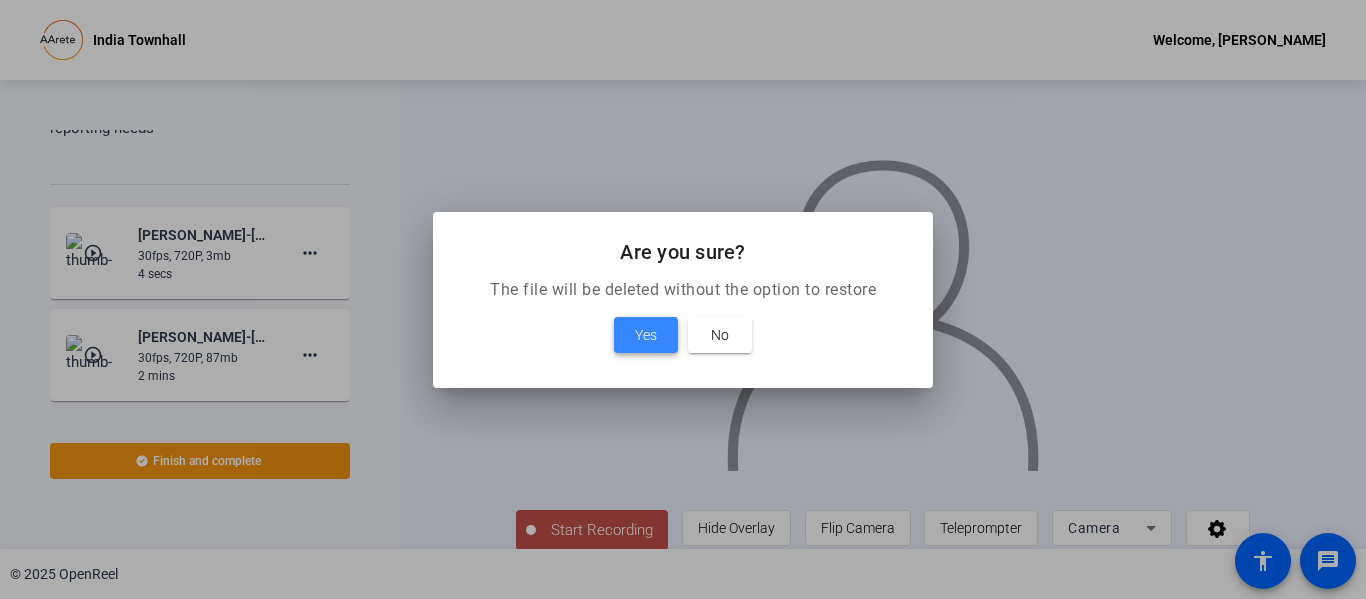 click on "Yes" at bounding box center (646, 335) 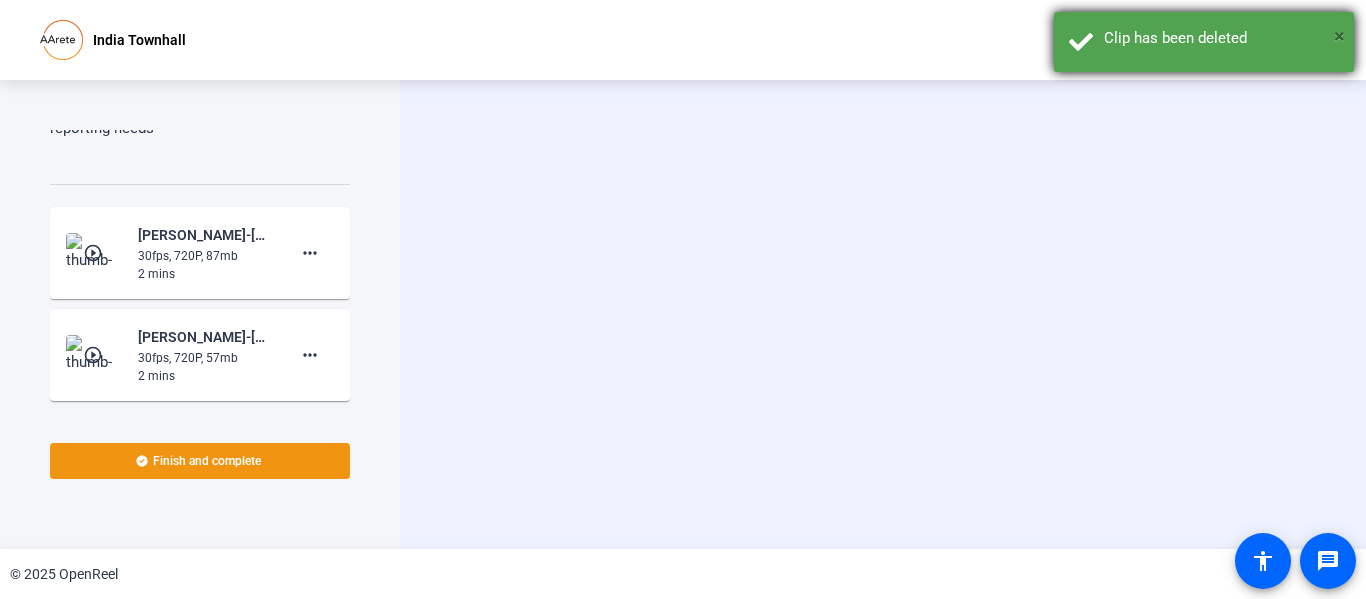 click on "×" at bounding box center (1339, 36) 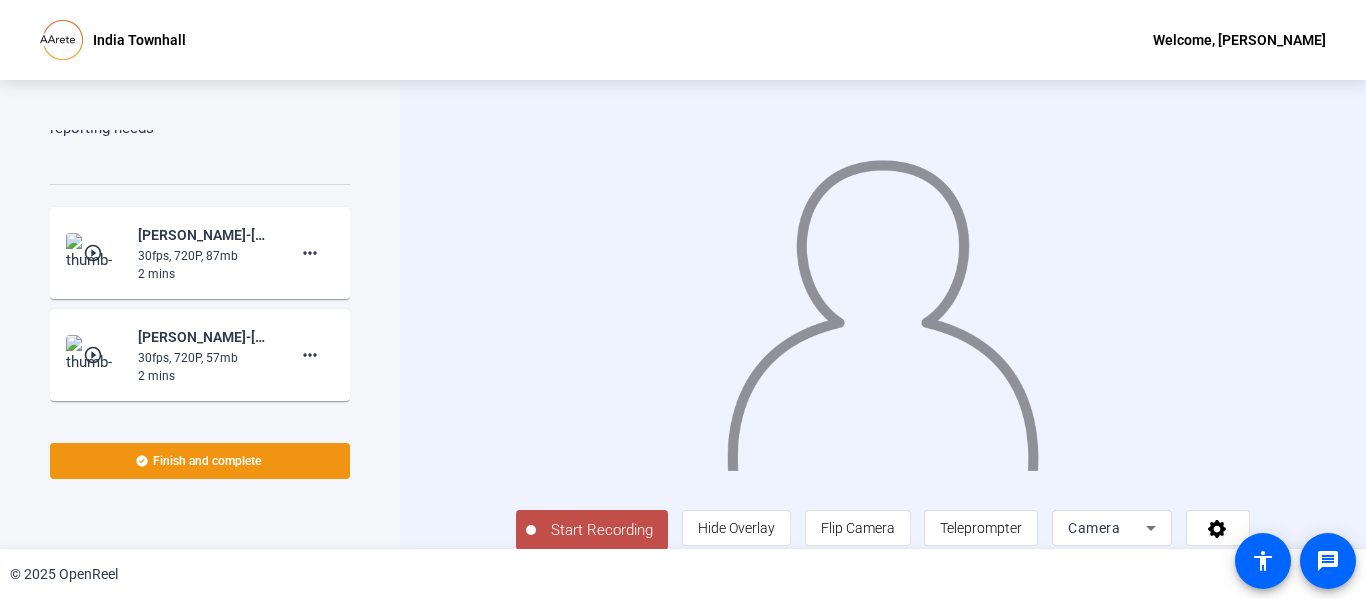 scroll, scrollTop: 42, scrollLeft: 0, axis: vertical 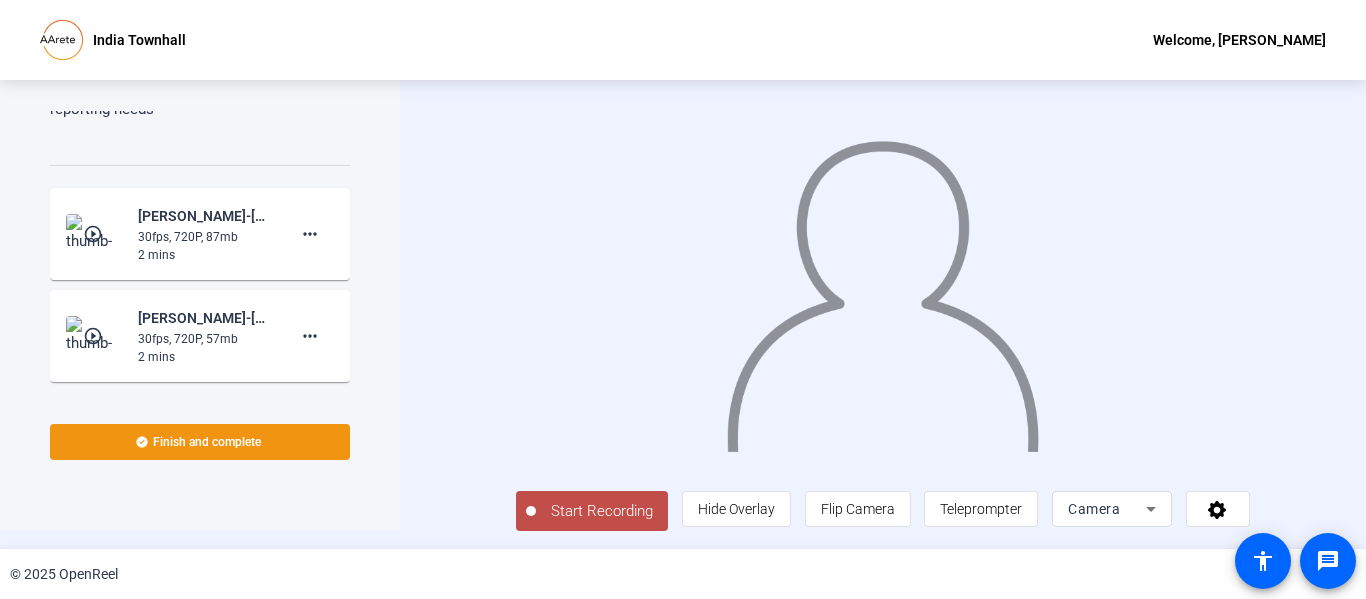 click on "Start Recording" 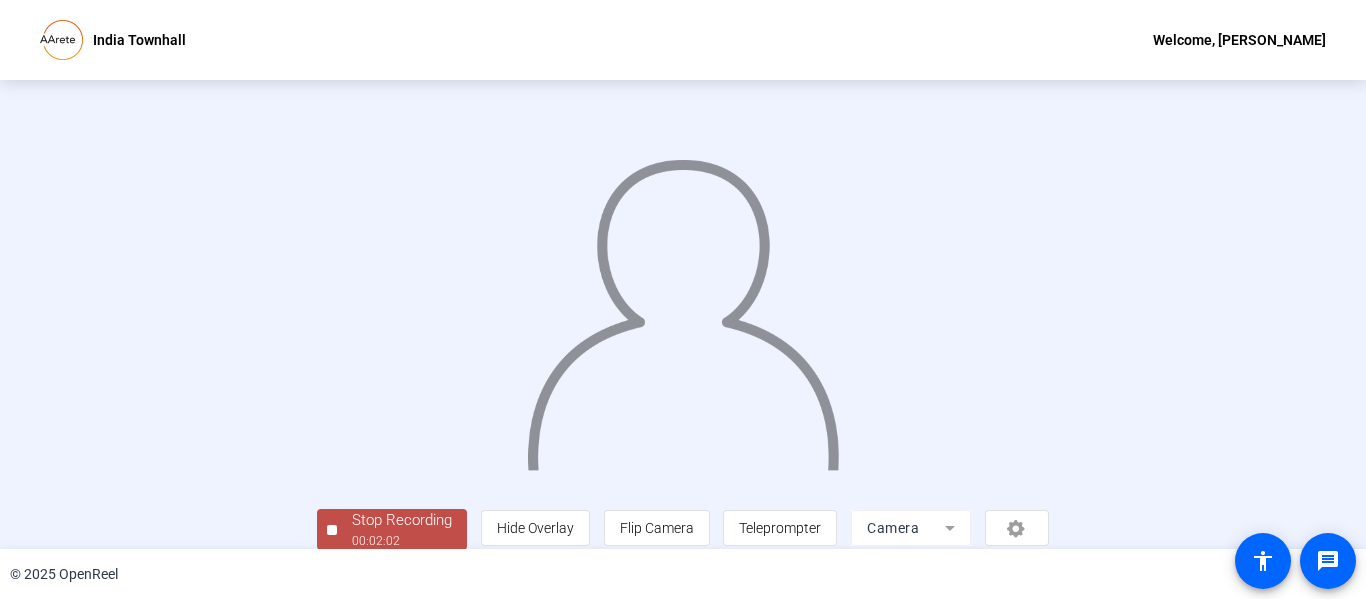 scroll, scrollTop: 126, scrollLeft: 0, axis: vertical 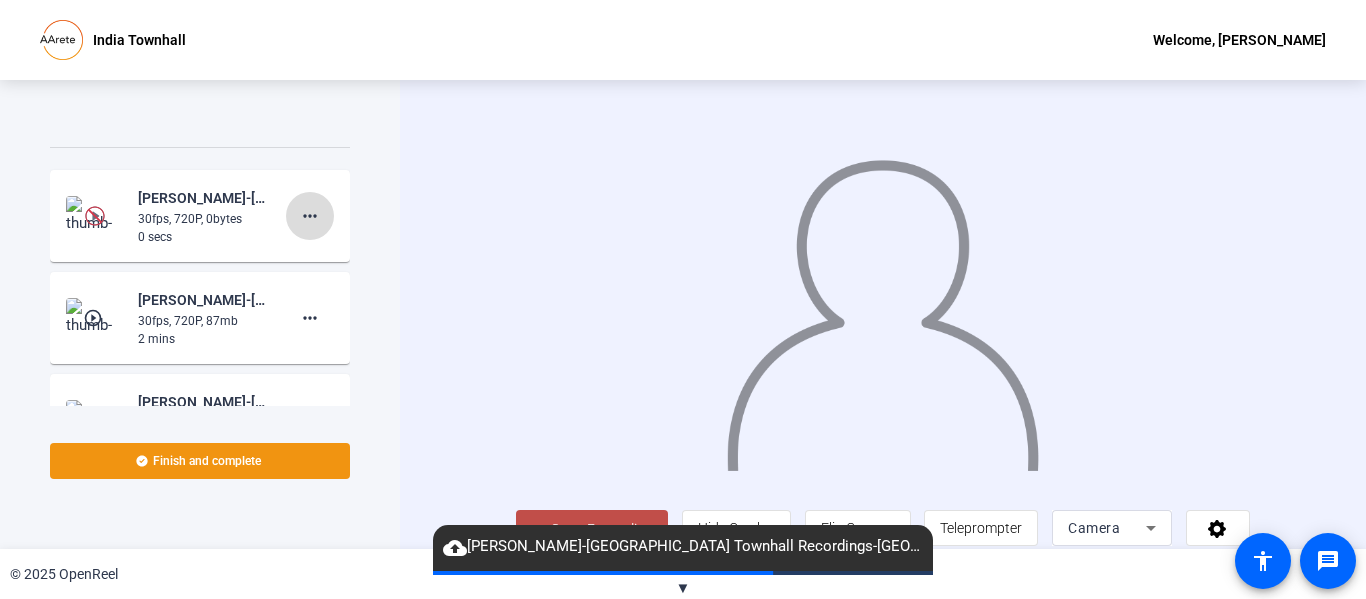 click on "more_horiz" 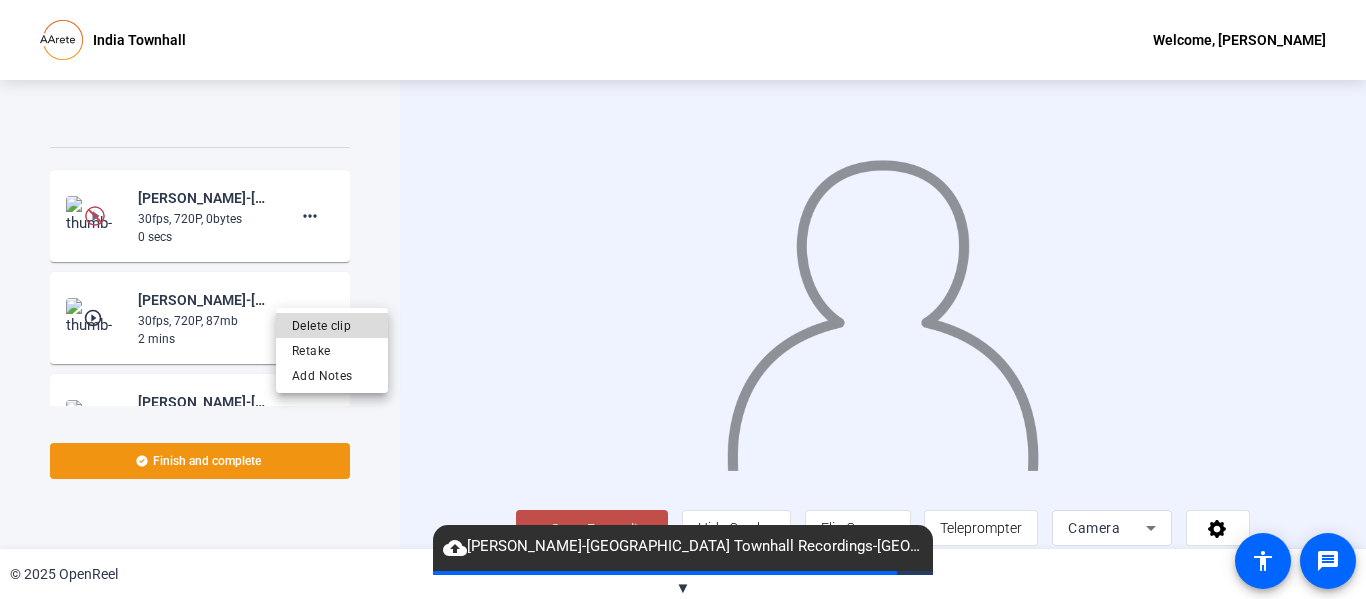 click on "Delete clip" at bounding box center [332, 325] 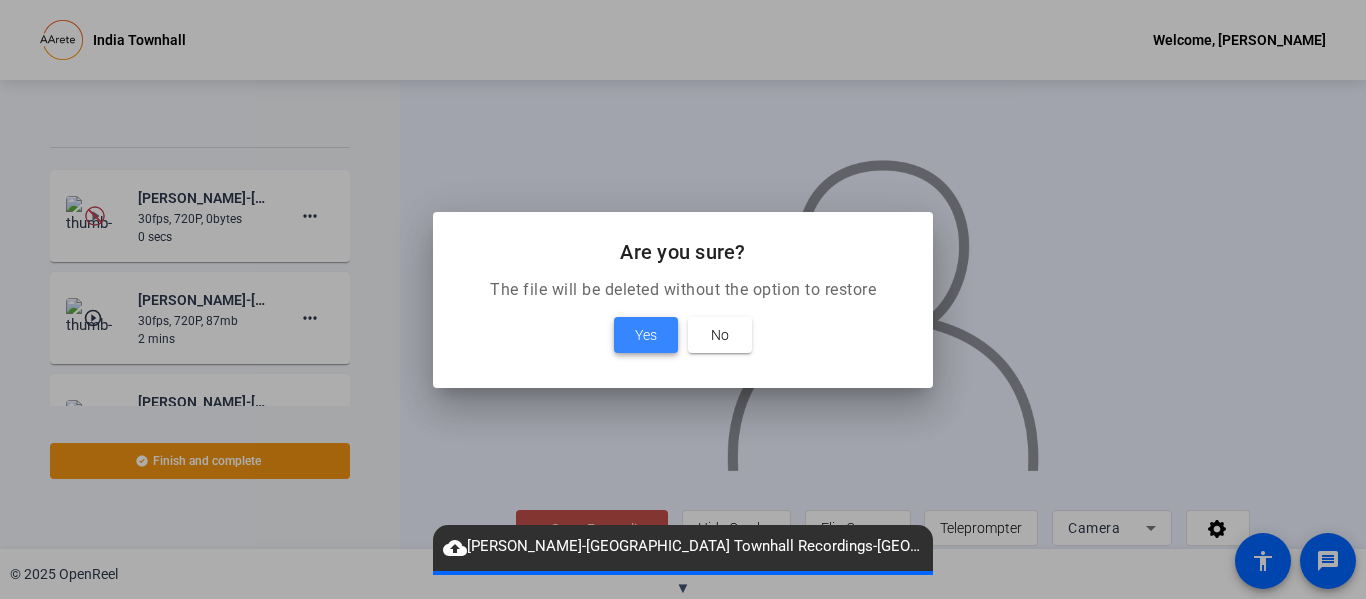click on "Yes" at bounding box center [646, 335] 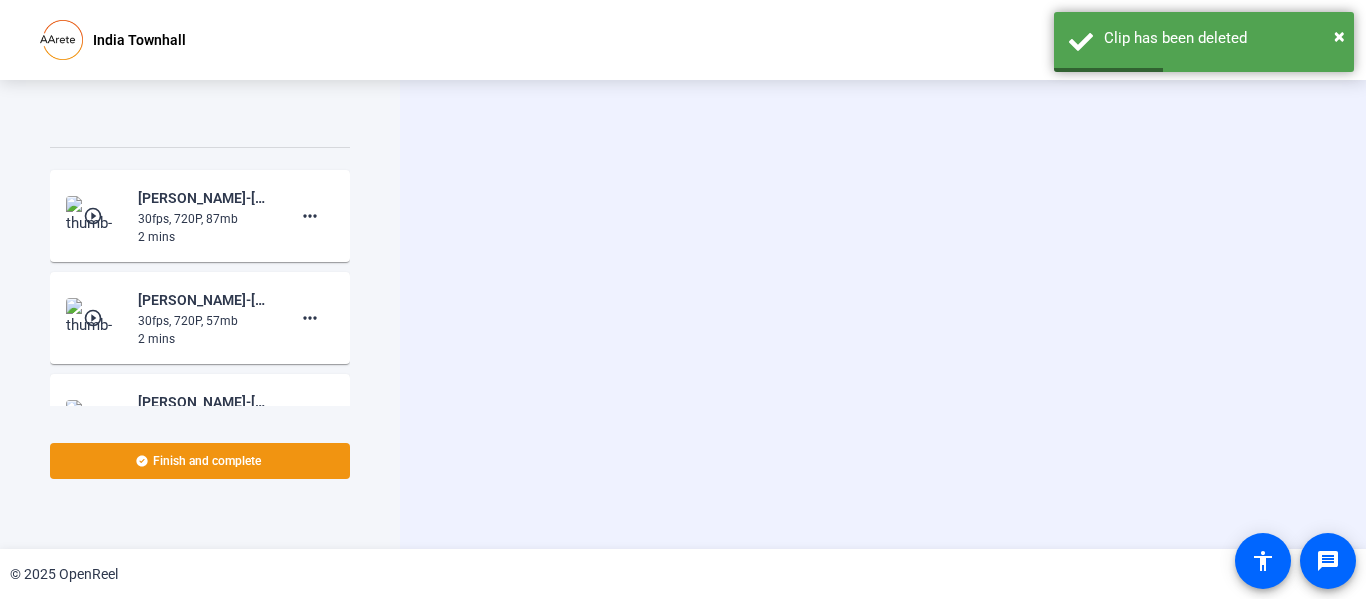 drag, startPoint x: 1363, startPoint y: 416, endPoint x: 1365, endPoint y: 537, distance: 121.016525 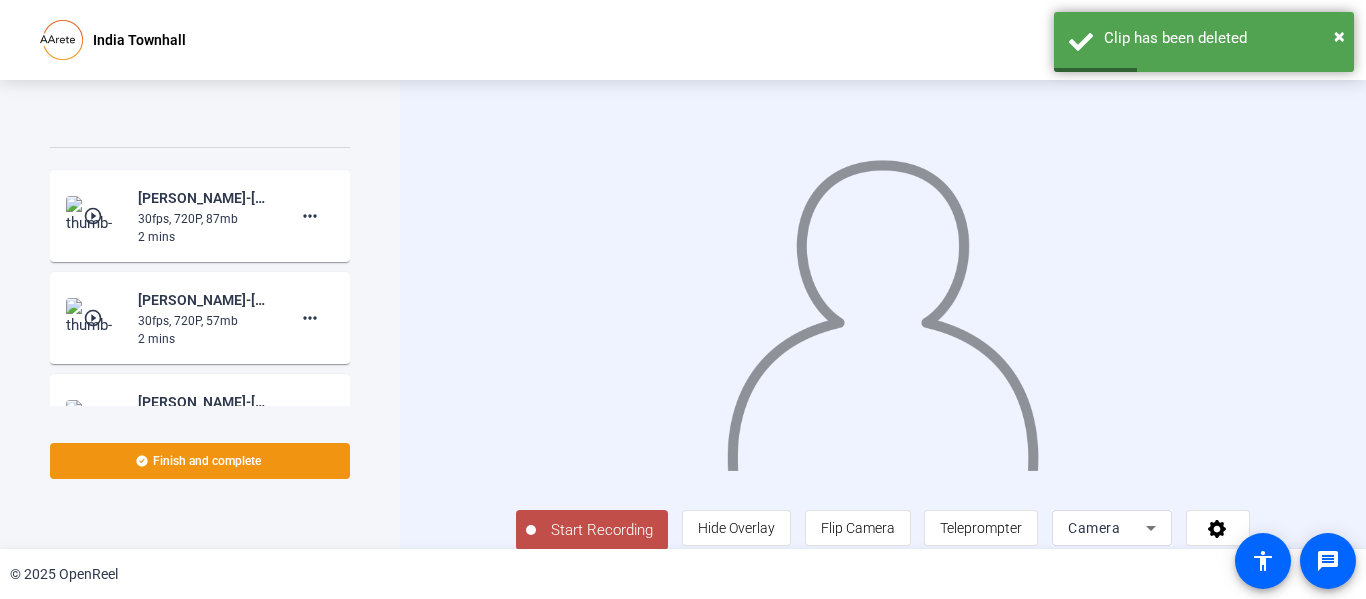 scroll, scrollTop: 42, scrollLeft: 0, axis: vertical 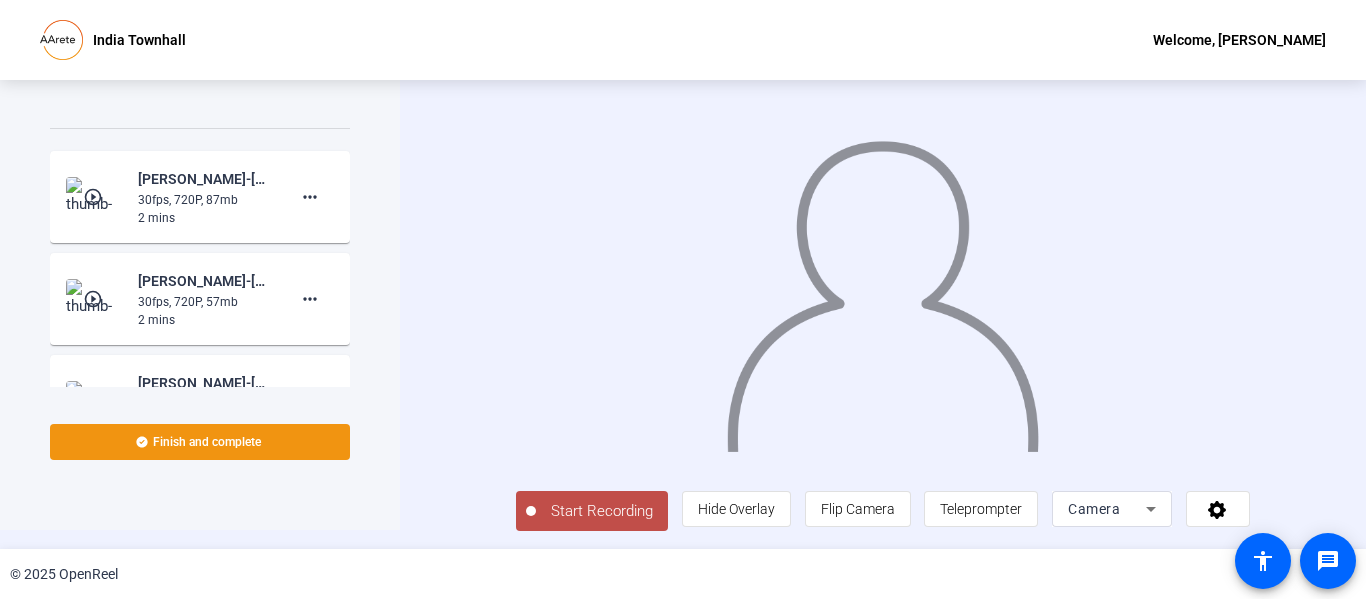 click on "Start Recording" 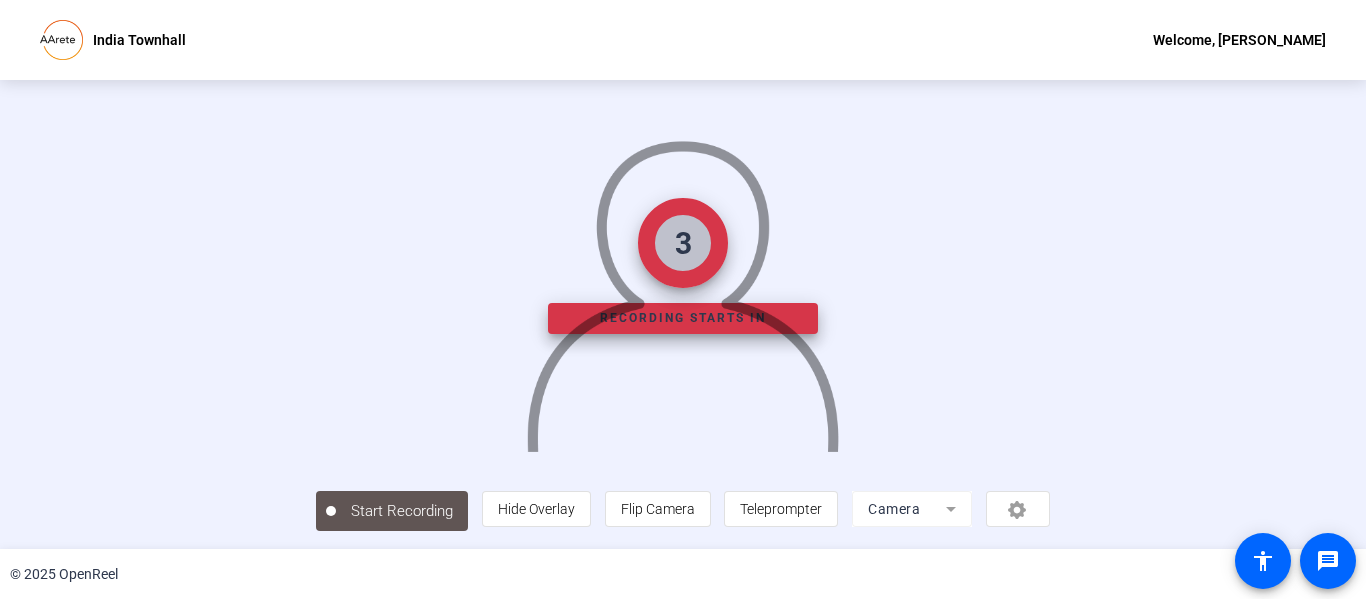 scroll, scrollTop: 0, scrollLeft: 0, axis: both 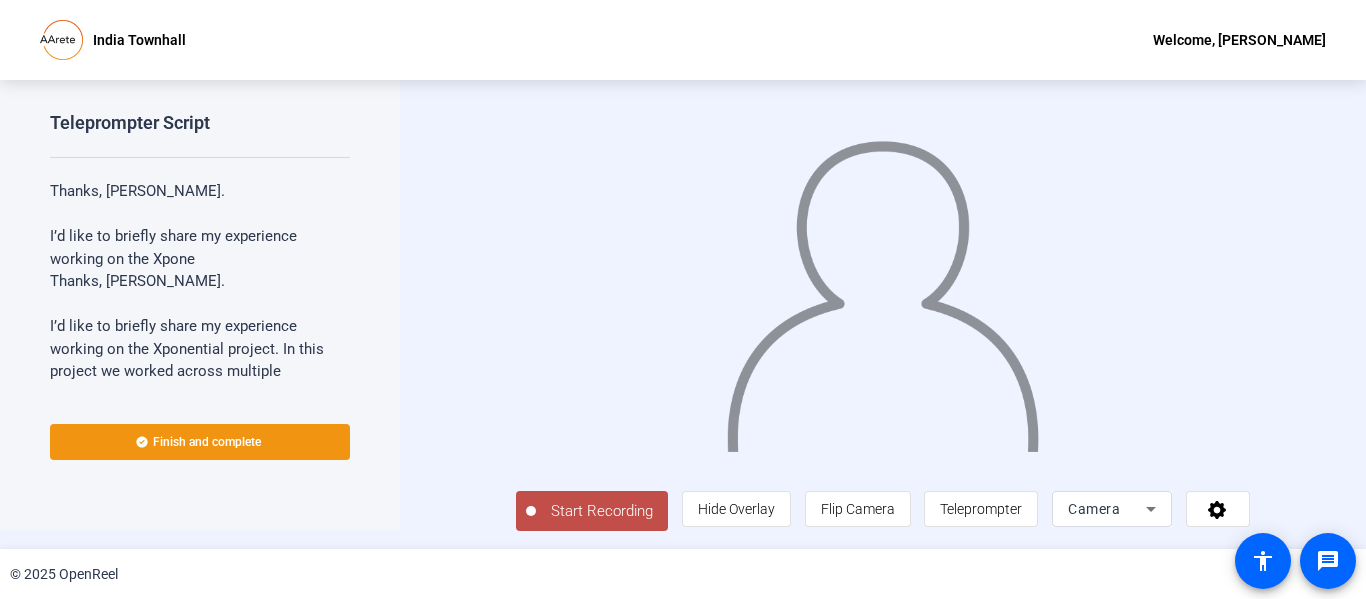 click on "Start Recording" 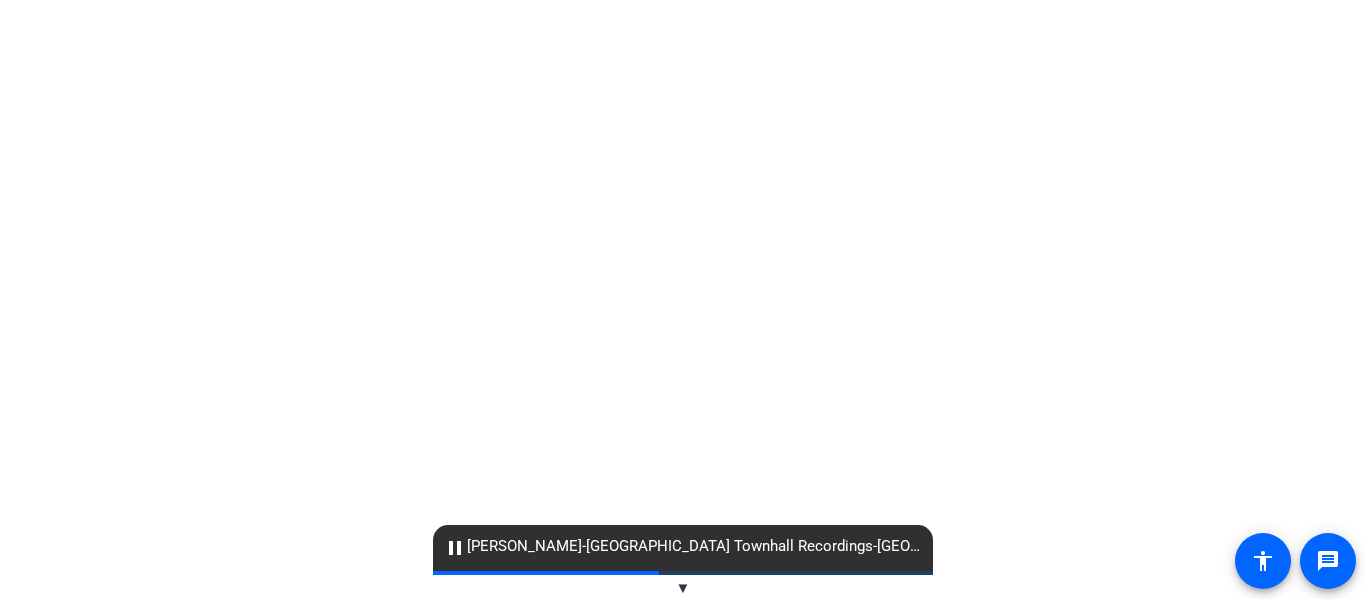 scroll, scrollTop: 0, scrollLeft: 0, axis: both 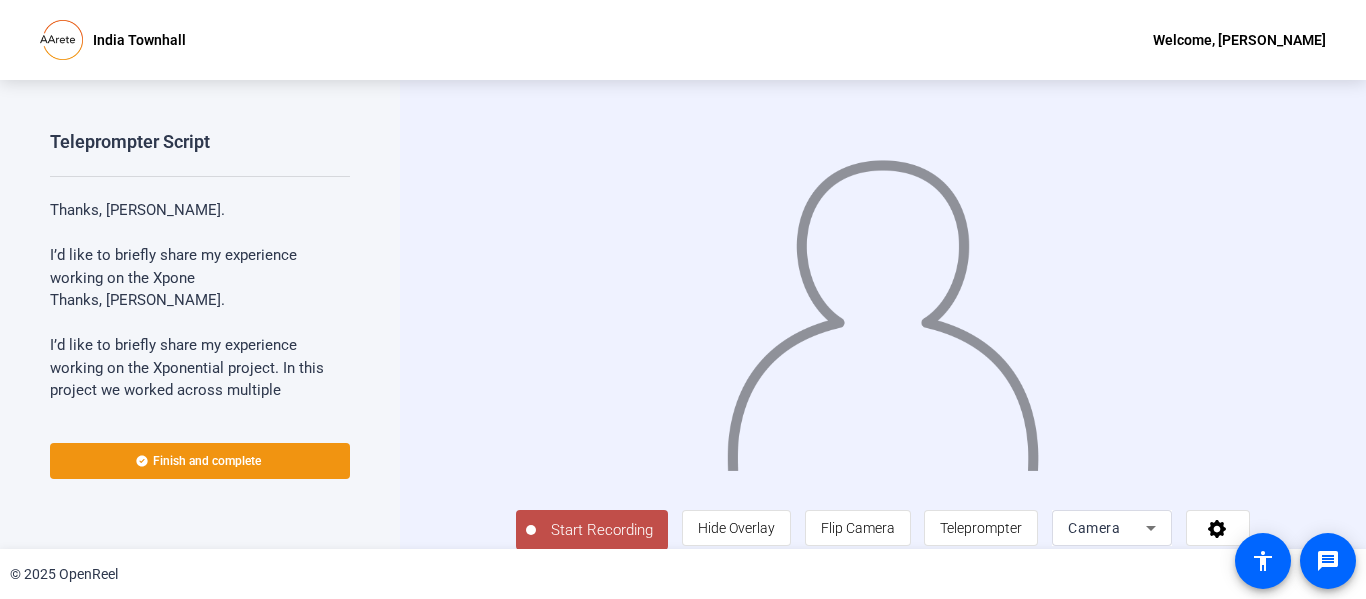 click on "Start Recording" 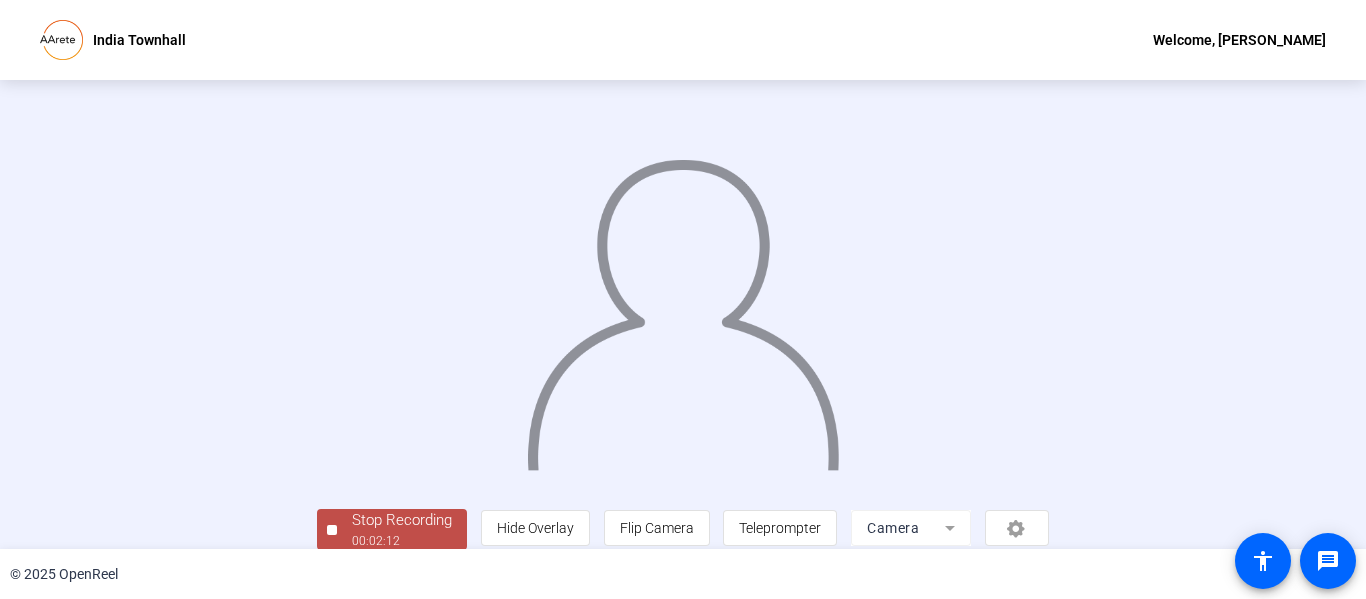 scroll, scrollTop: 126, scrollLeft: 0, axis: vertical 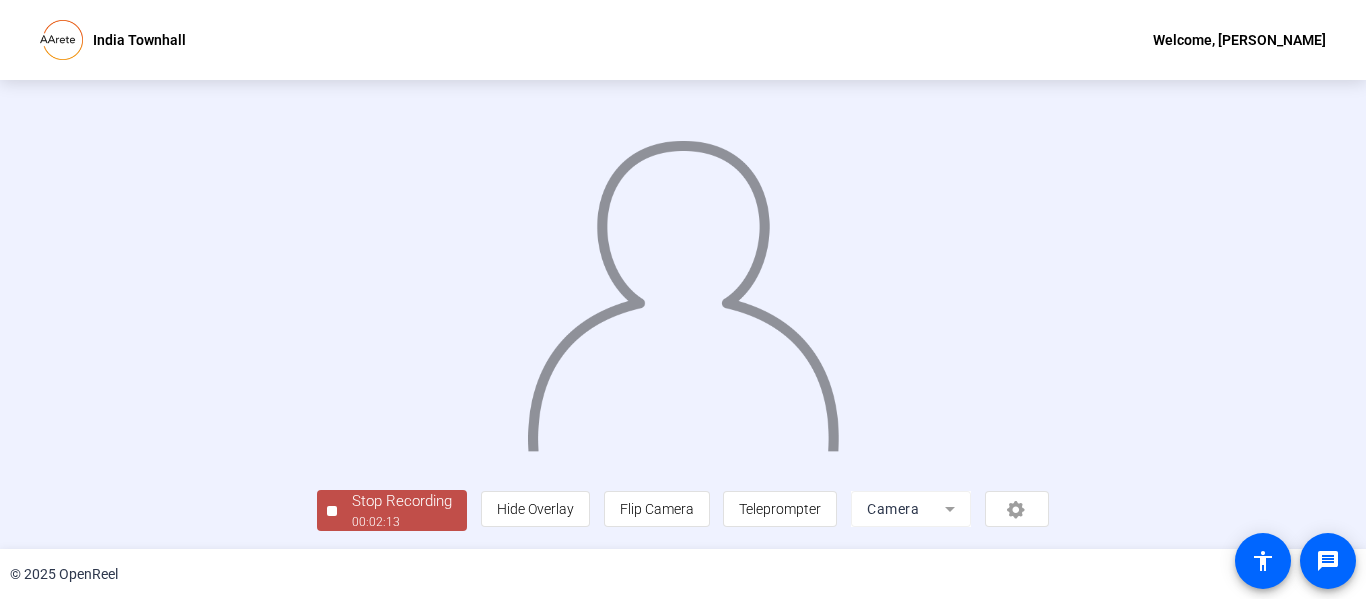 click on "Stop Recording" 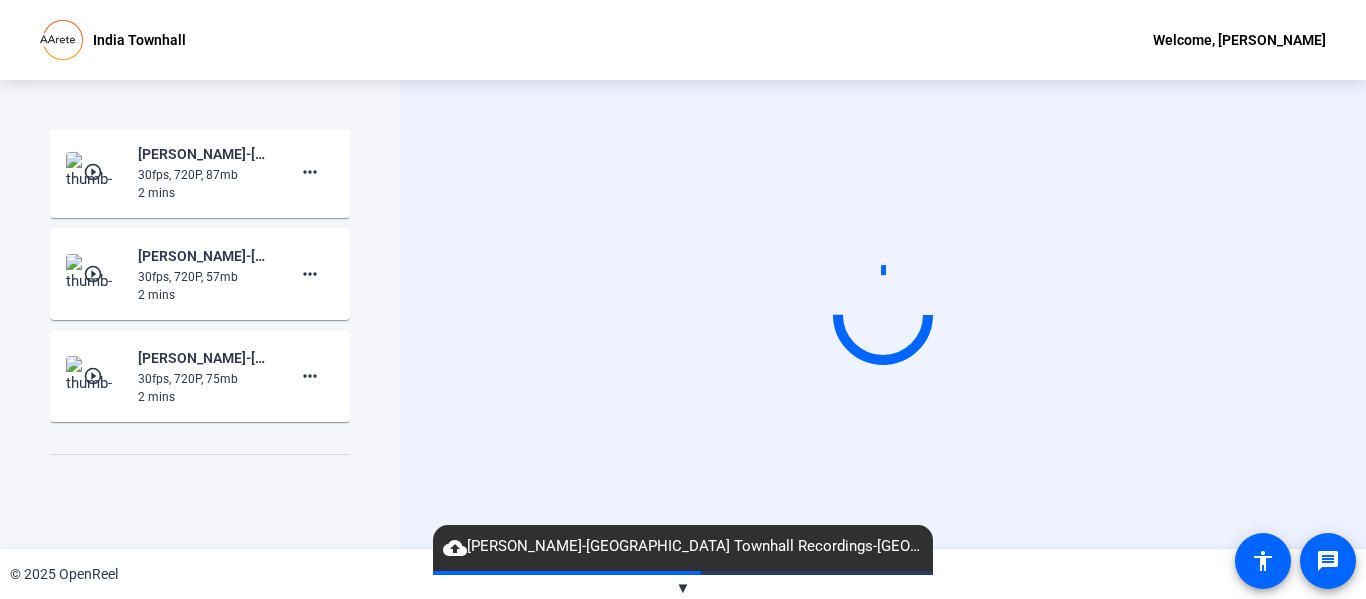scroll, scrollTop: 1894, scrollLeft: 0, axis: vertical 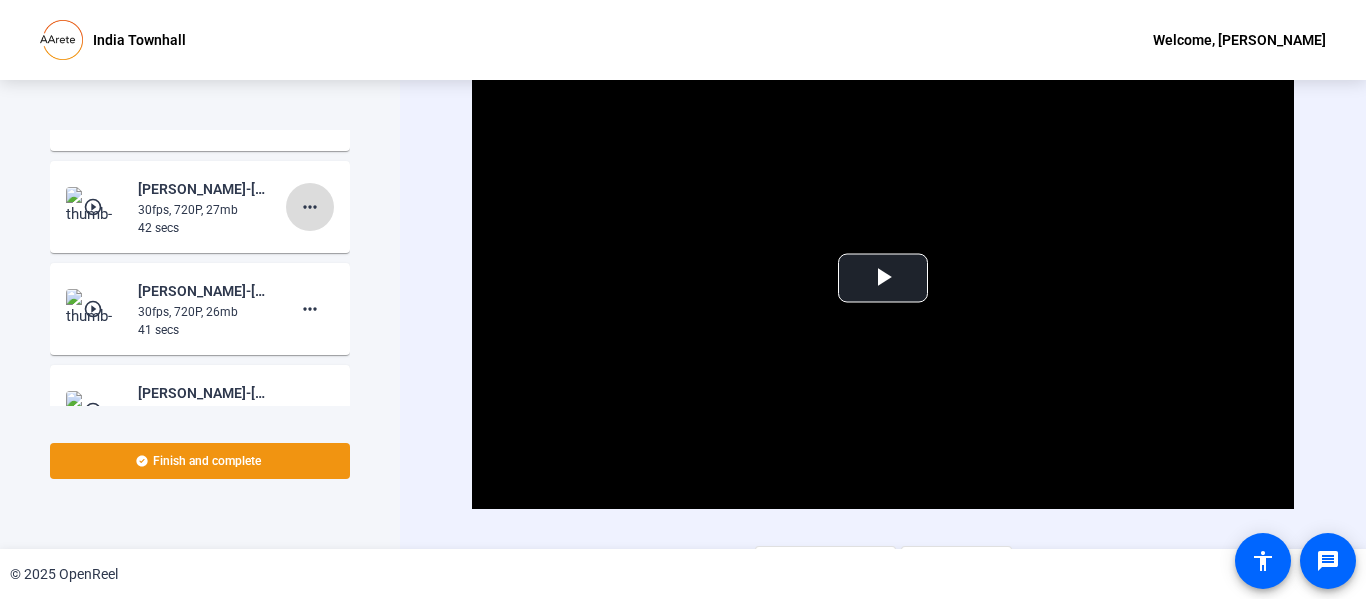 click on "more_horiz" 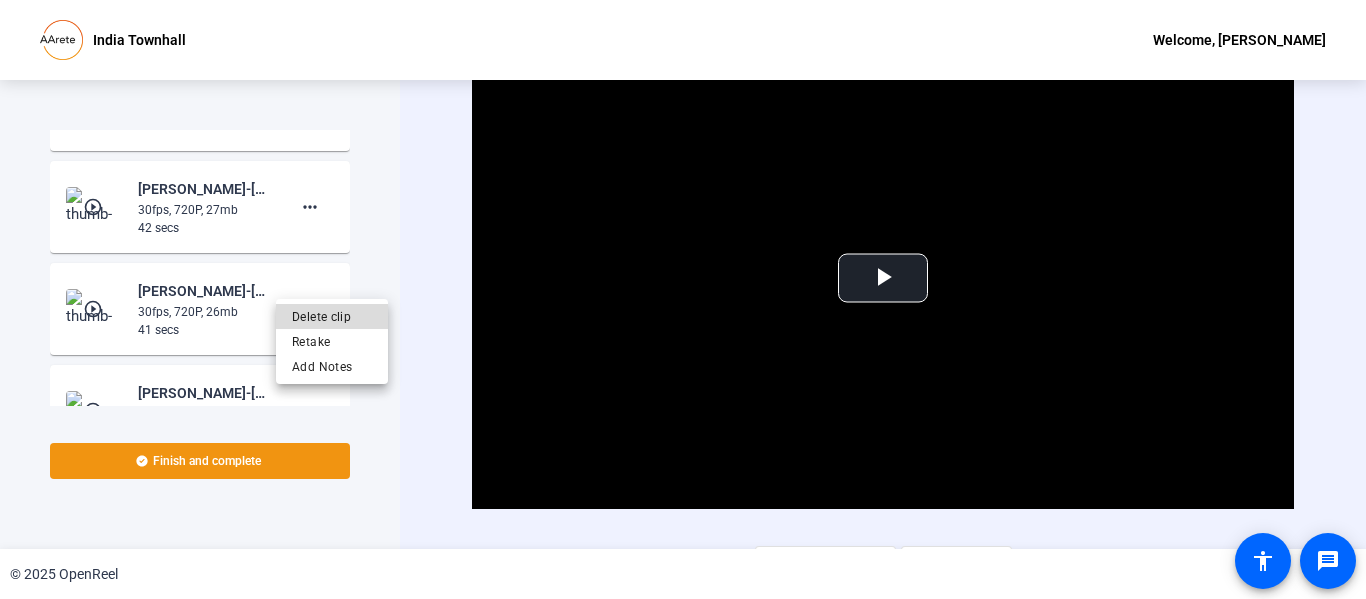 click on "Delete clip" at bounding box center [332, 316] 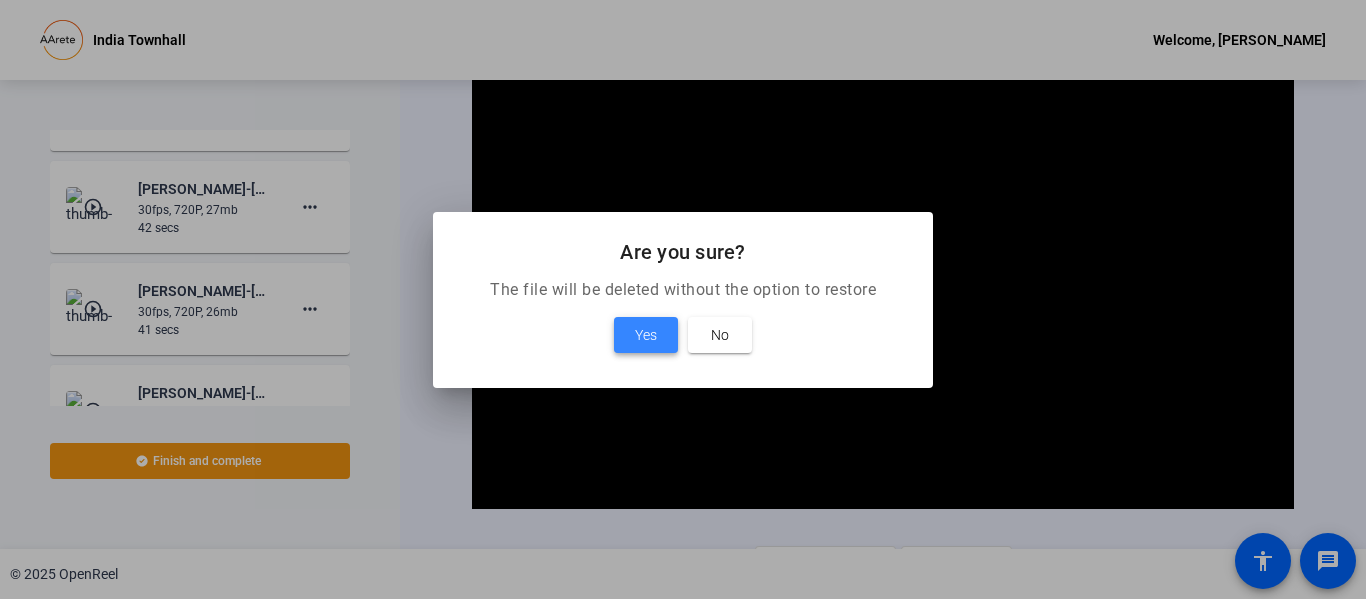 click on "Yes" at bounding box center (646, 335) 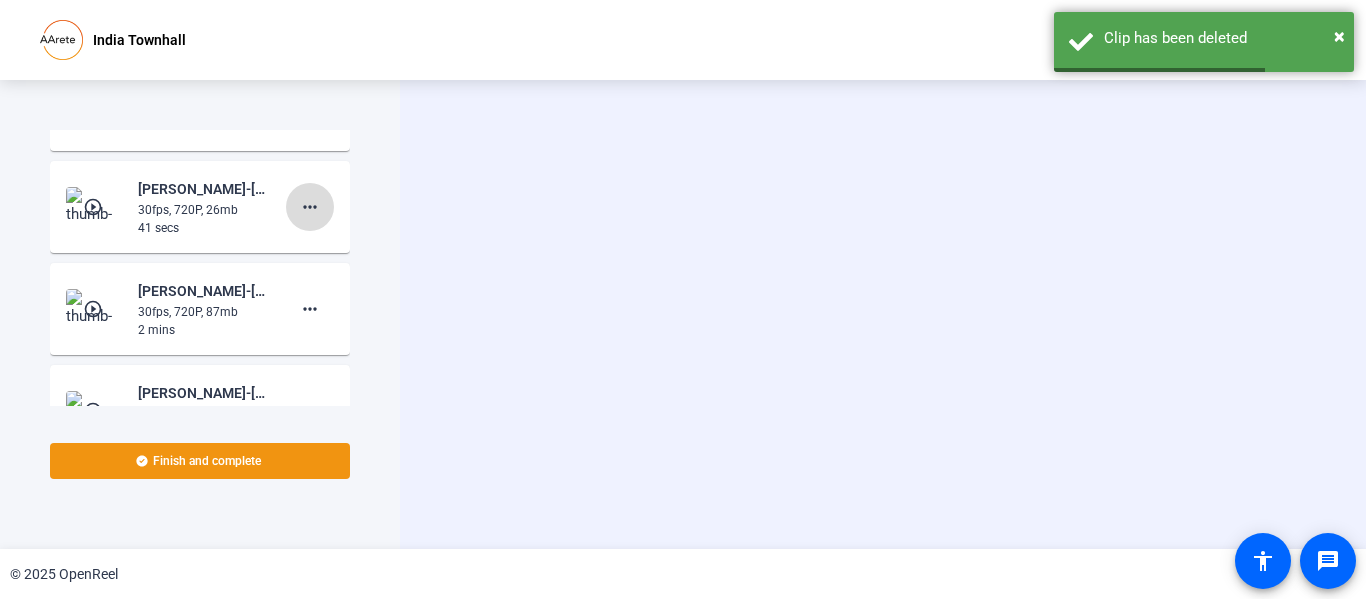 click on "more_horiz" 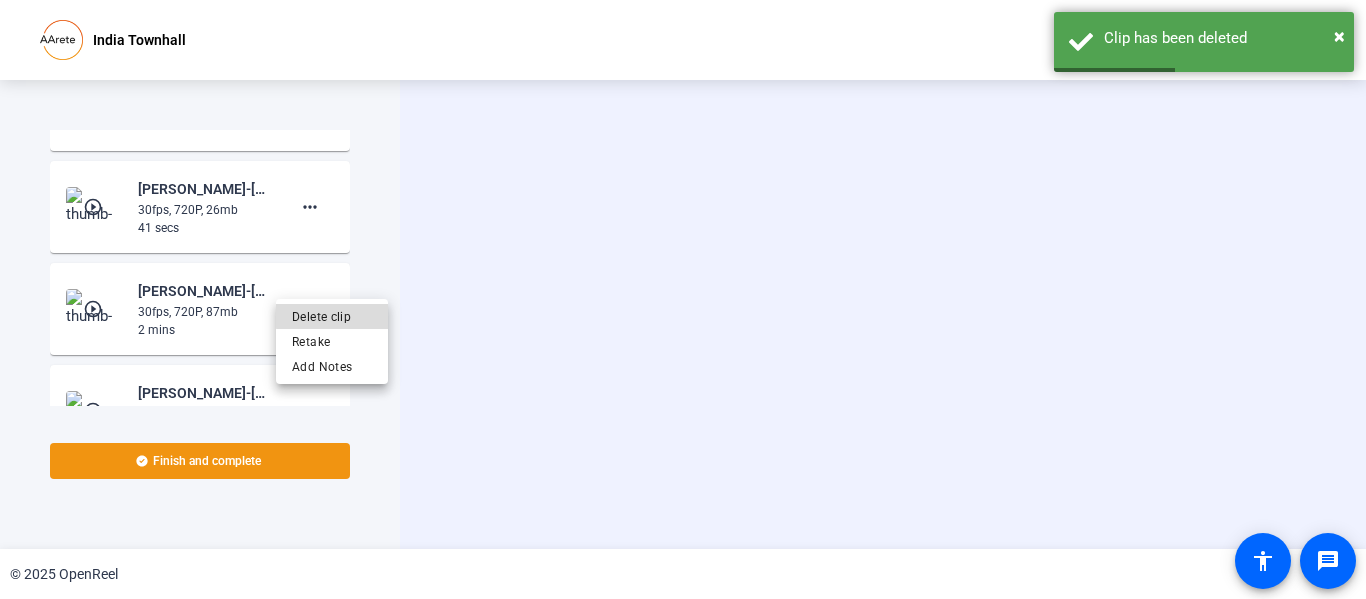 click on "Delete clip" at bounding box center [332, 316] 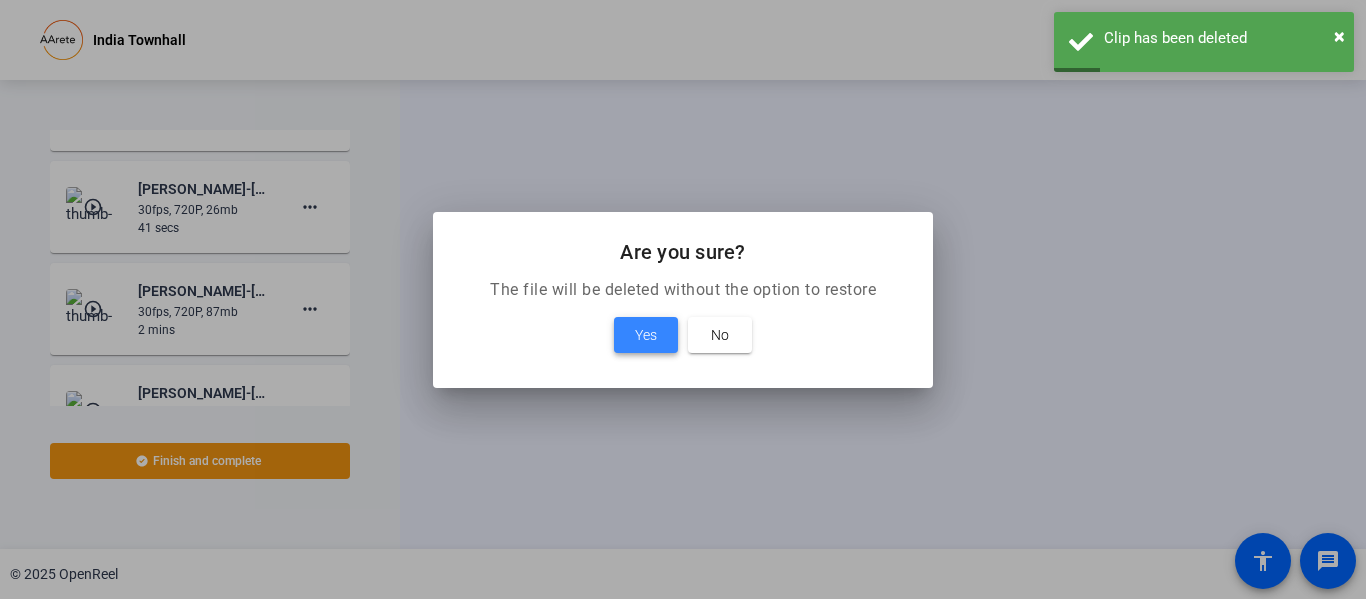 click on "Yes" at bounding box center [646, 335] 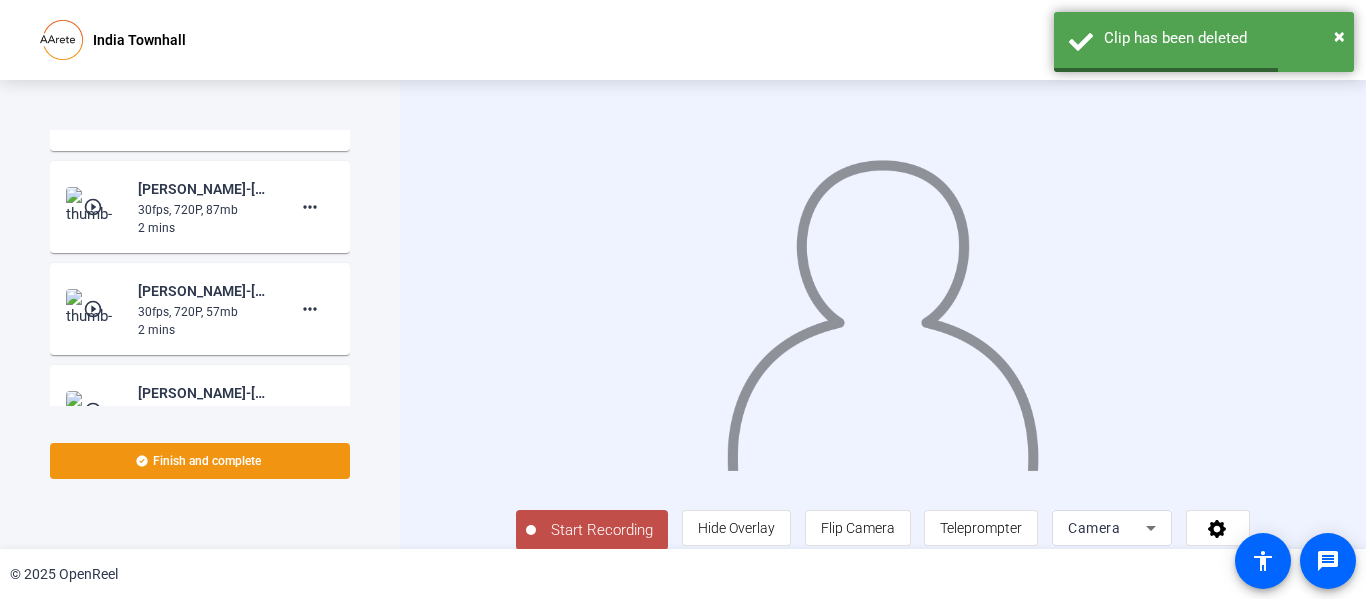 click on "play_circle_outline" 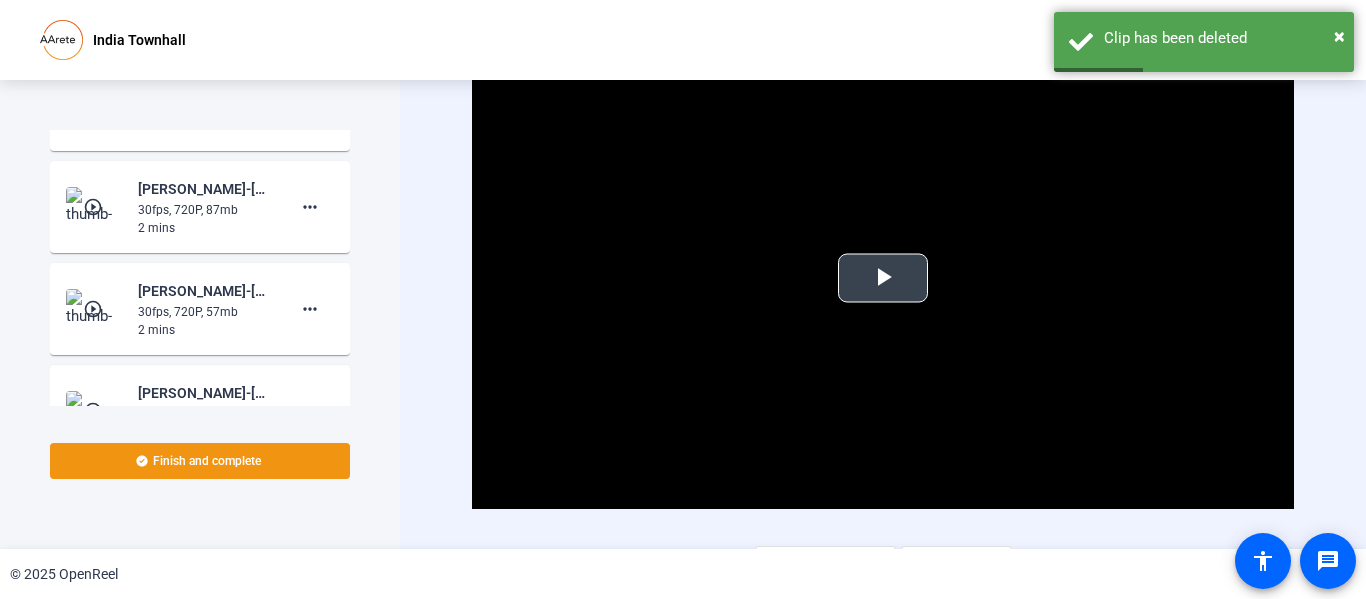 click at bounding box center (883, 278) 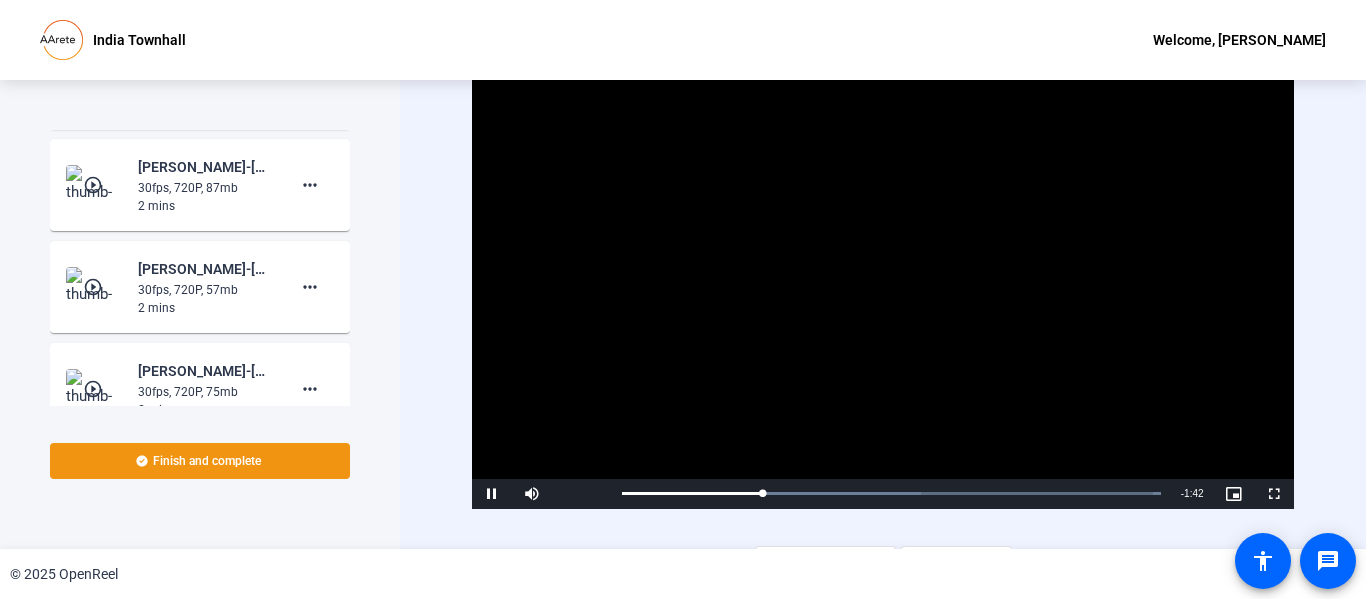 scroll, scrollTop: 1845, scrollLeft: 0, axis: vertical 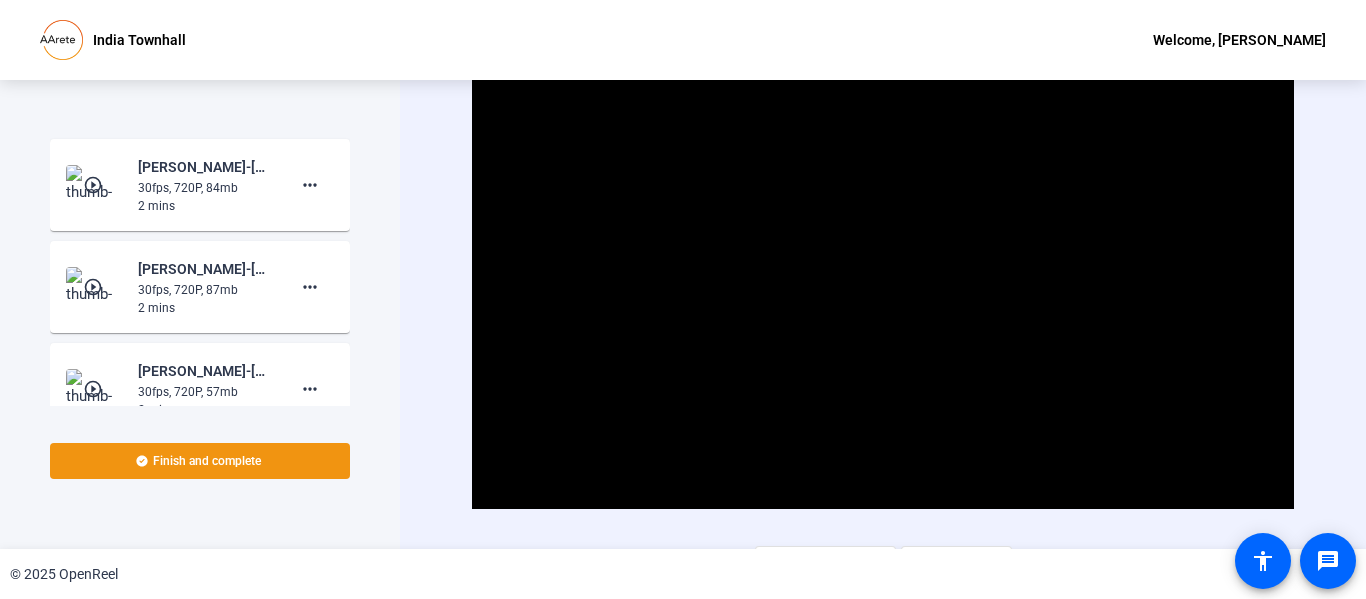 click on "play_circle_outline" 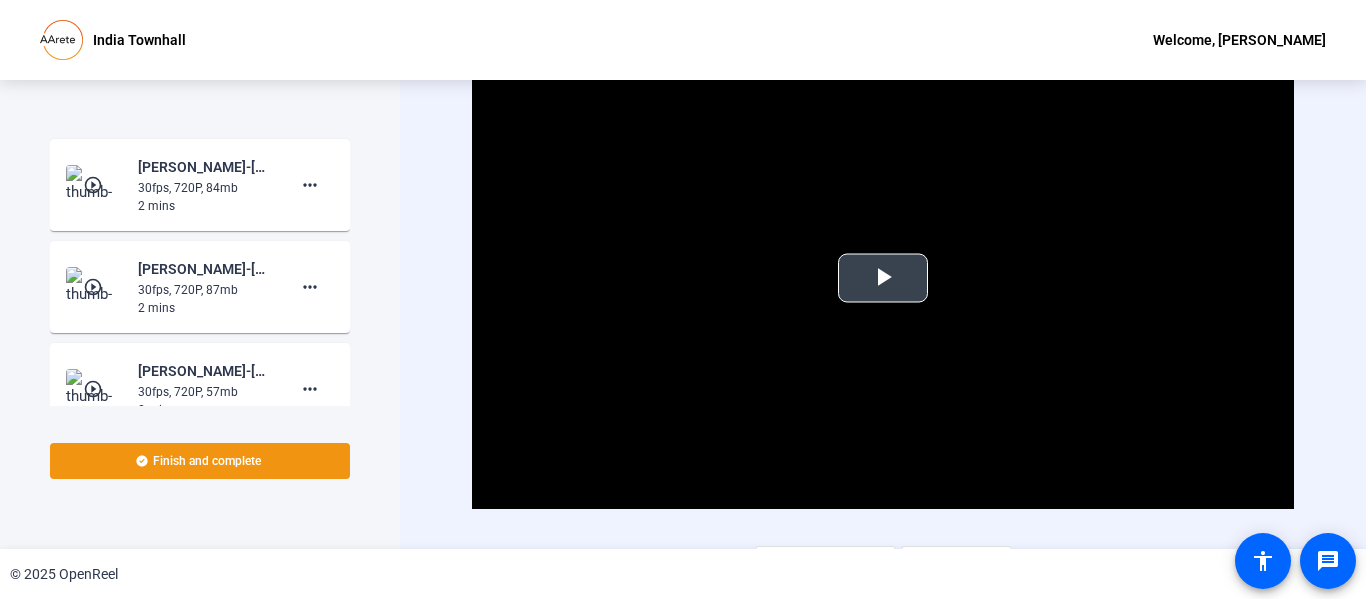 click at bounding box center [883, 278] 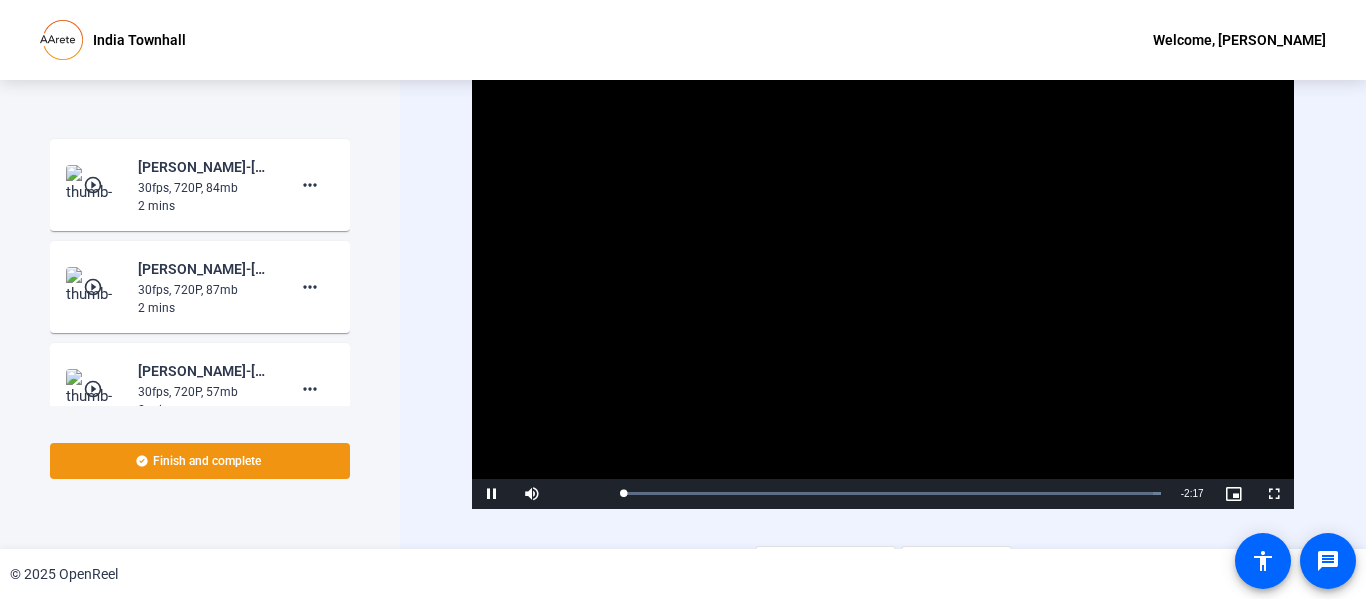 scroll, scrollTop: 1765, scrollLeft: 0, axis: vertical 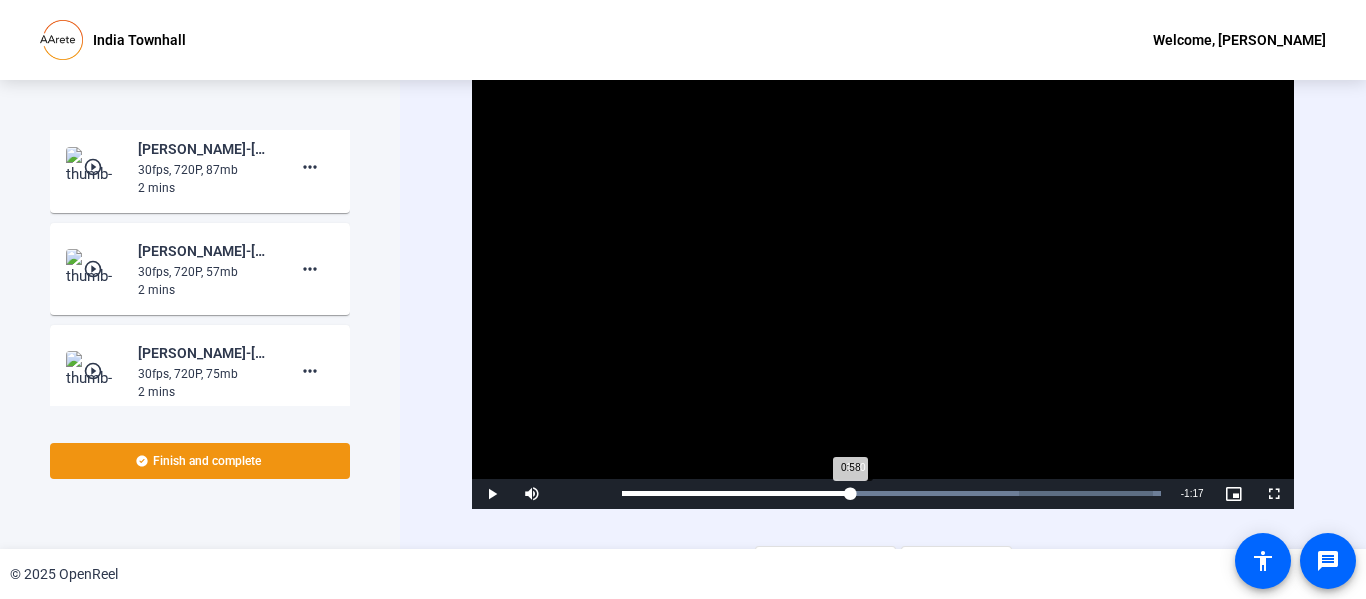 click on "1:00" at bounding box center (854, 493) 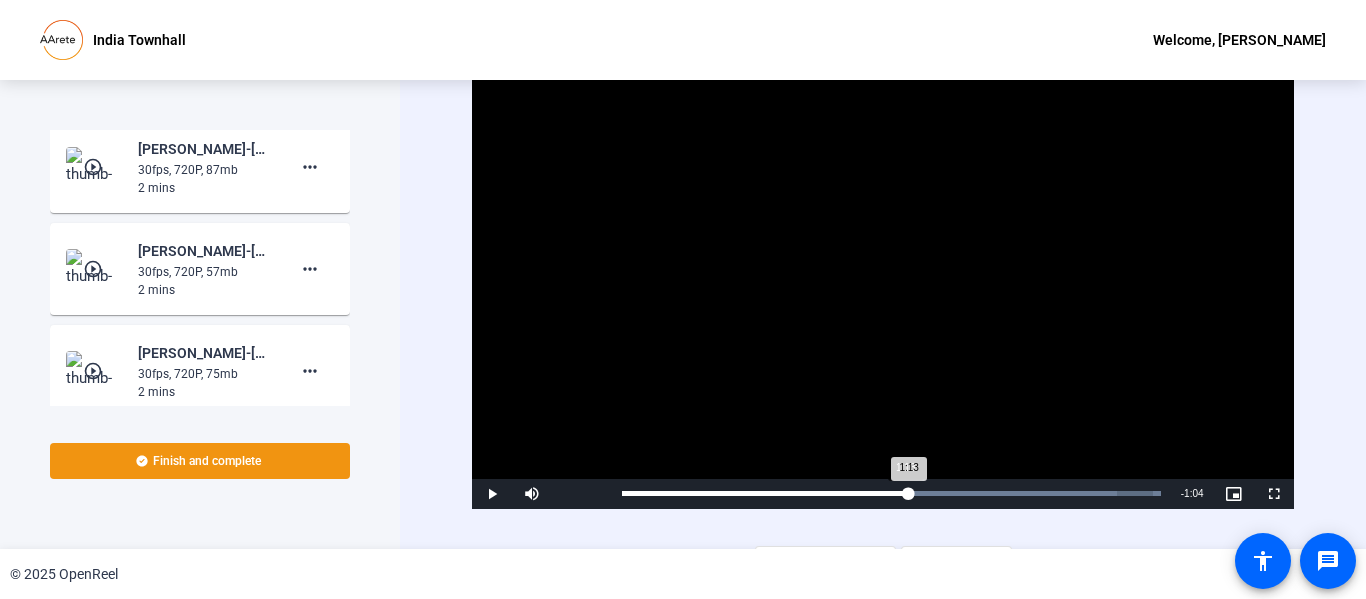 click on "Loaded :  100.00% 1:13 1:13" at bounding box center [891, 493] 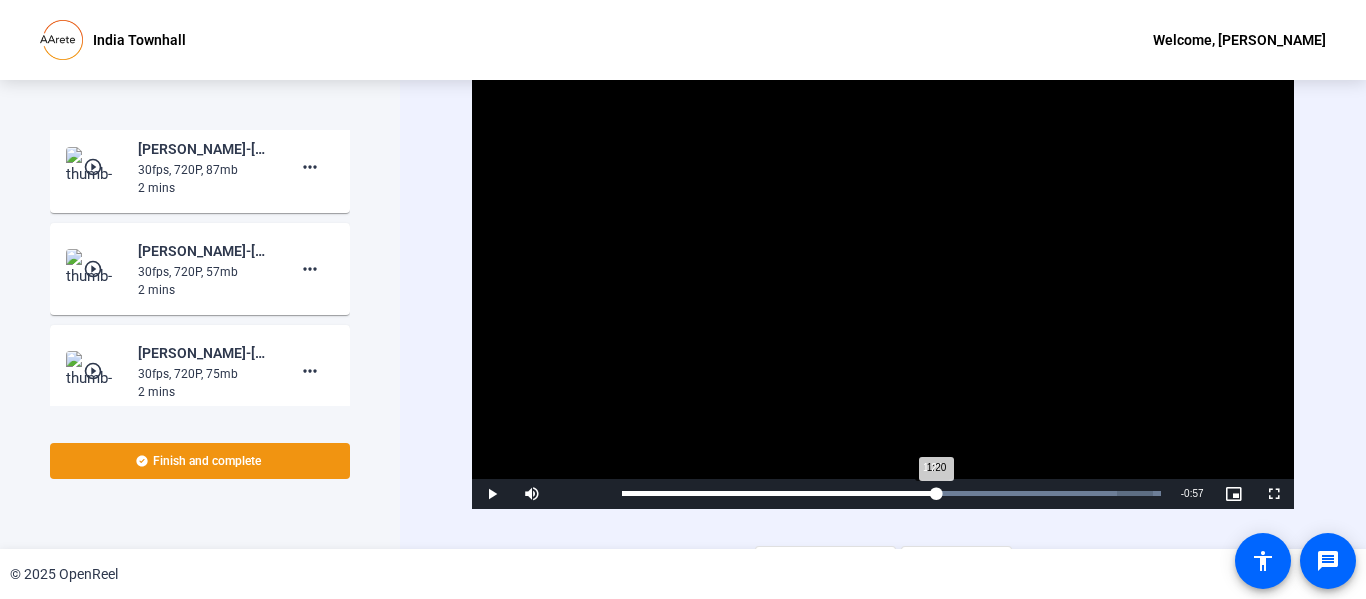 click on "1:20" at bounding box center (779, 493) 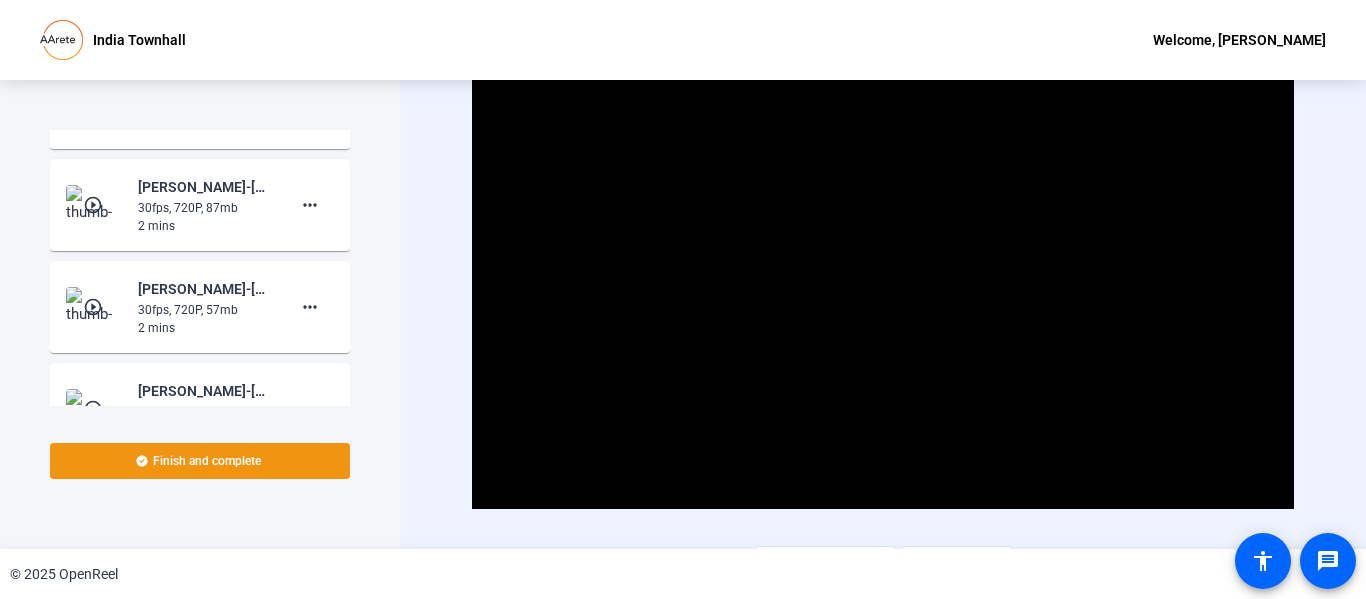 scroll, scrollTop: 1769, scrollLeft: 0, axis: vertical 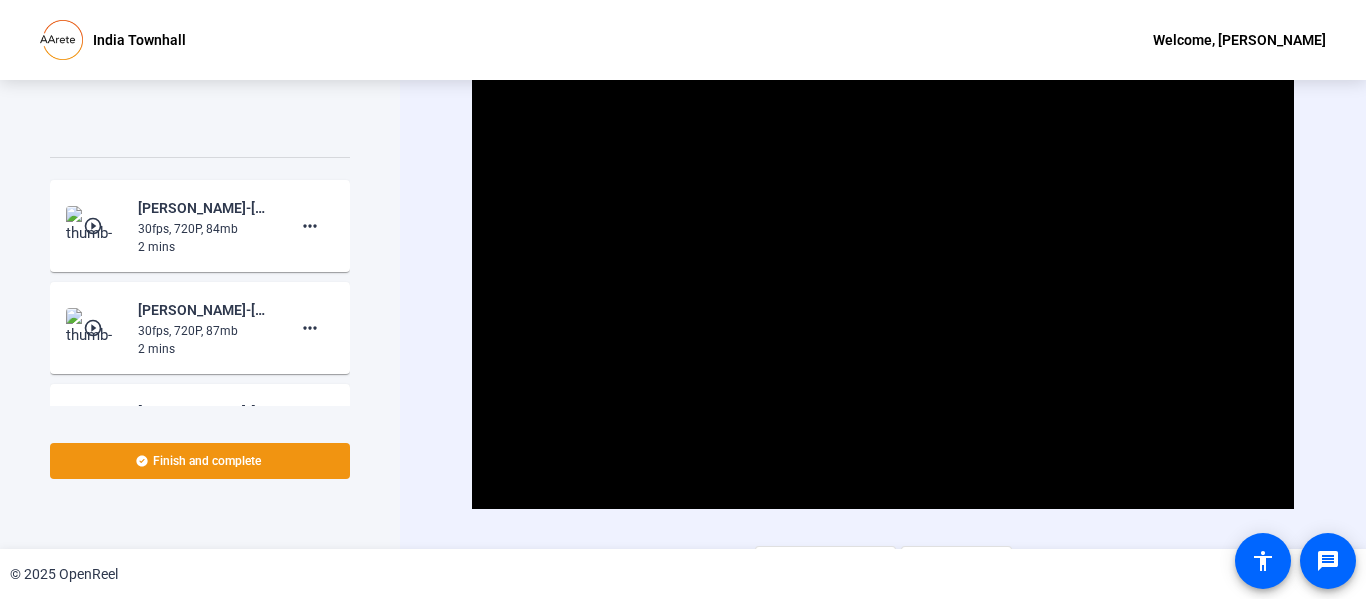 click on "play_circle_outline" 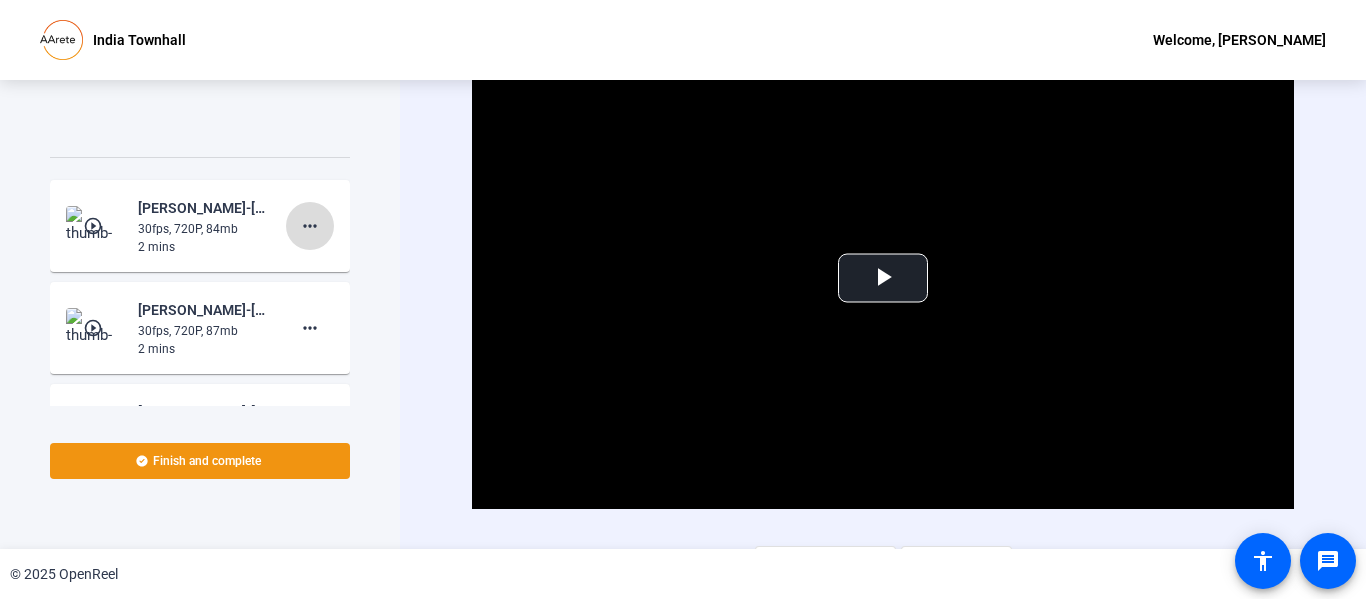 click on "more_horiz" 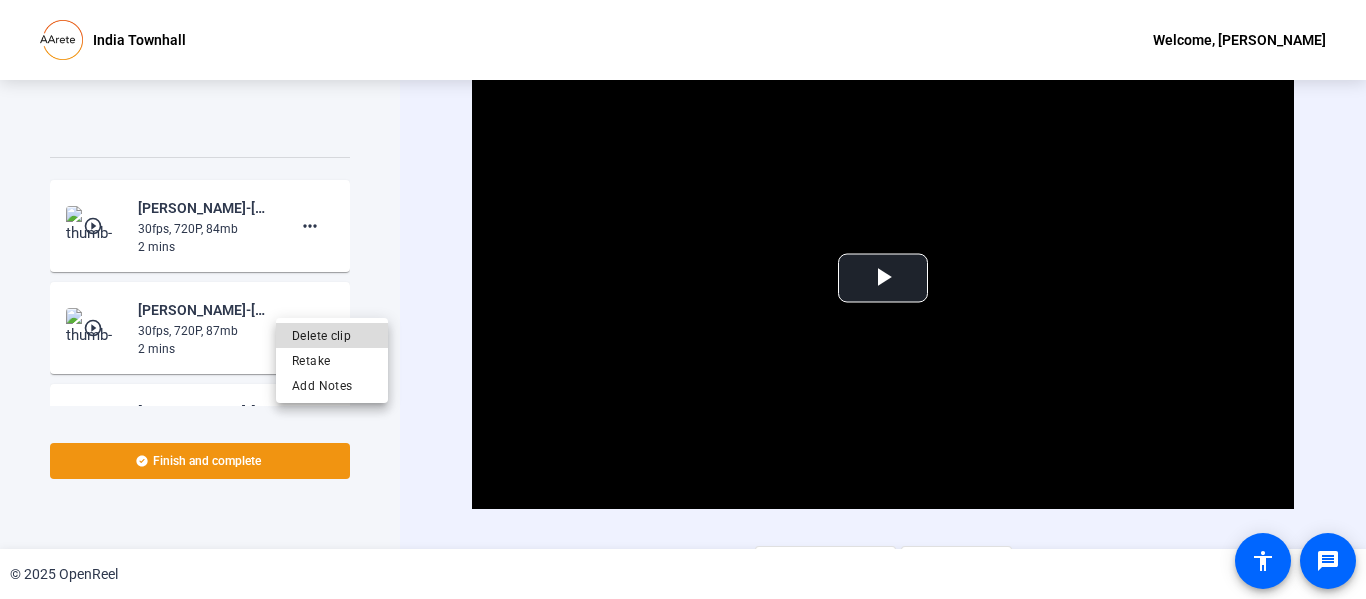 click on "Delete clip" at bounding box center (332, 335) 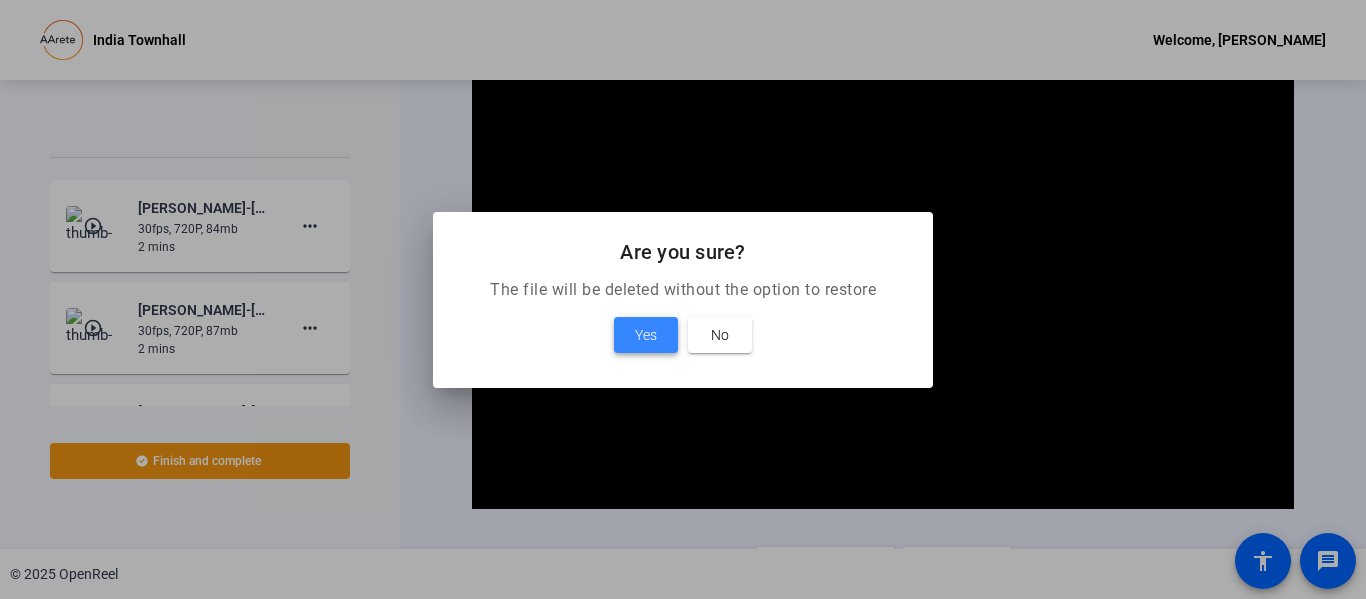 click at bounding box center [646, 335] 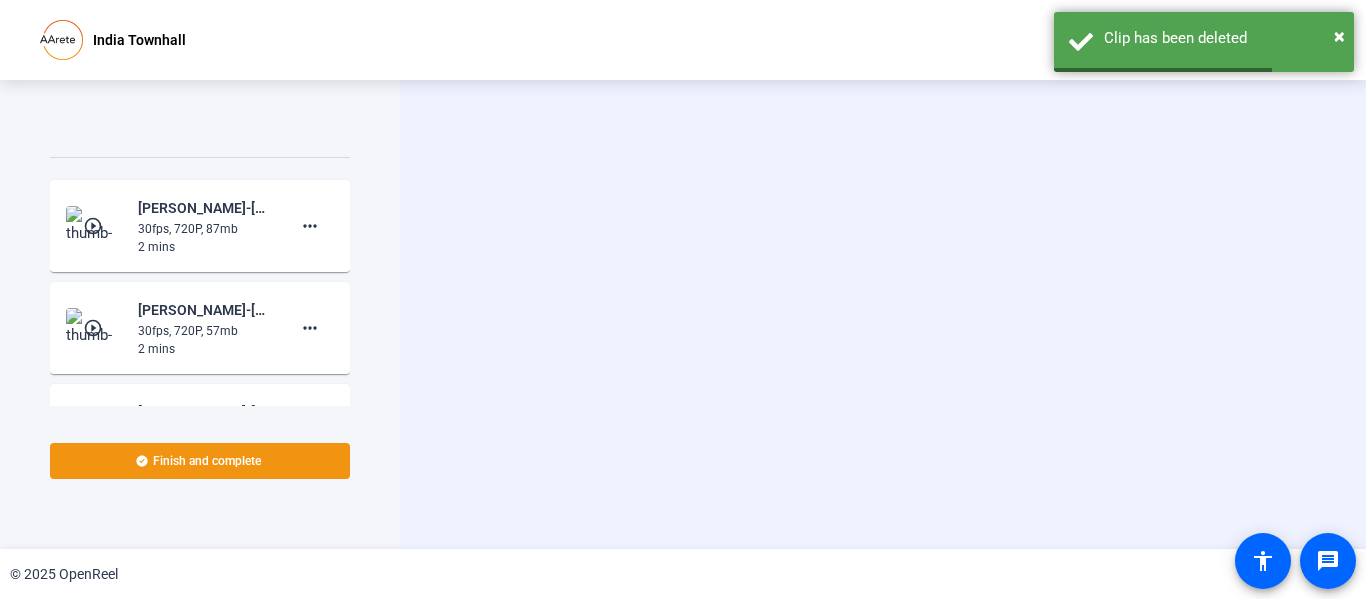 click 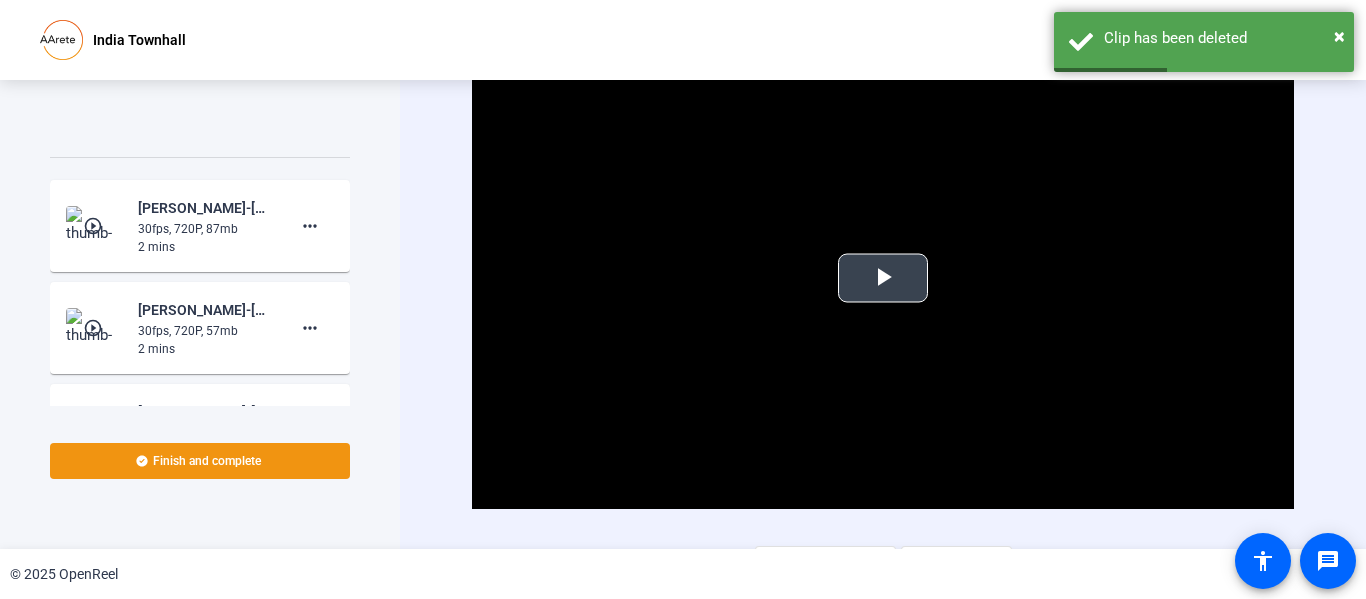 click at bounding box center (883, 278) 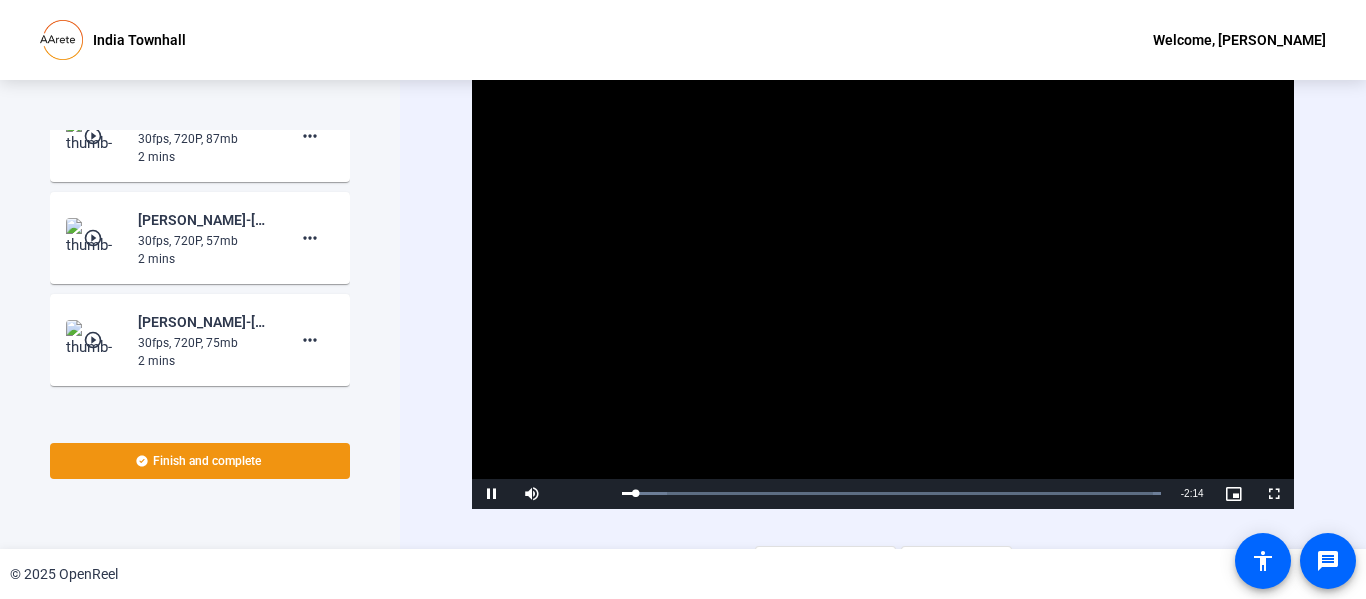 scroll, scrollTop: 1804, scrollLeft: 0, axis: vertical 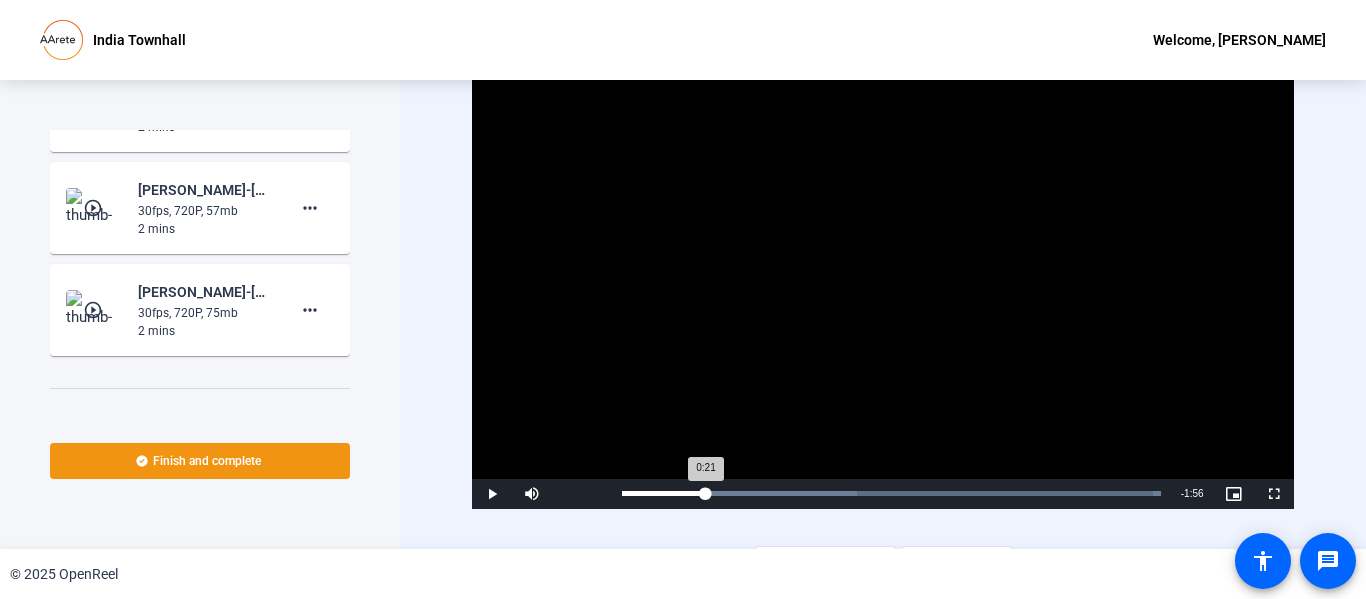 click on "Loaded :  100.00% 0:21 0:21" at bounding box center [891, 493] 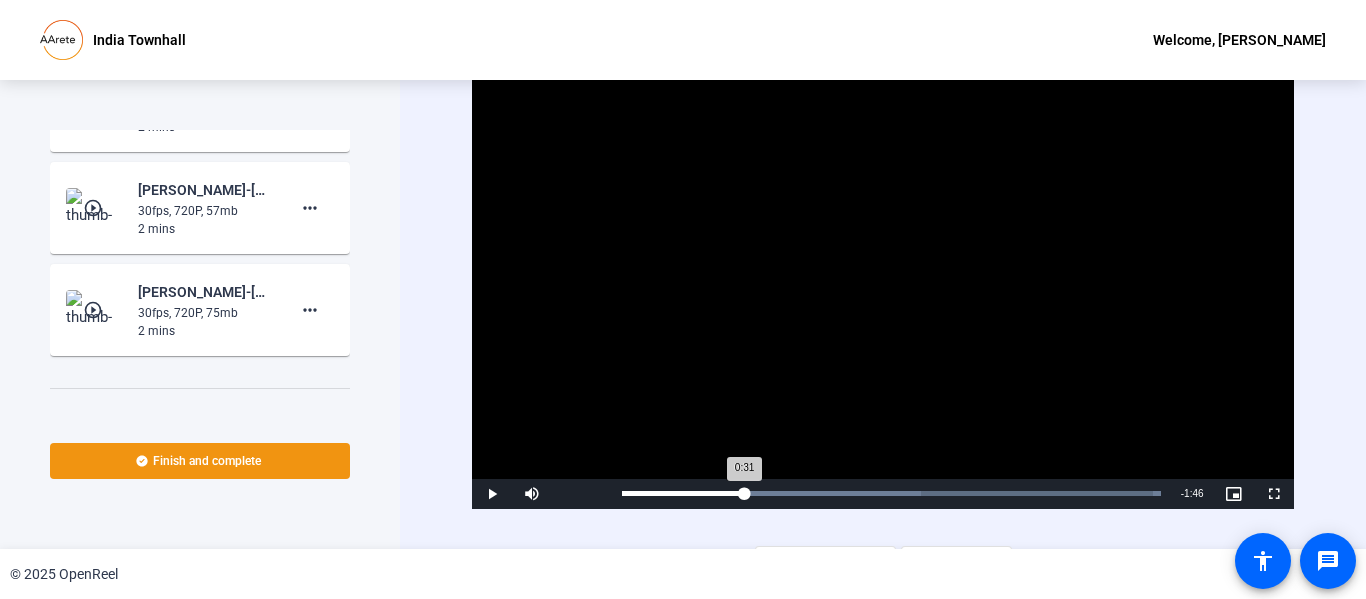 click on "0:31" at bounding box center [683, 493] 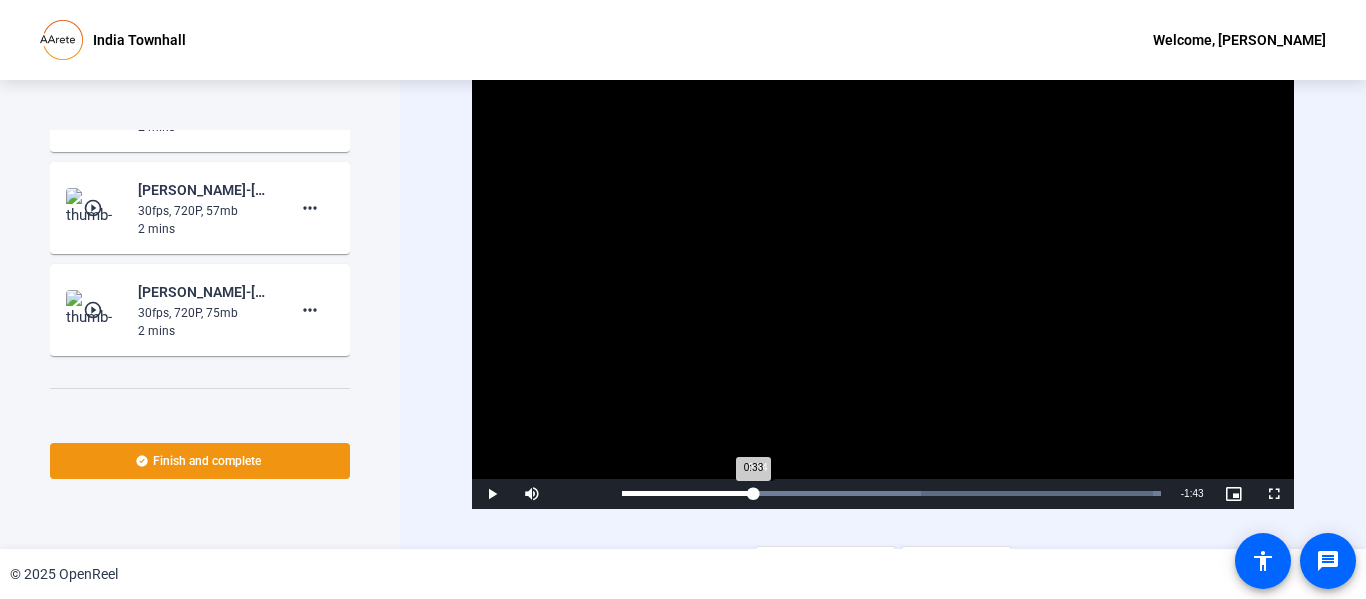click on "0:33" at bounding box center [687, 493] 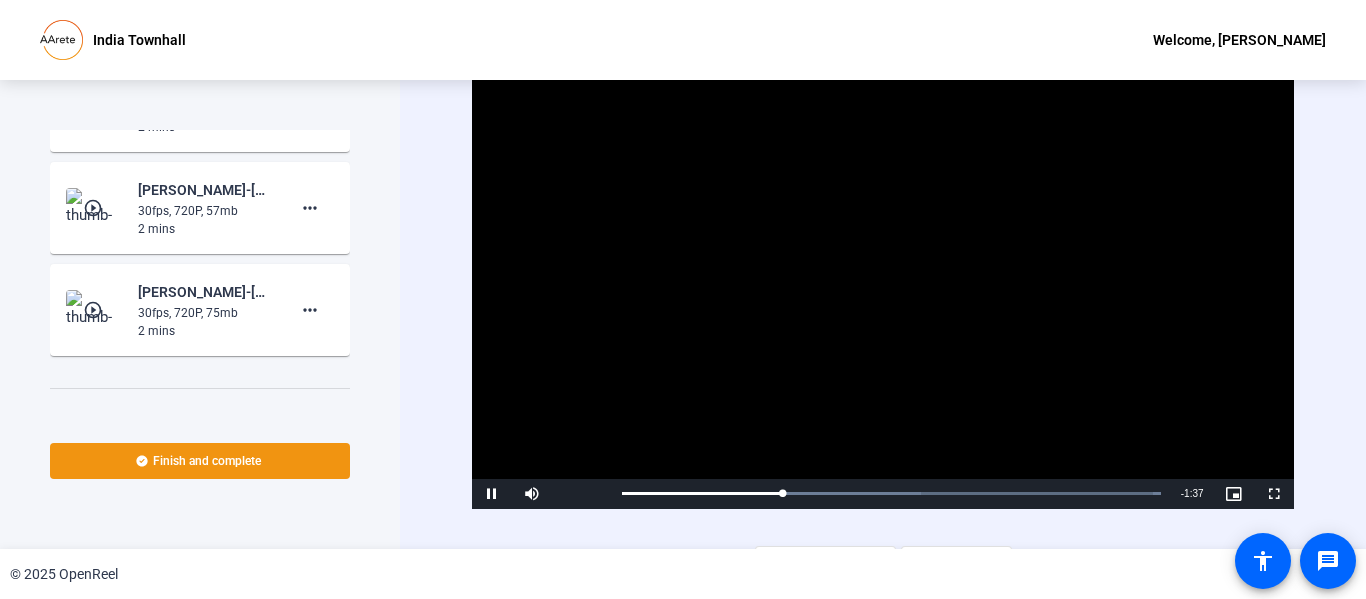 click on "Teleprompter Script Thanks, [PERSON_NAME].  I’d like to briefly share my experience working on the Xpone Thanks, [PERSON_NAME].  I’d like to briefly share my experience working on the Xponential project. In this project we worked across multiple technologies and implement a complete end-to-end data solution. As part of the project, we processed over 700 files and ingested 4 to 5 million records.     Our primary data platform was Snowflake, and we handled complete implementation from the ground up. This included setting up multiple environments through different databases, and defining roles and access controls tailored for different users to have more control over access of data.   One of the key challenges was enabling ‘As Of’ reporting, where users can view historical data exactly as it was reported during a selected month or quarter. Additionally, to meet business requirements, once data is available for that quarter end, the dashboard should automatically hide the non-quarter (intermediate) months." 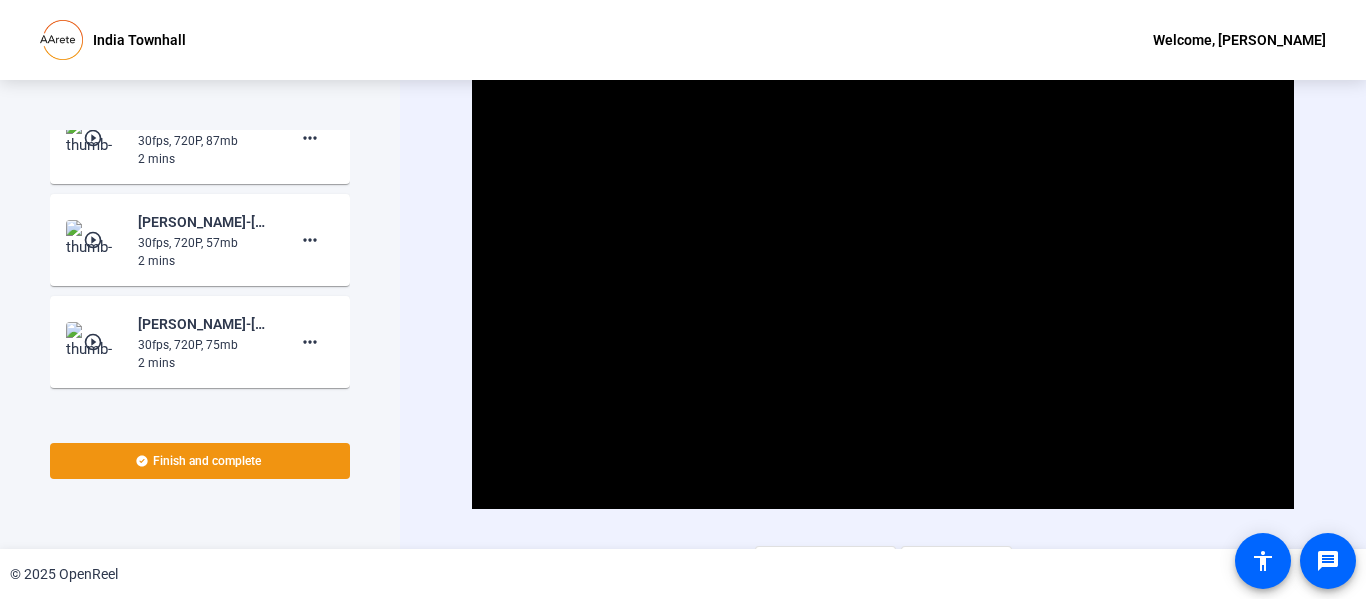 scroll, scrollTop: 1764, scrollLeft: 0, axis: vertical 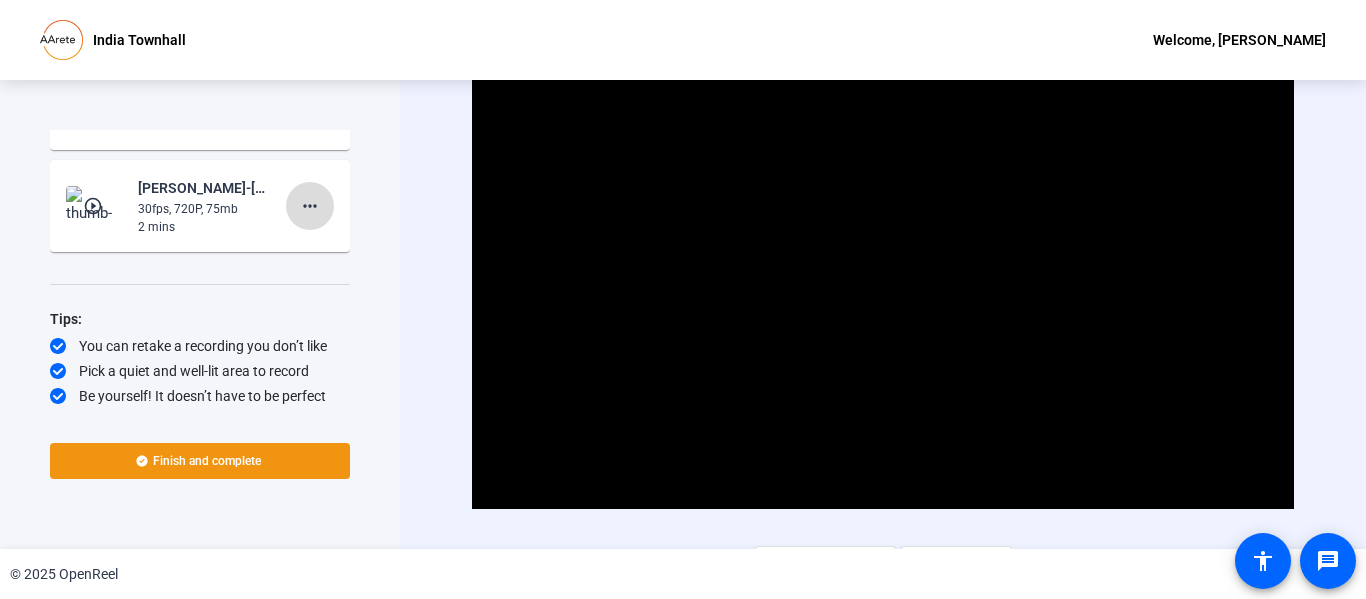click on "more_horiz" 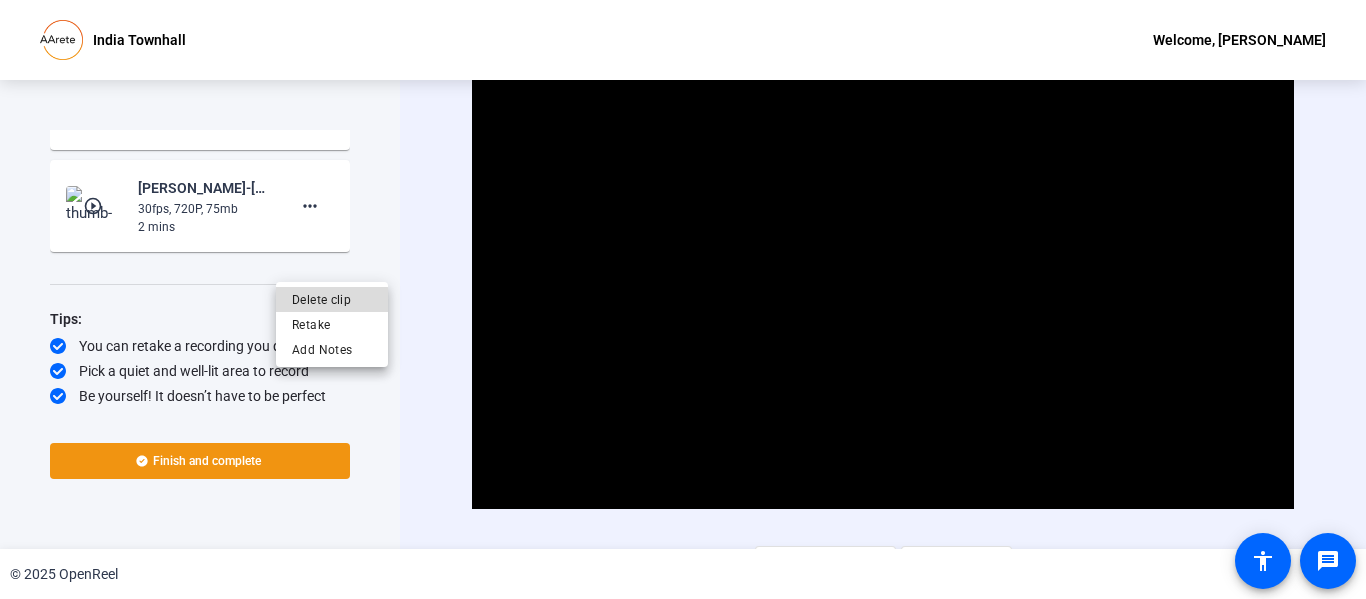 click on "Delete clip" at bounding box center (332, 299) 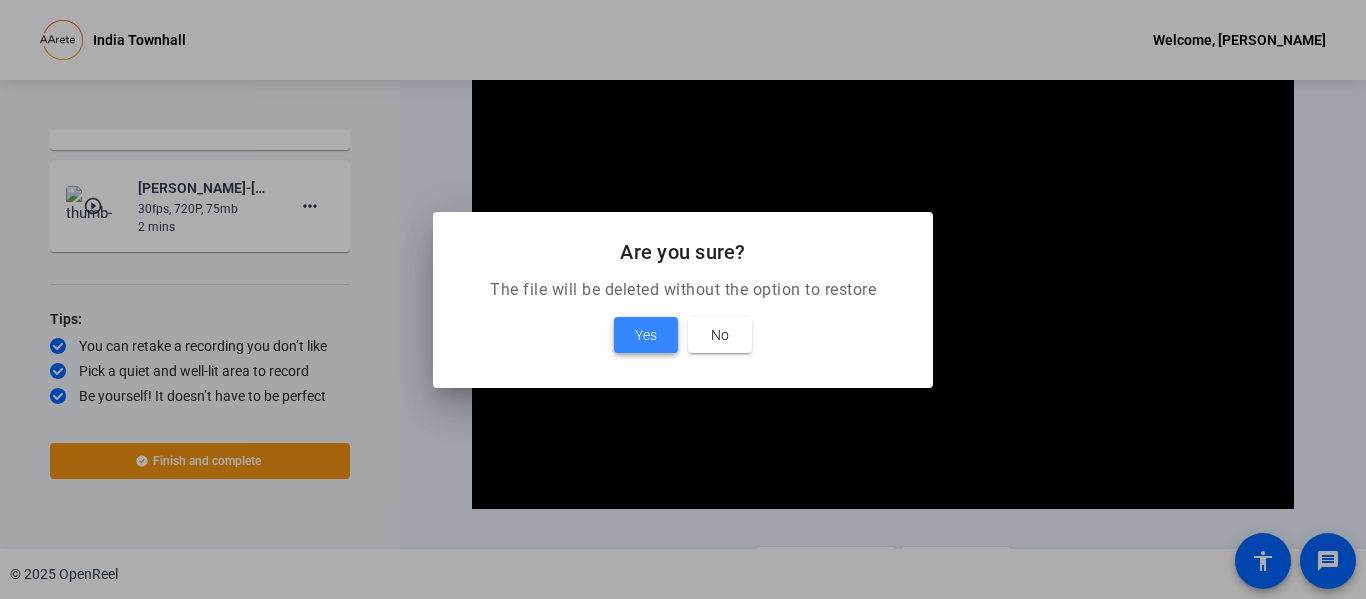 click on "Yes" at bounding box center [646, 335] 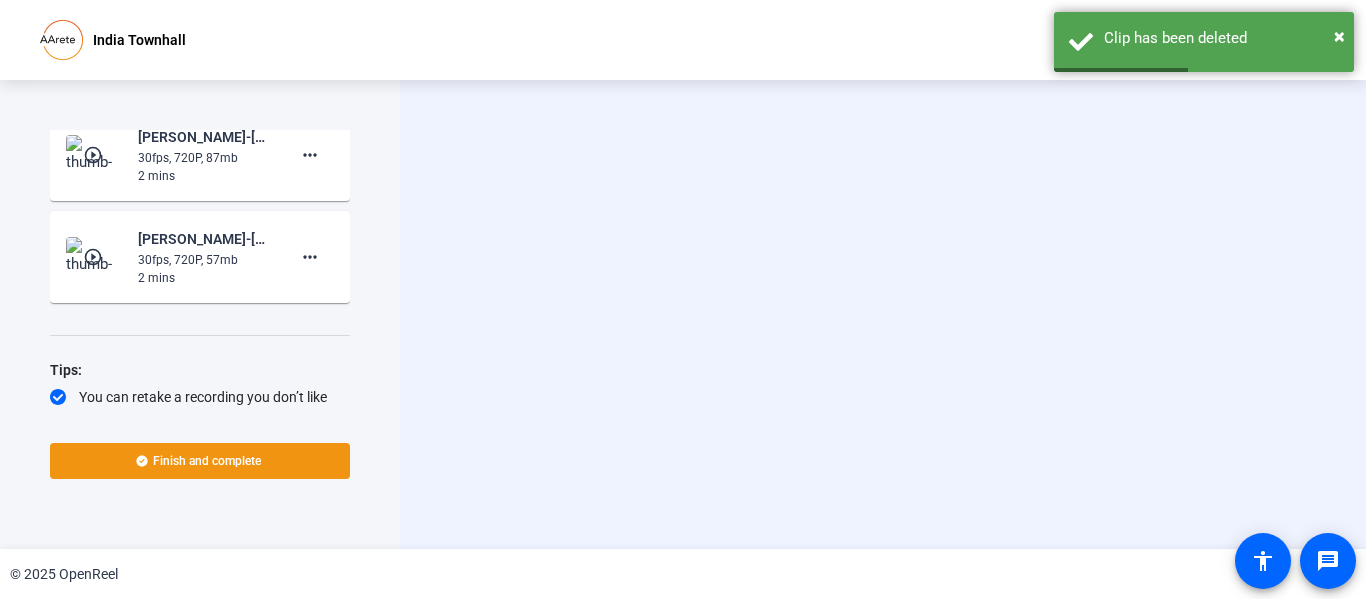 scroll, scrollTop: 1754, scrollLeft: 0, axis: vertical 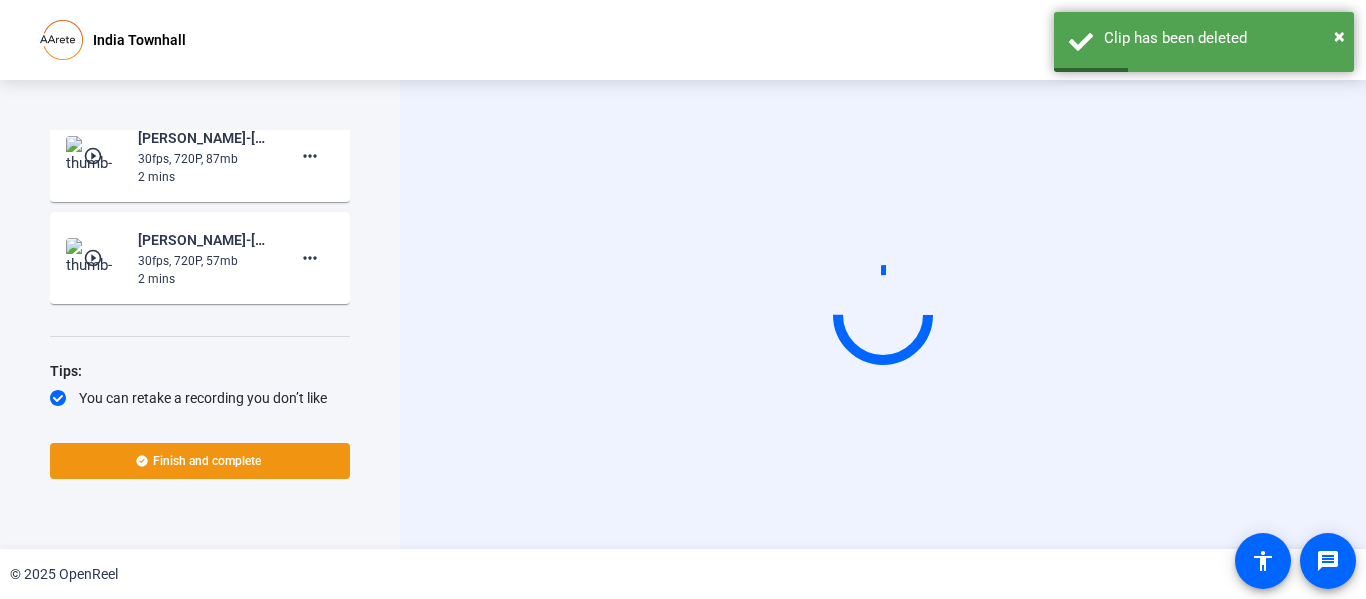 click on "play_circle_outline" 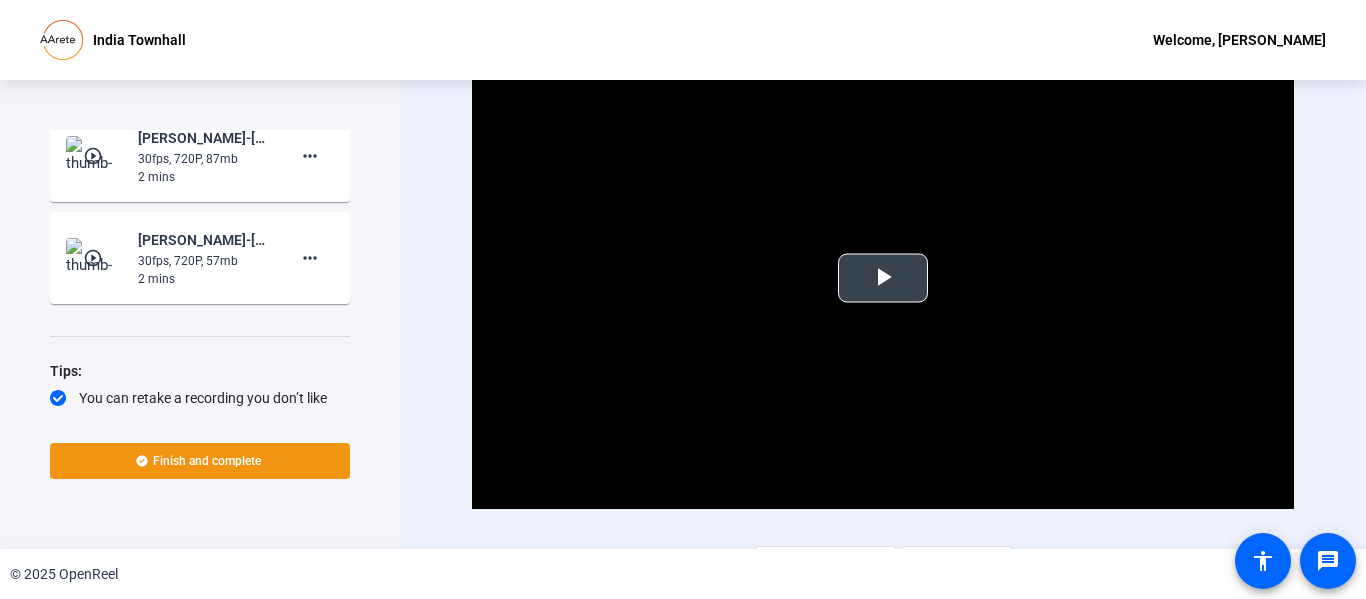 click at bounding box center (883, 278) 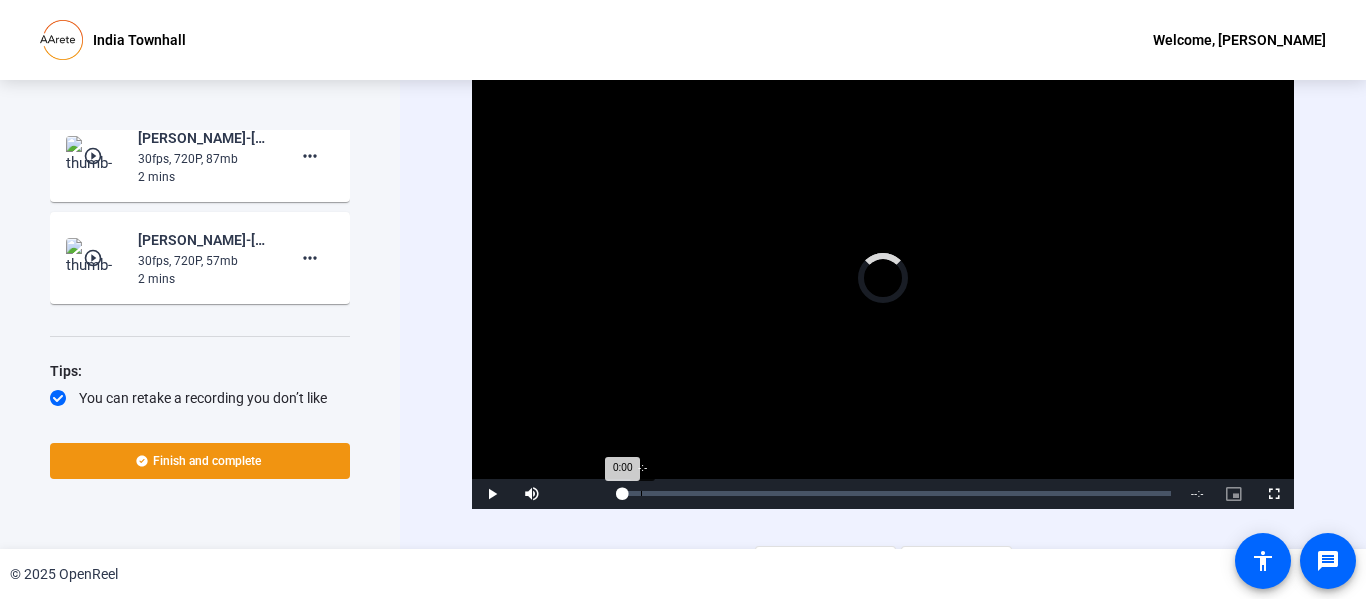 click on "-:-" at bounding box center (641, 493) 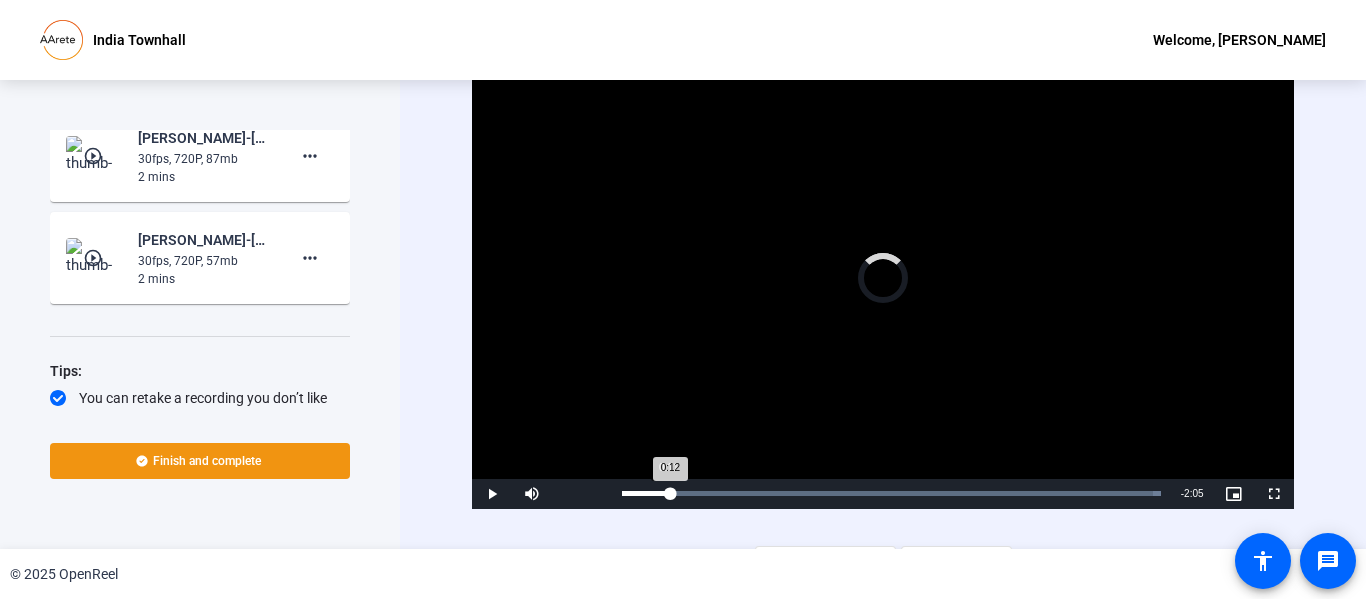 click on "Loaded :  100.00% 0:11 0:12" at bounding box center (891, 493) 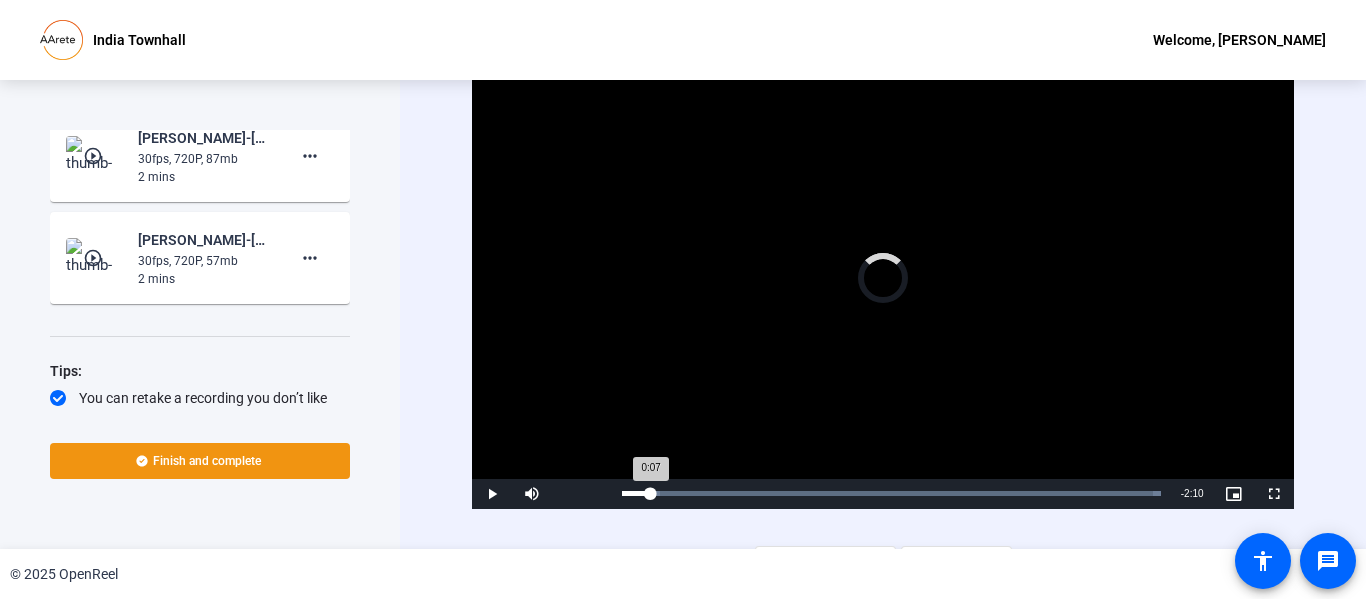 click on "Loaded :  100.00% 0:07 0:07" at bounding box center [891, 493] 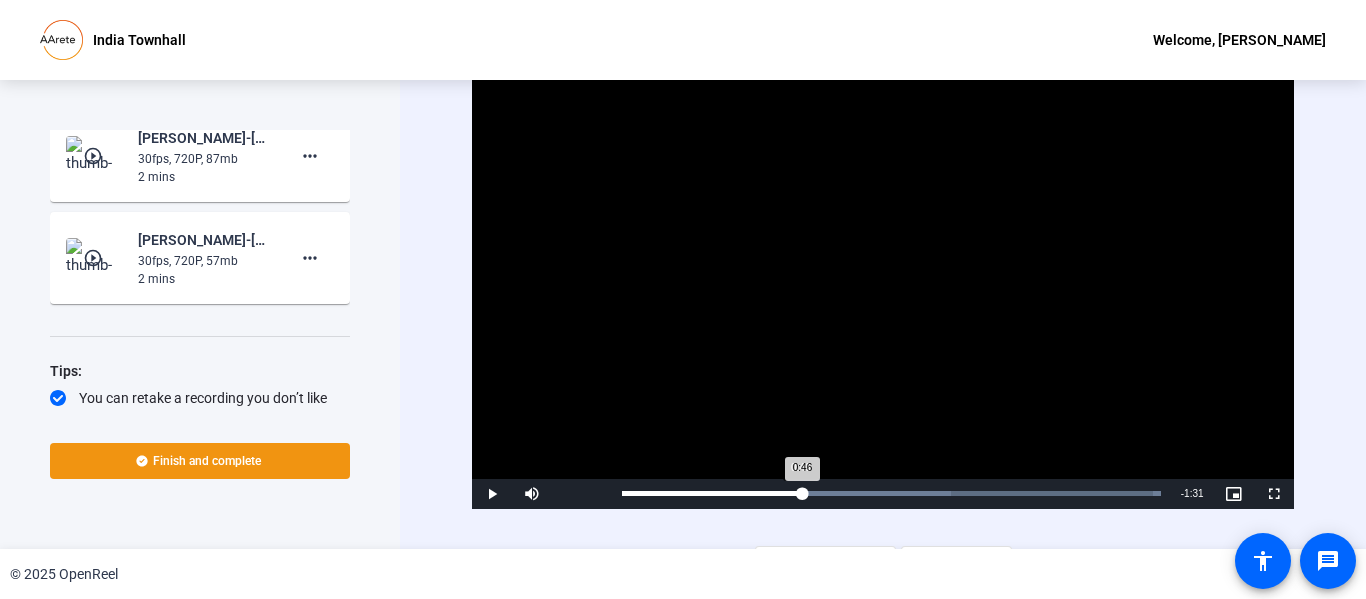 click on "Loaded :  100.00% 0:46 0:46" at bounding box center [891, 493] 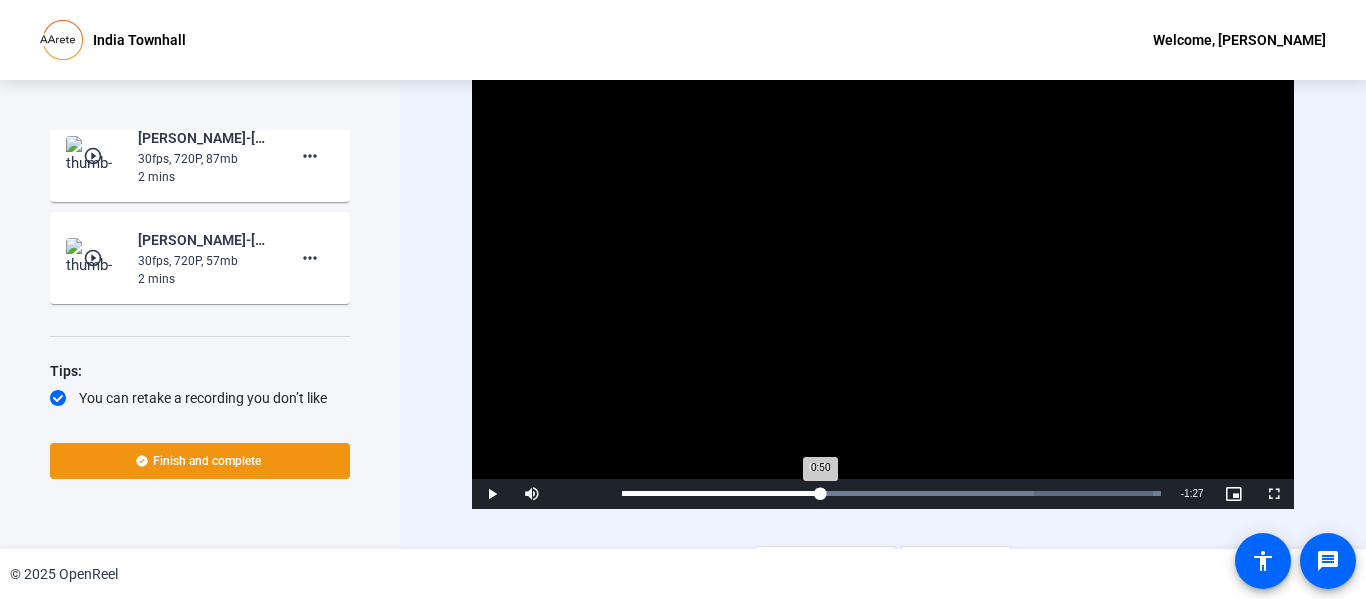 click on "Loaded :  100.00% 0:50 0:50" at bounding box center [891, 493] 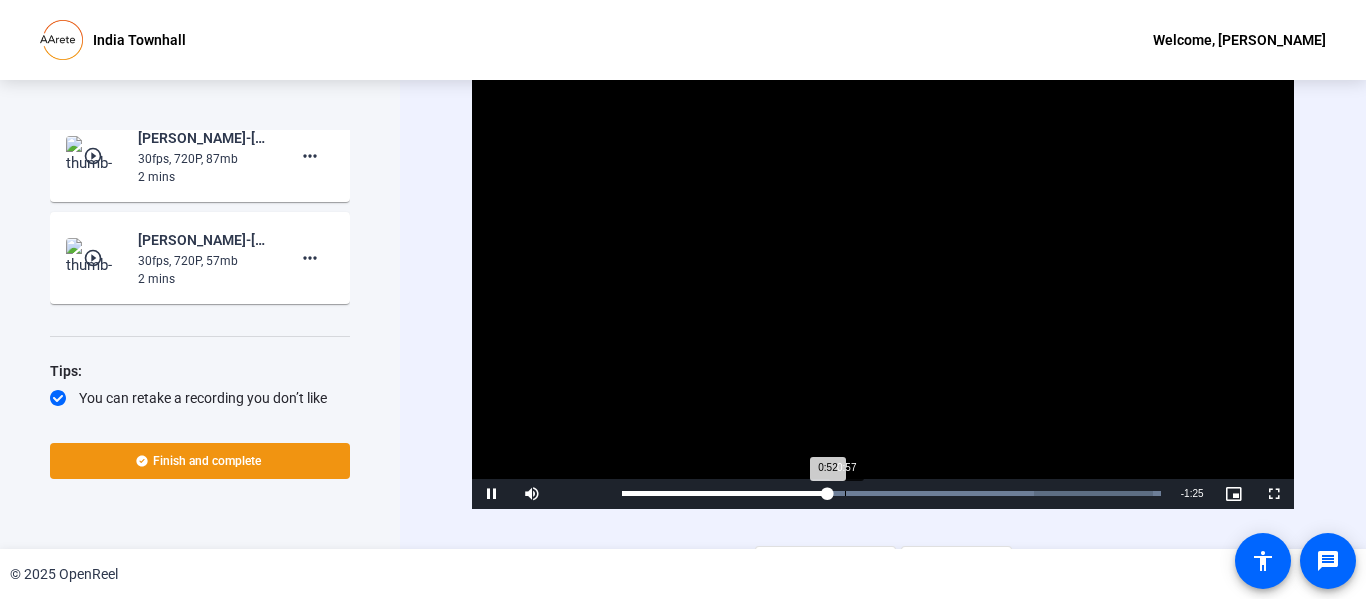 click on "Loaded :  100.00% 0:57 0:52" at bounding box center (891, 494) 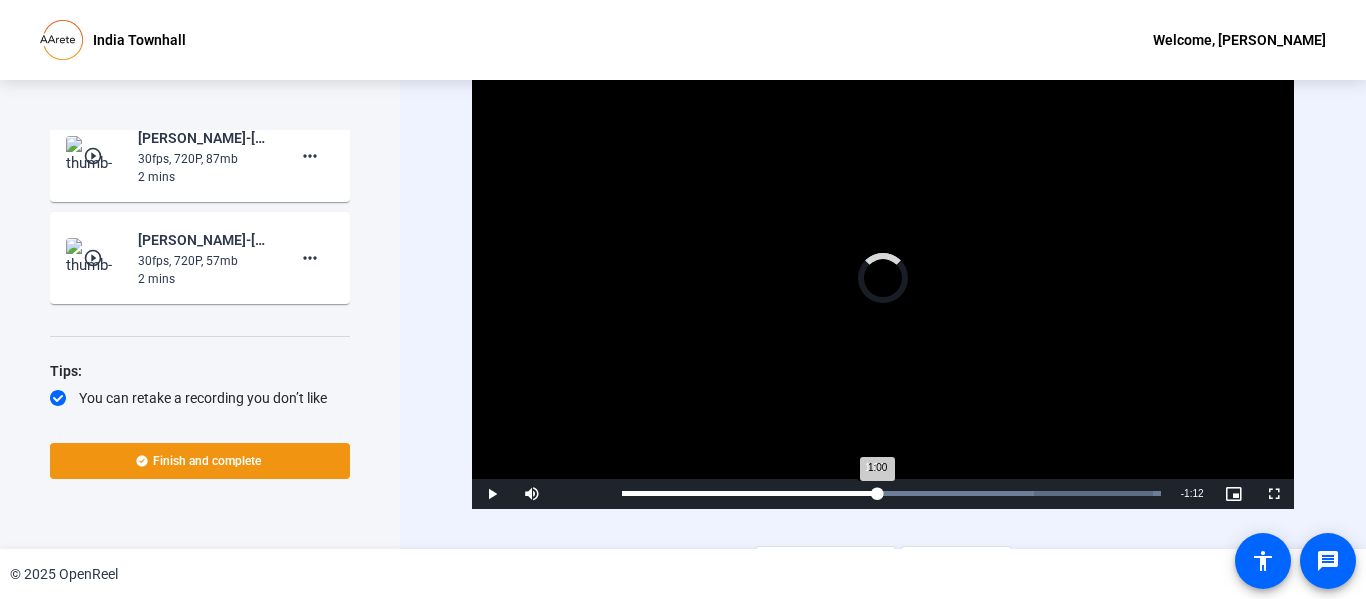 click on "Loaded :  100.00% 1:05 1:00" at bounding box center (891, 493) 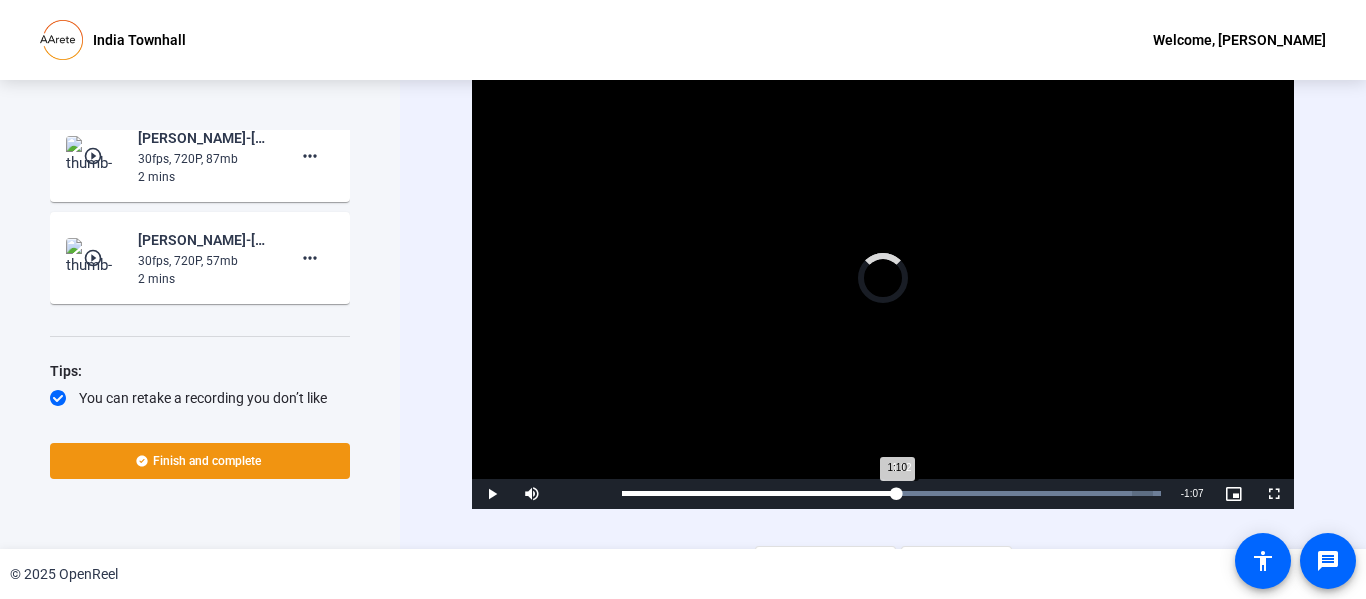click on "Loaded :  100.00% 1:12 1:10" at bounding box center (891, 493) 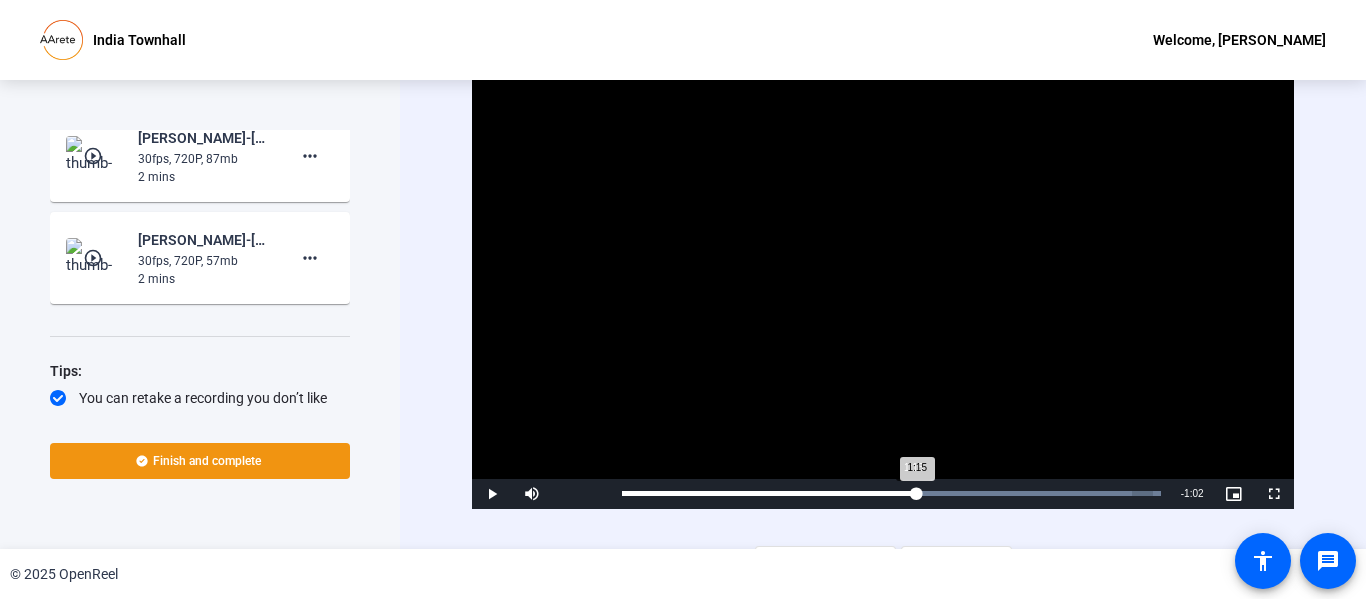 click on "1:15" at bounding box center (769, 493) 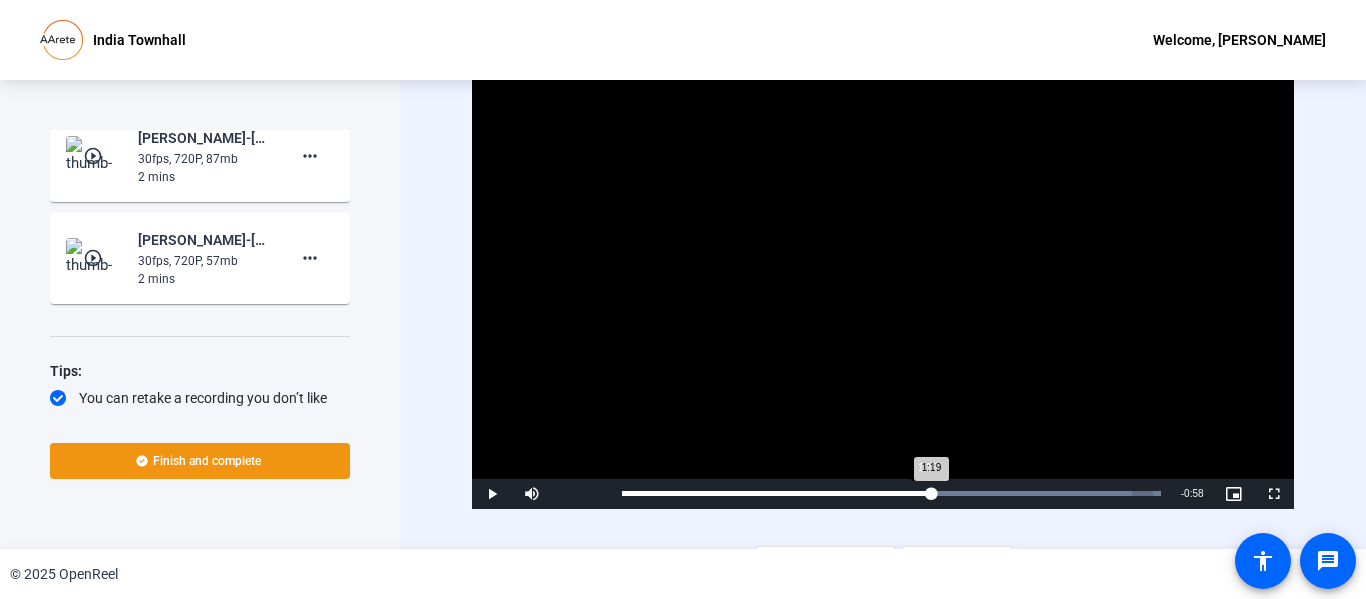 click on "Loaded :  100.00% 1:19 1:19" at bounding box center (891, 493) 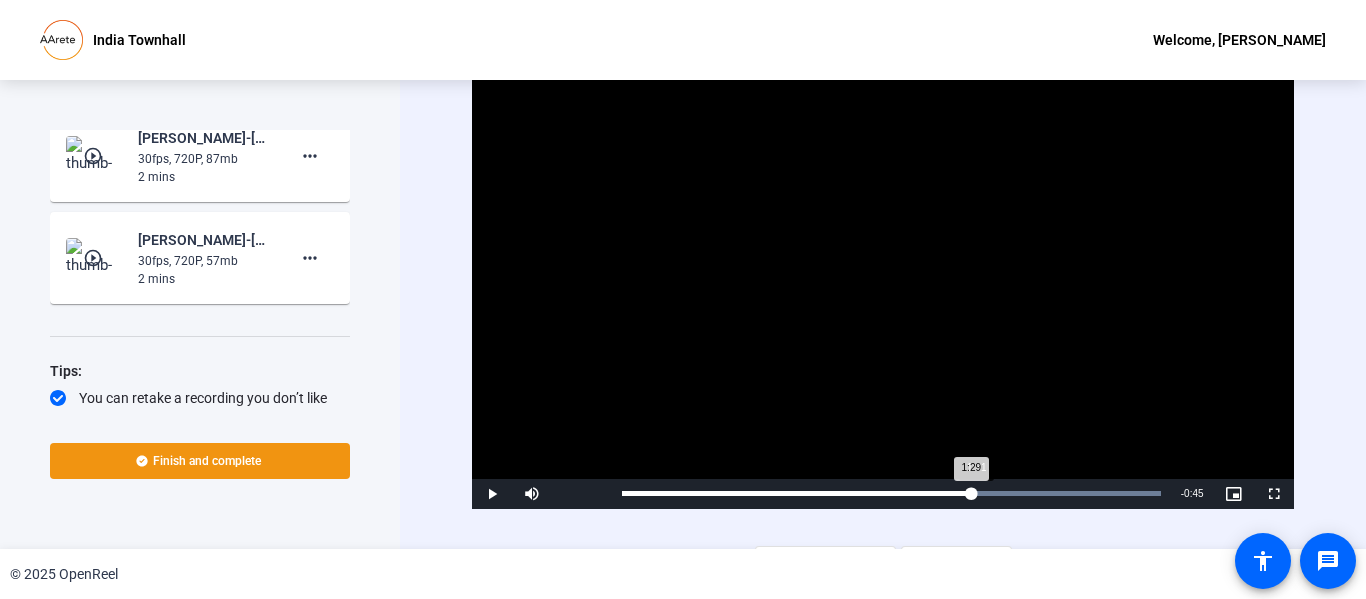 click at bounding box center (891, 493) 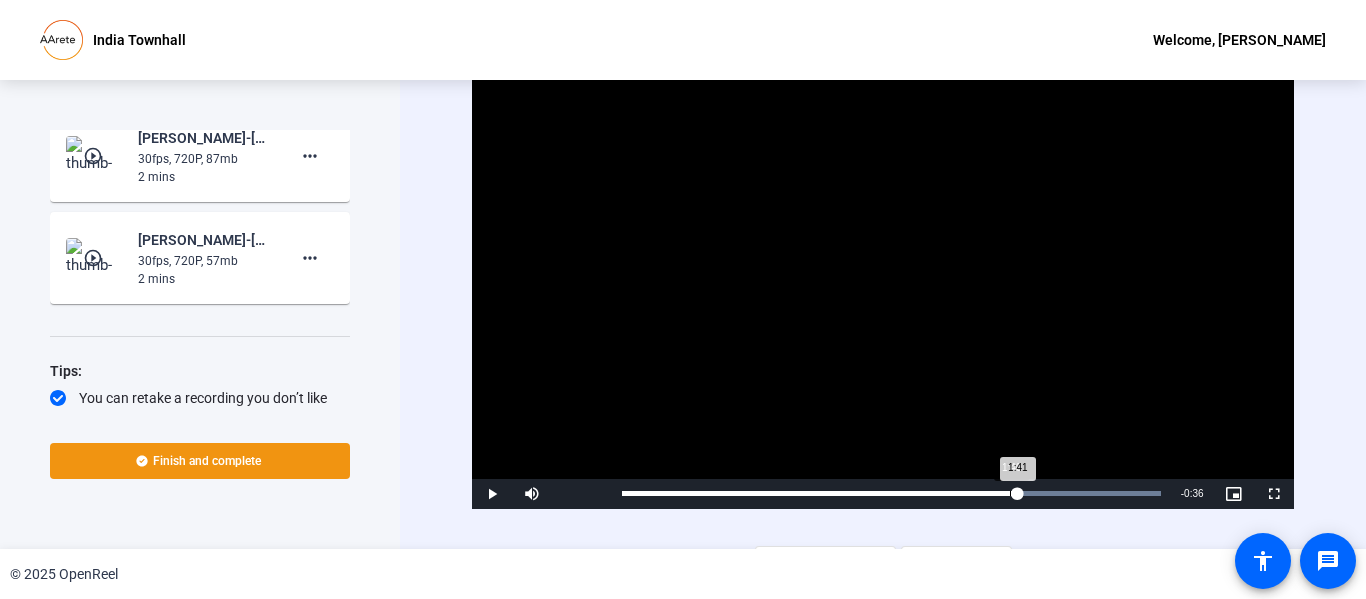 click on "Loaded :  100.00% 1:40 1:41" at bounding box center (891, 493) 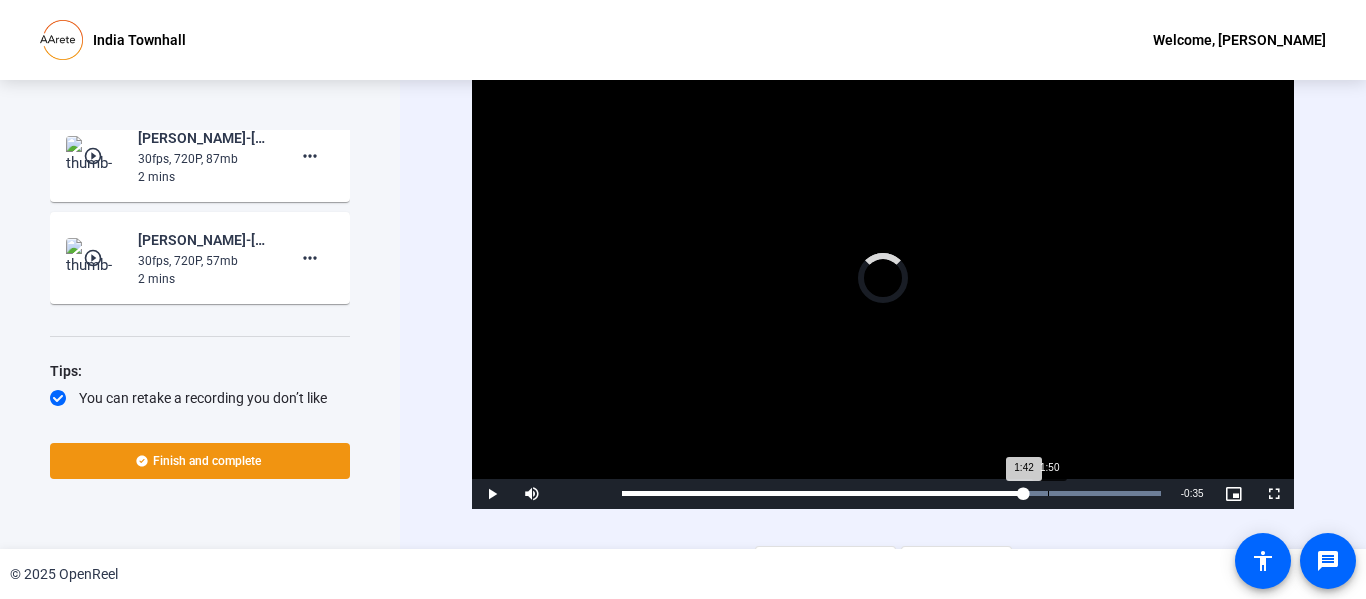 click on "Loaded :  100.00% 1:50 1:42" at bounding box center (891, 494) 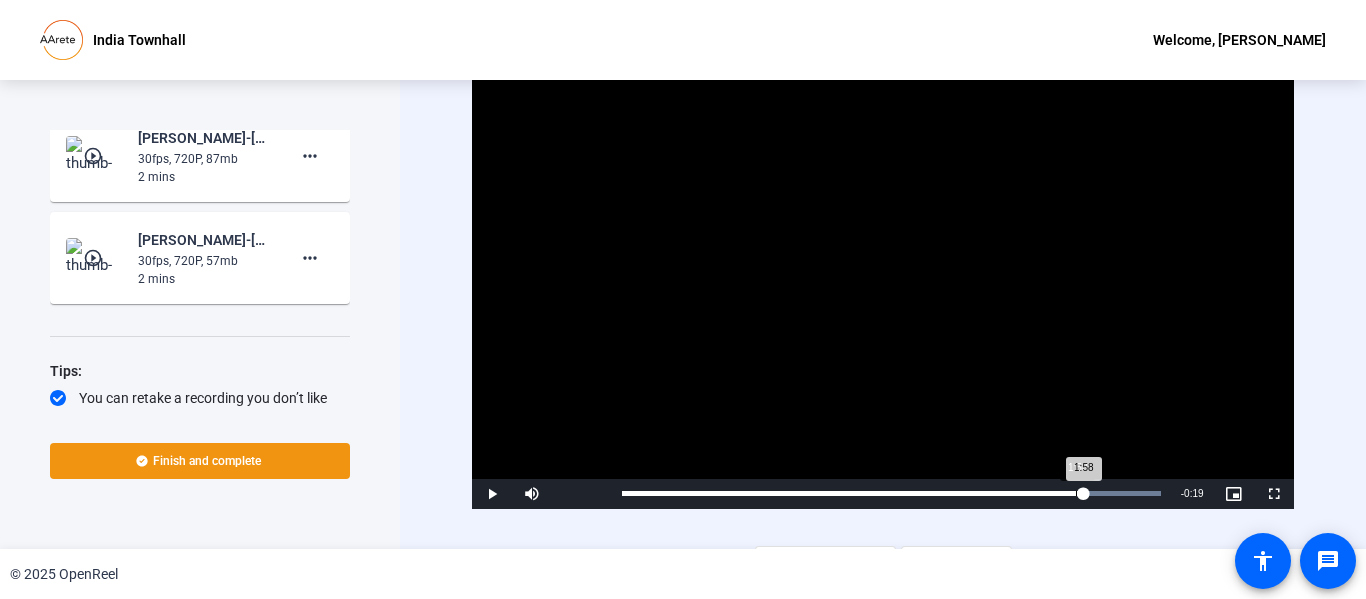 click on "Loaded :  100.00% 1:58 1:58" at bounding box center [891, 493] 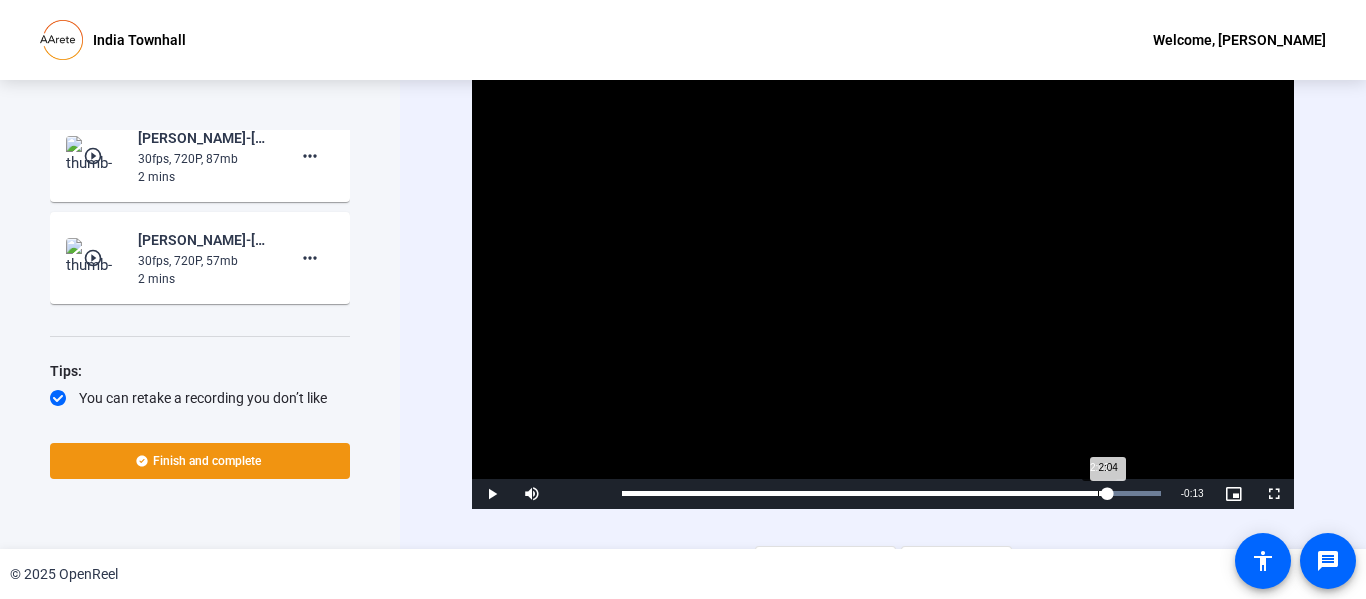 click on "Loaded :  100.00% 2:03 2:04" at bounding box center (891, 493) 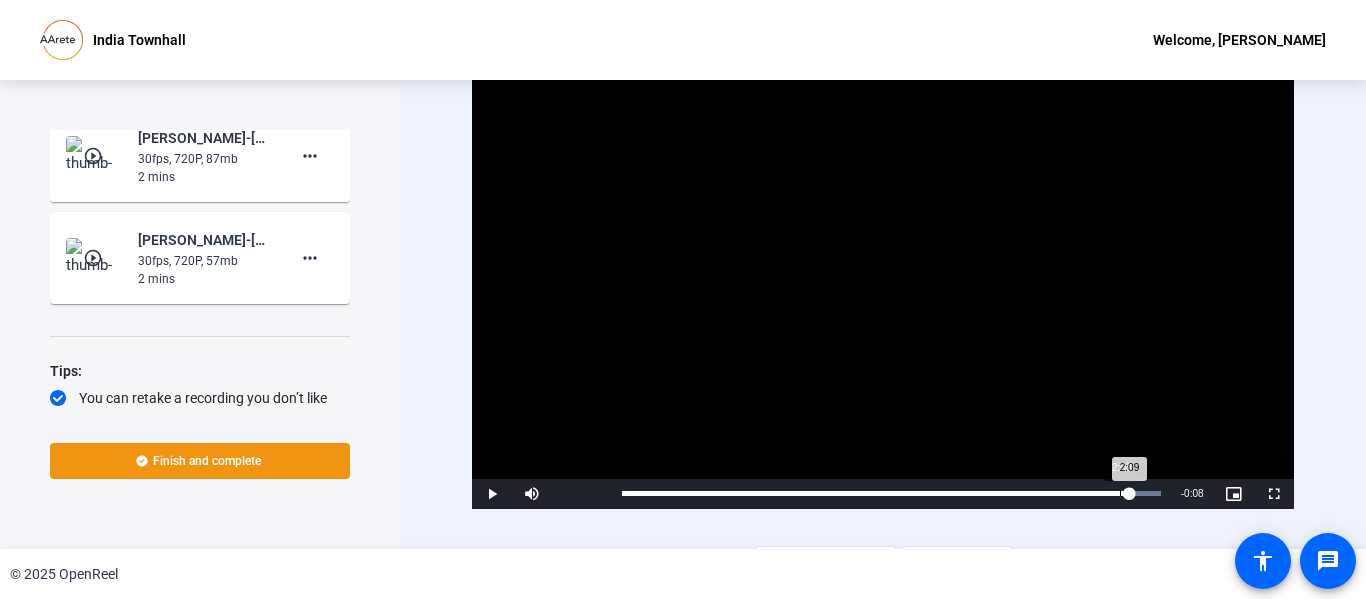click on "Loaded :  100.00% 2:09 2:09" at bounding box center (891, 493) 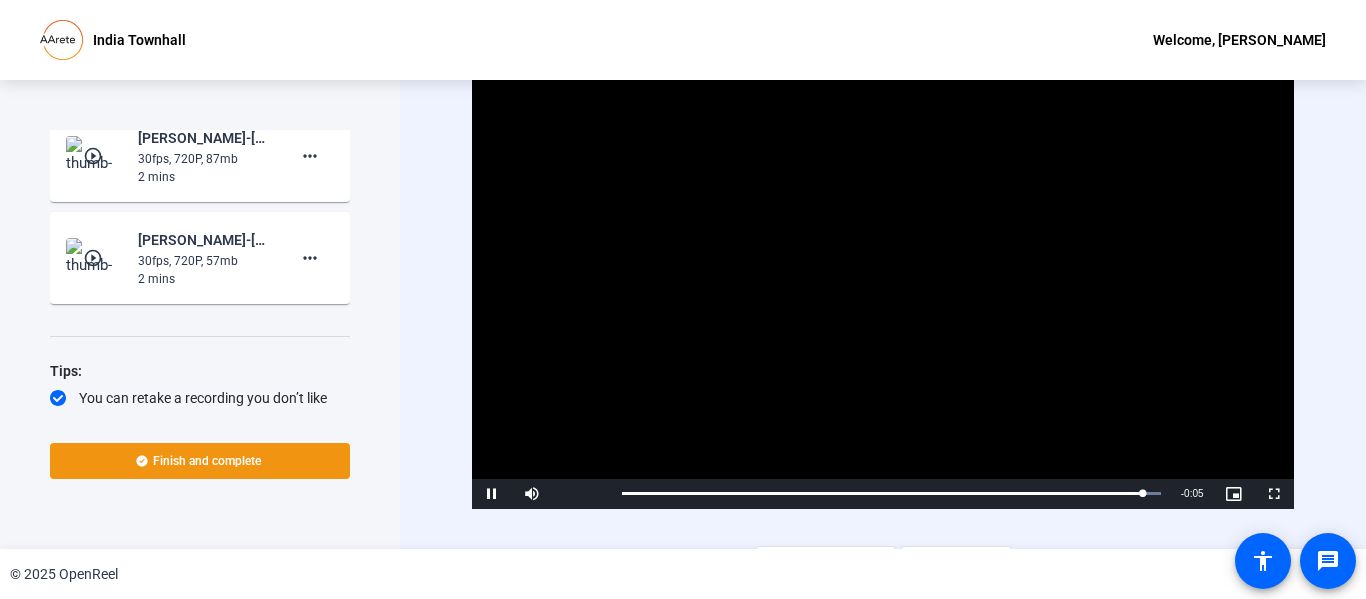click on "play_circle_outline" 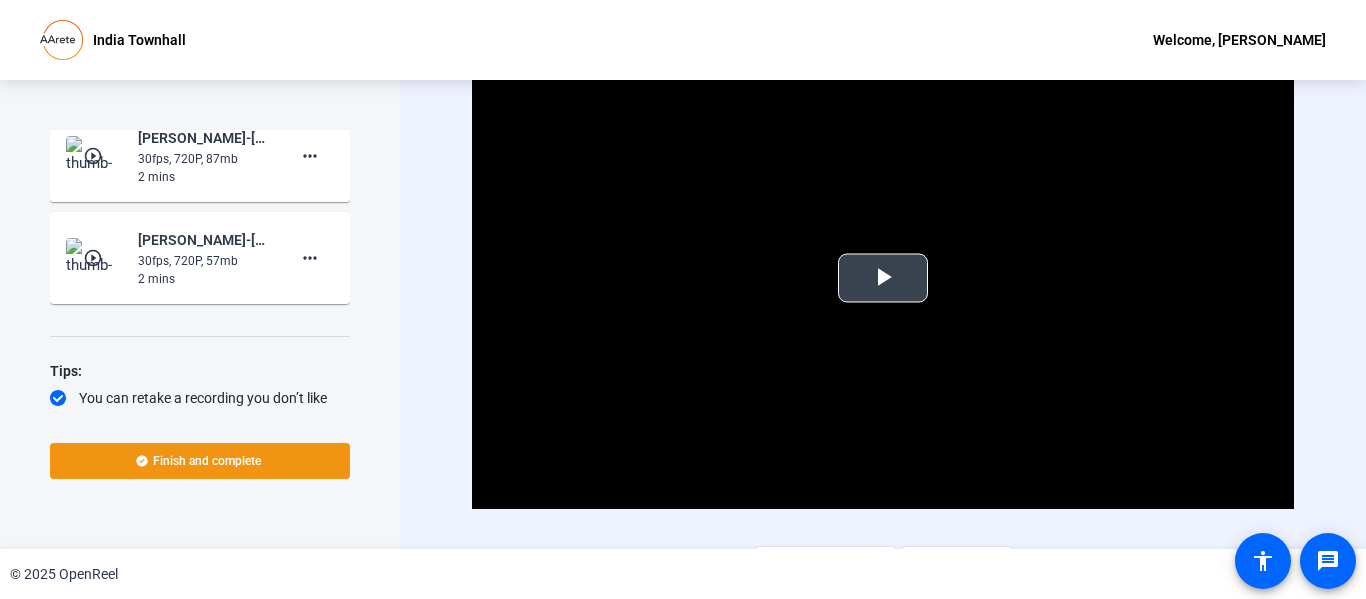 click at bounding box center [883, 278] 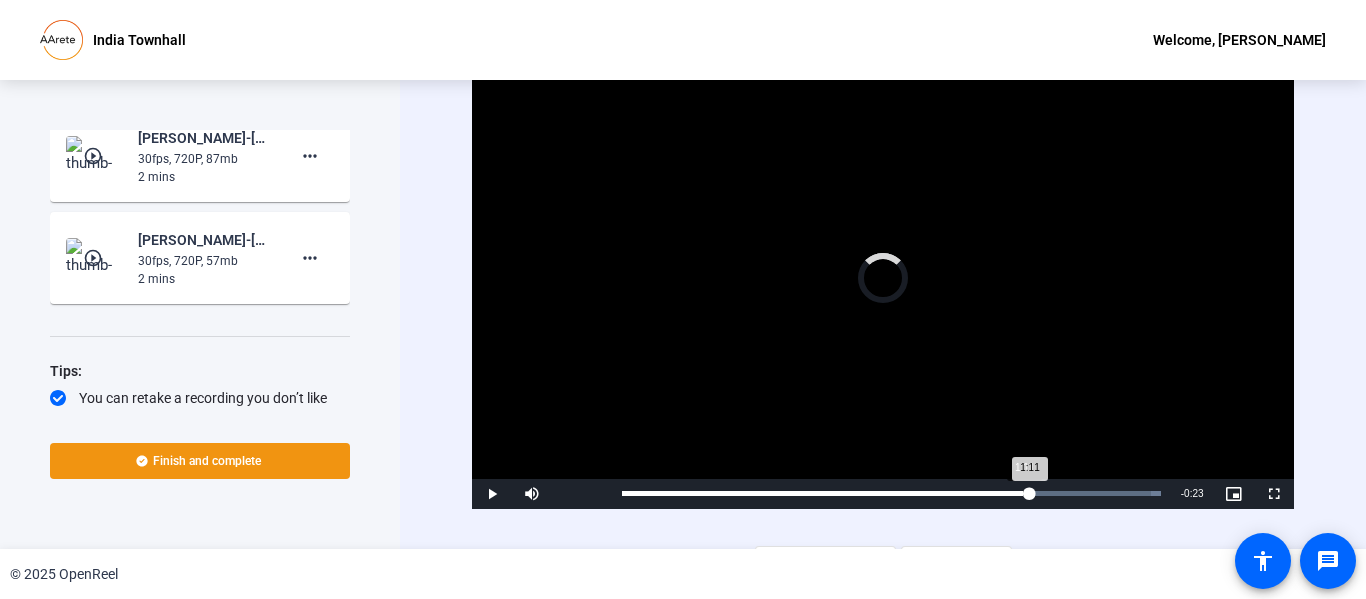 click on "Loaded :  100.00% 1:11 1:11" at bounding box center [891, 494] 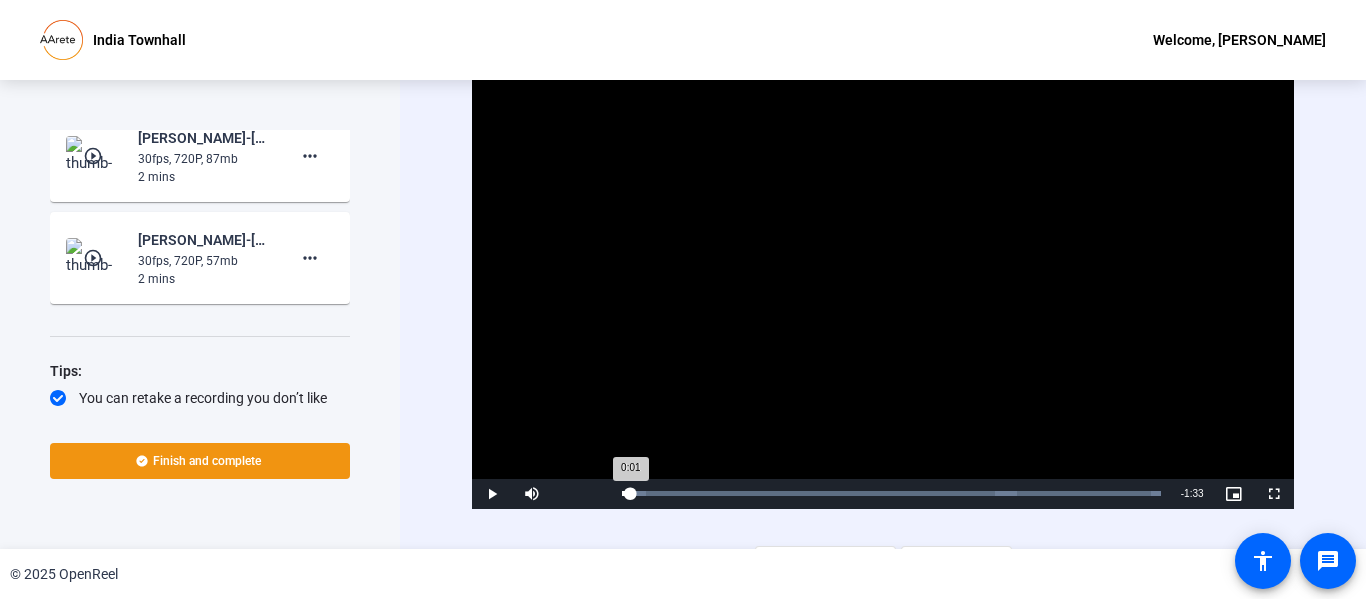 click on "Loaded :  100.00% 0:01 0:01" at bounding box center [891, 494] 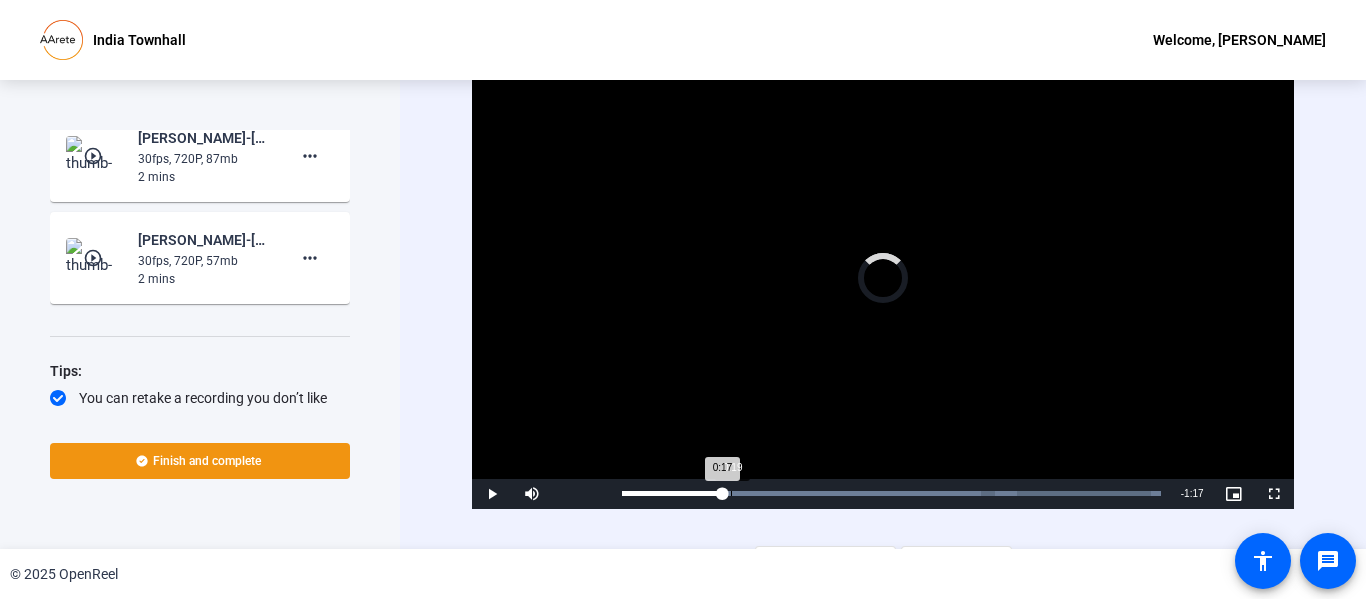 click on "Loaded :  100.00% 0:19 0:17" at bounding box center [891, 493] 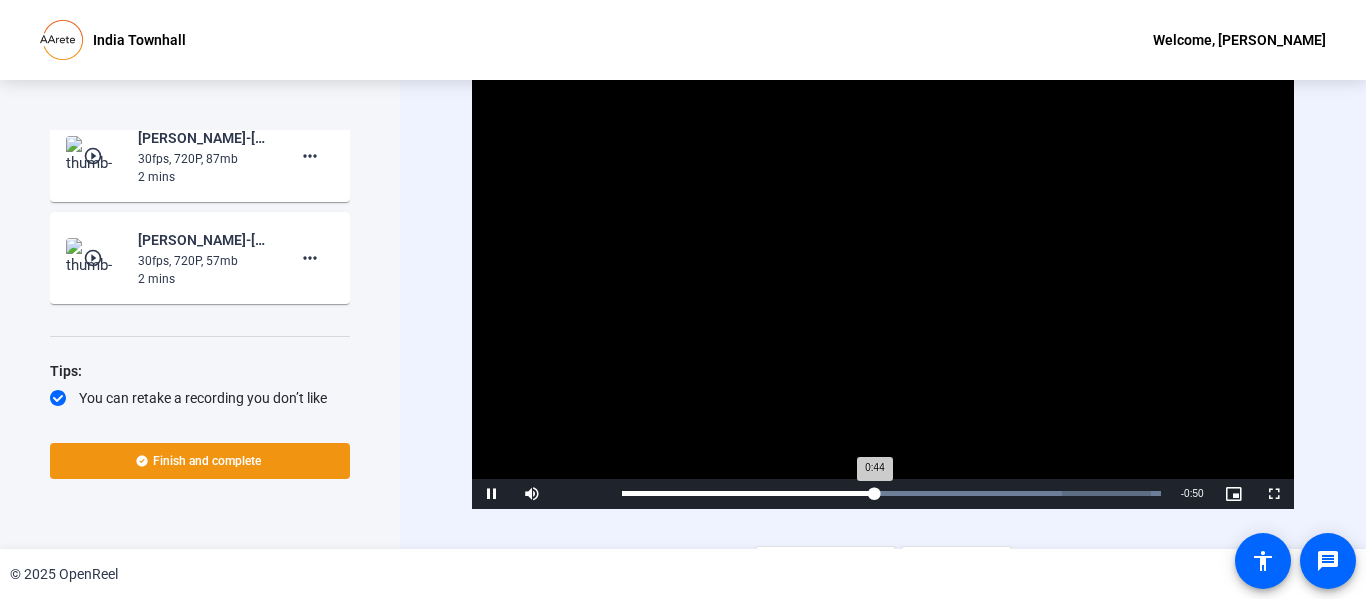 click on "0:44" at bounding box center (748, 493) 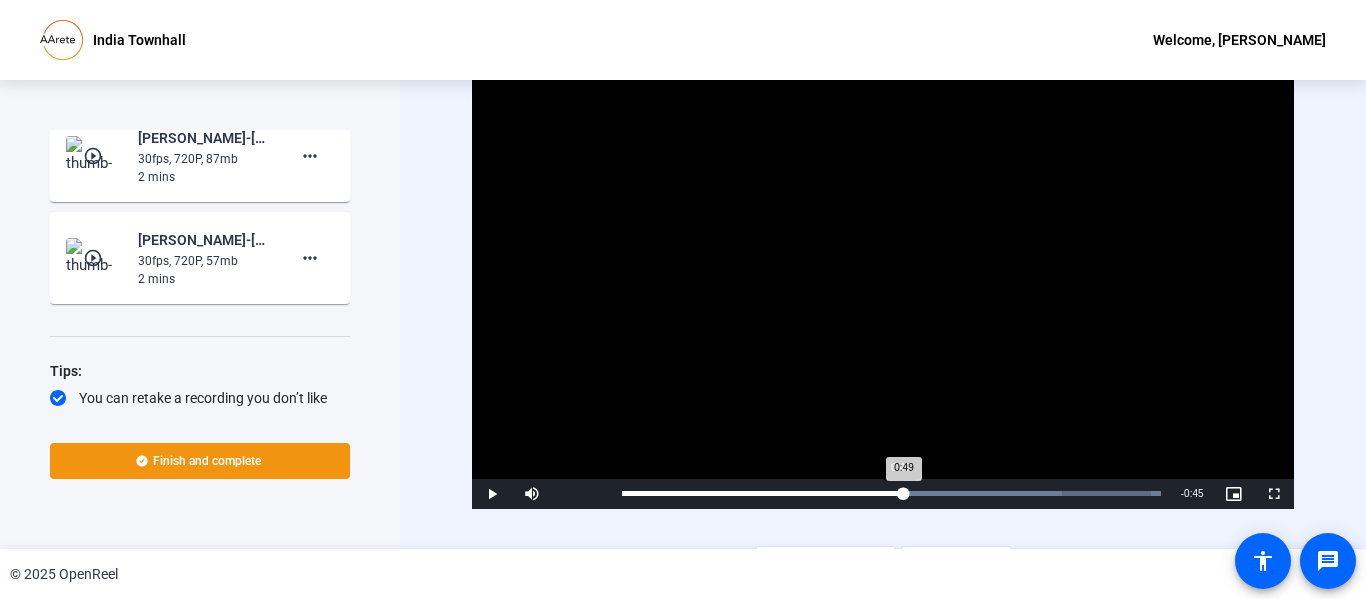 click on "0:49" at bounding box center (762, 493) 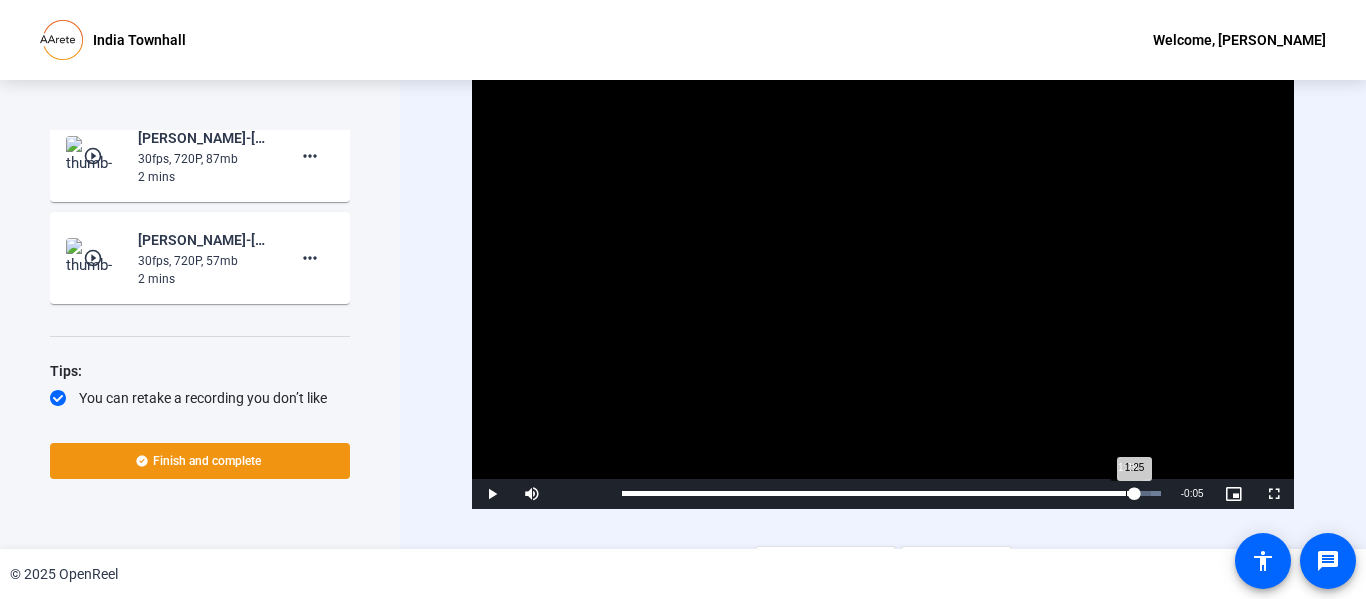 click on "Loaded :  100.00% 1:29 1:25" at bounding box center (891, 493) 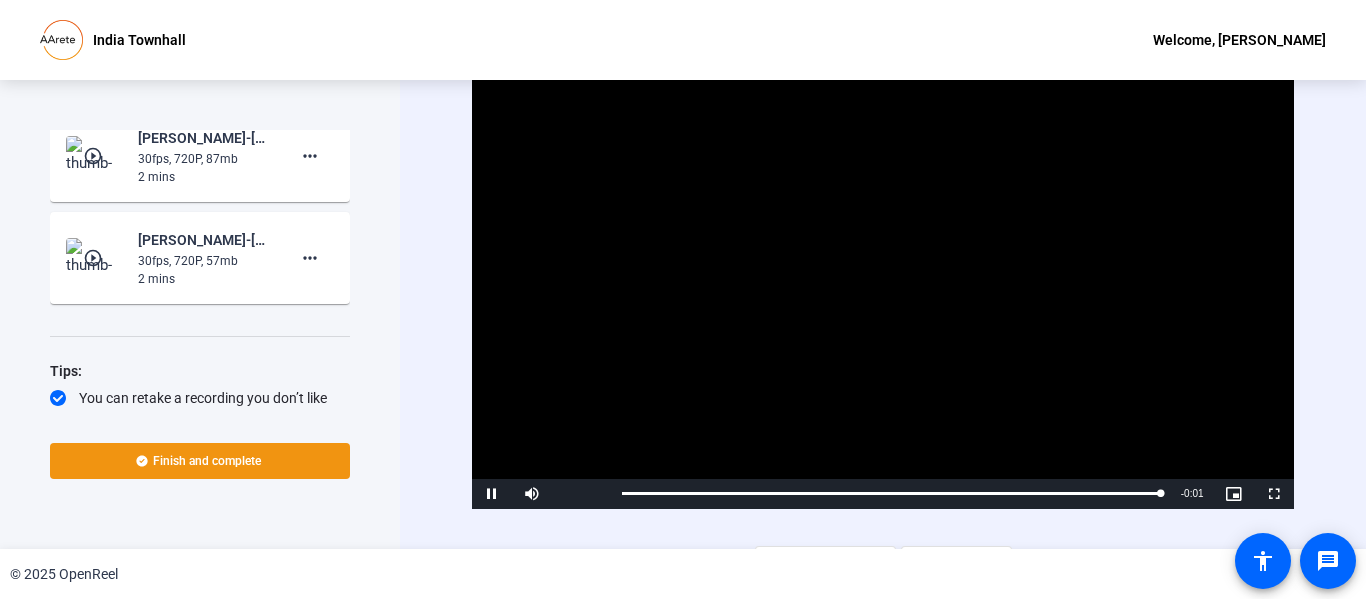click on "play_circle_outline" 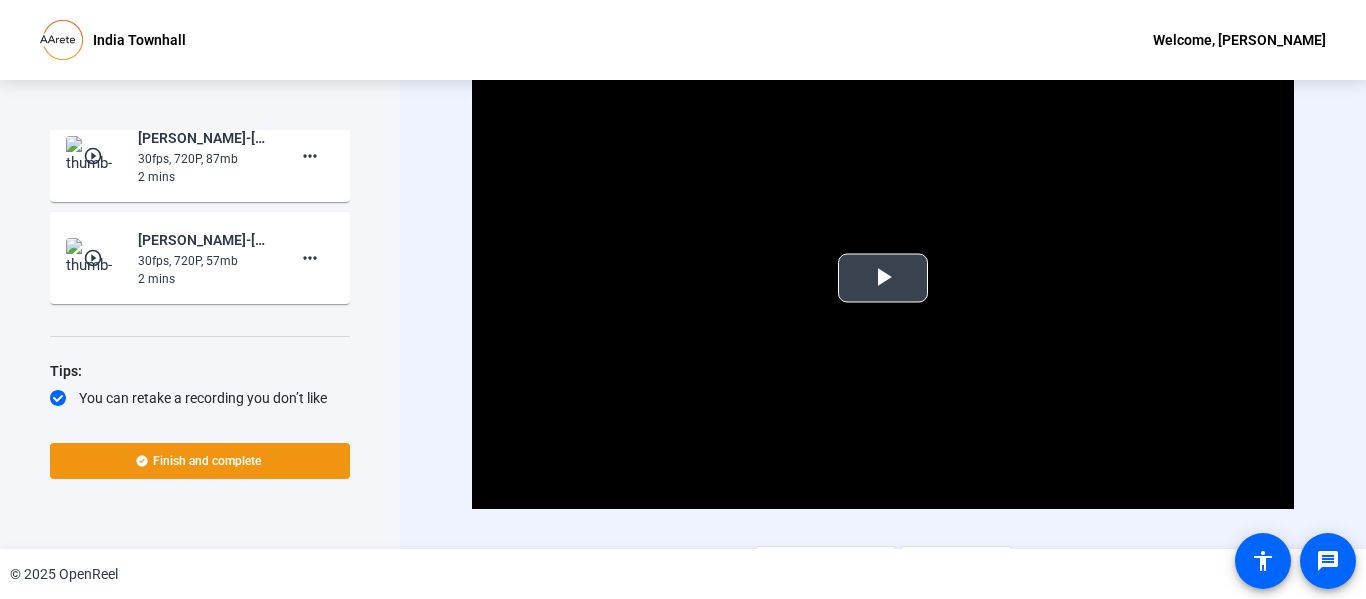 click at bounding box center (883, 278) 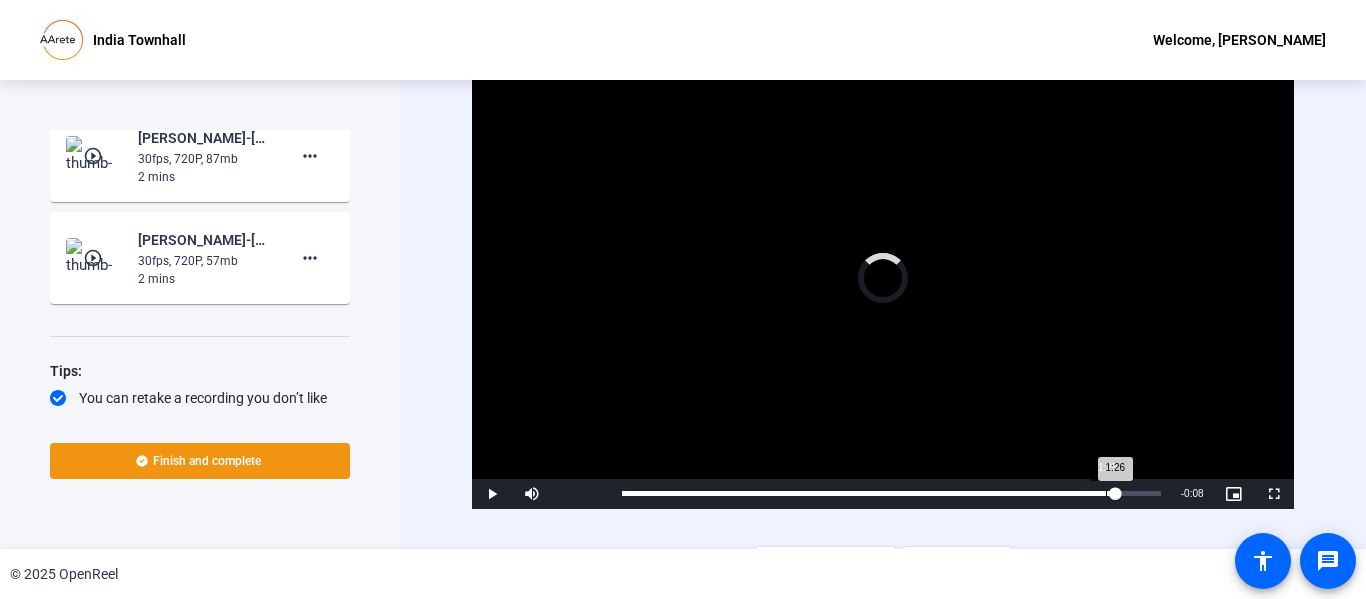 click on "Loaded :  0% 1:25 1:26" at bounding box center [891, 493] 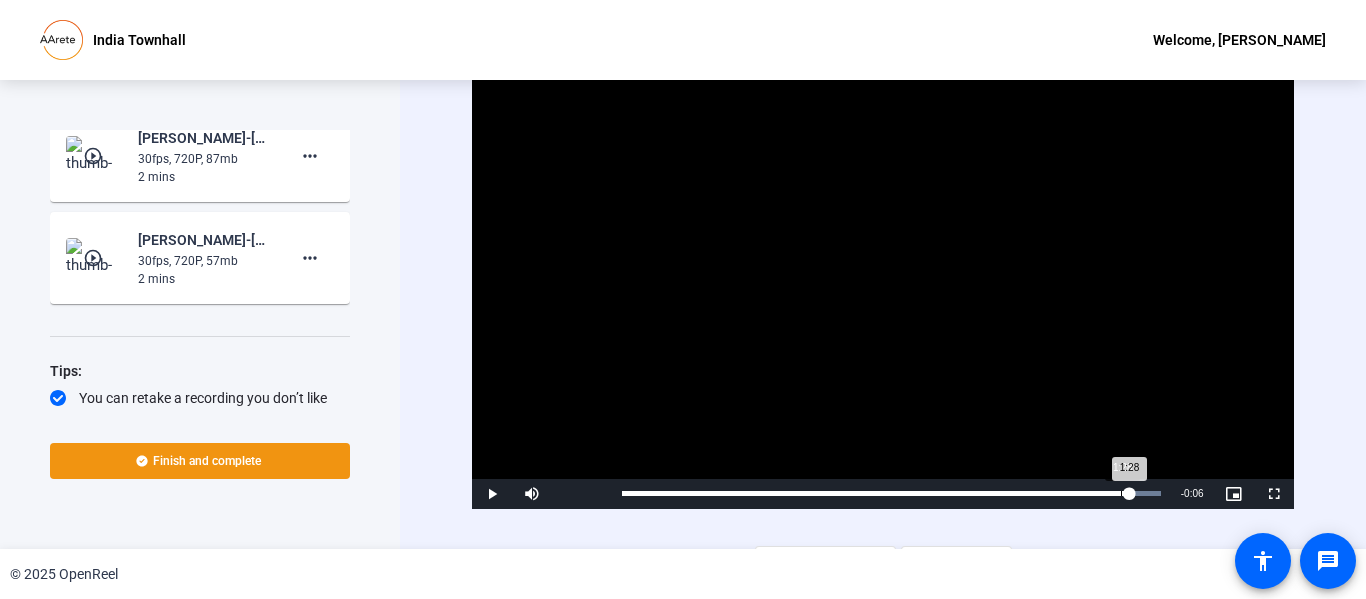 click on "Loaded :  100.00% 1:28 1:28" at bounding box center (891, 493) 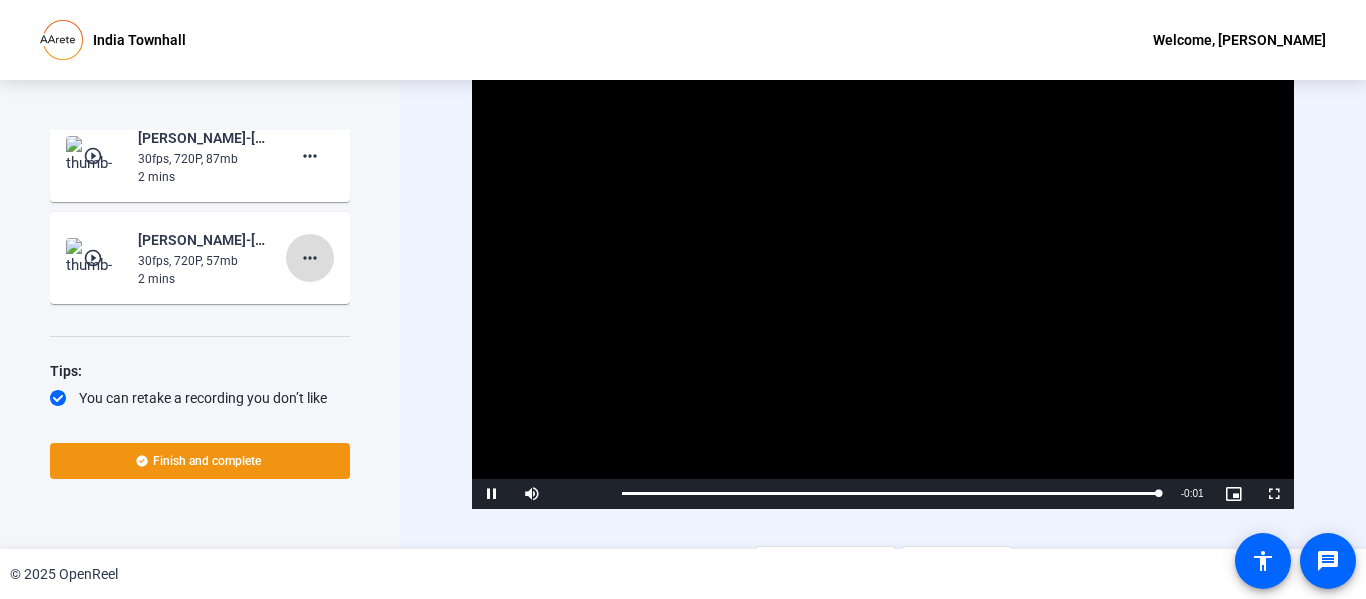 click on "more_horiz" 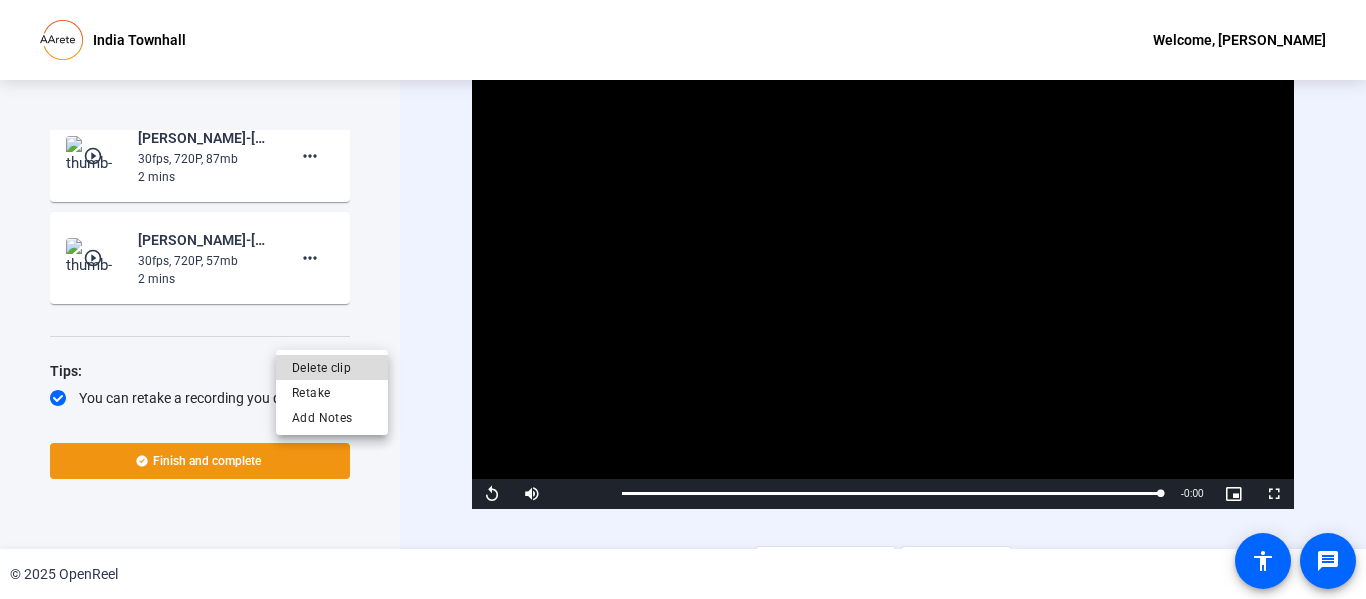 click on "Delete clip" at bounding box center [332, 367] 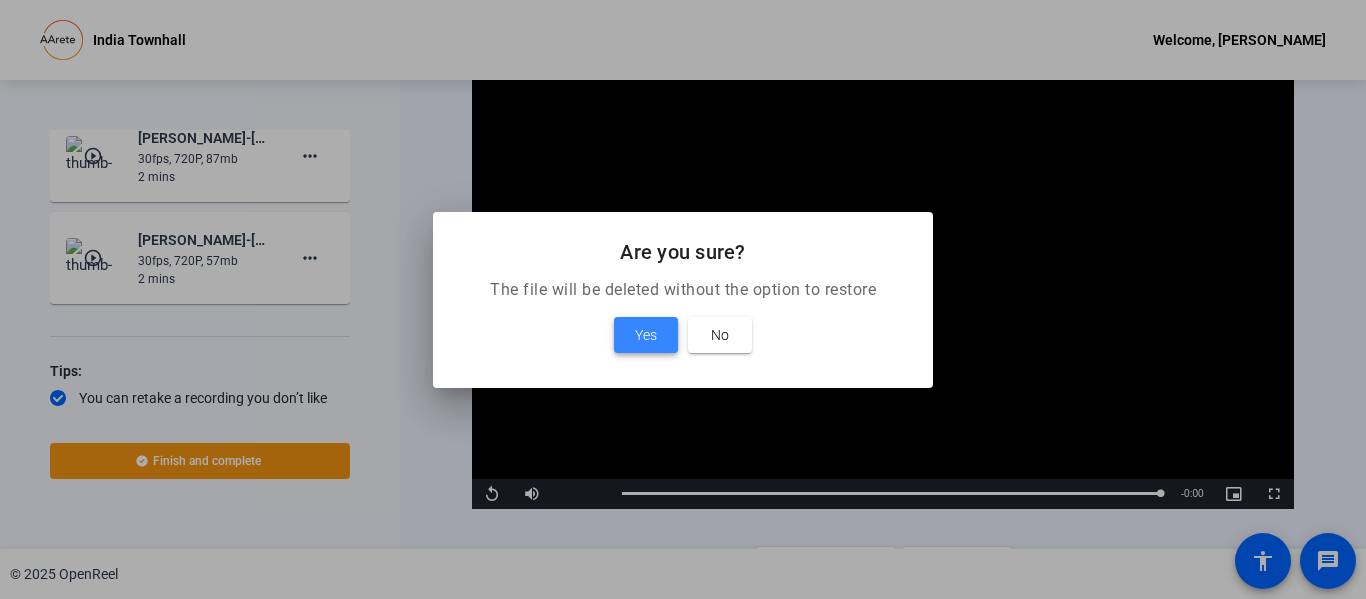 click on "Yes" at bounding box center [646, 335] 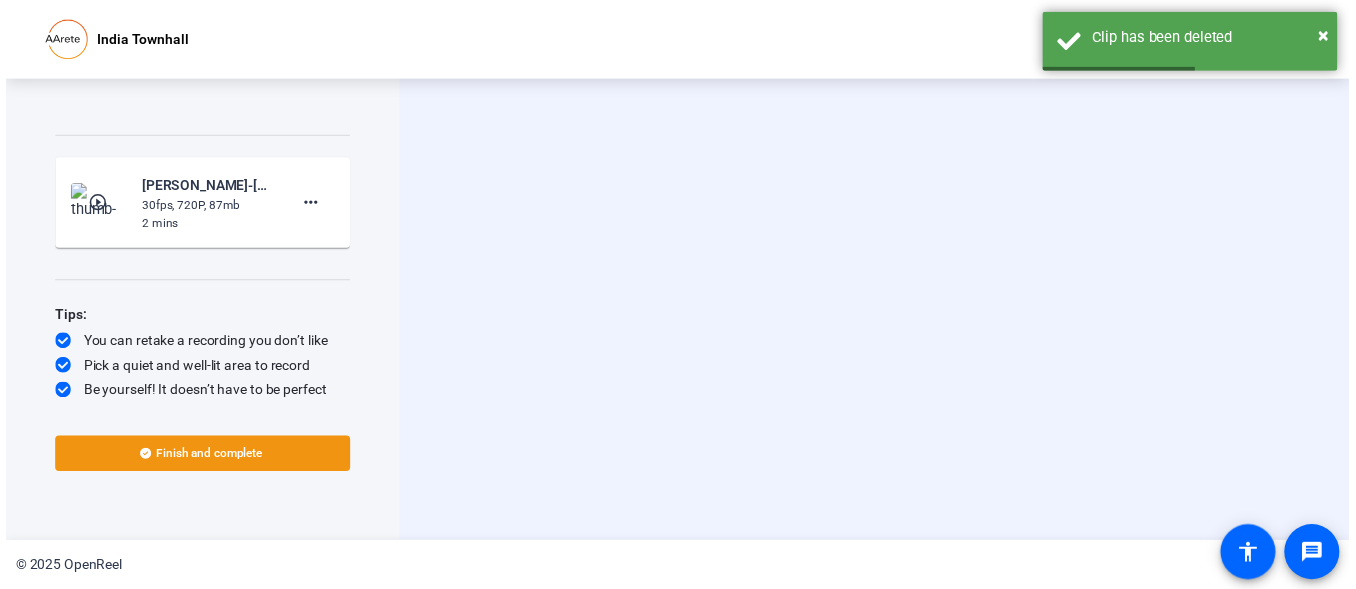 scroll, scrollTop: 1772, scrollLeft: 0, axis: vertical 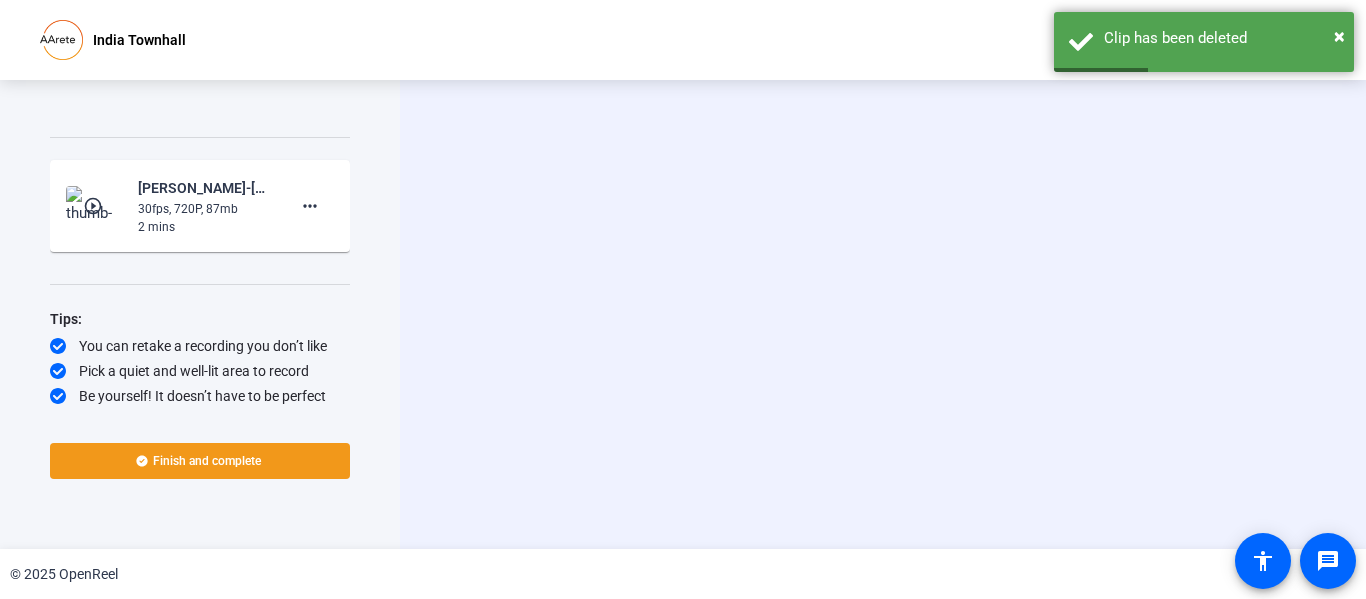 click 